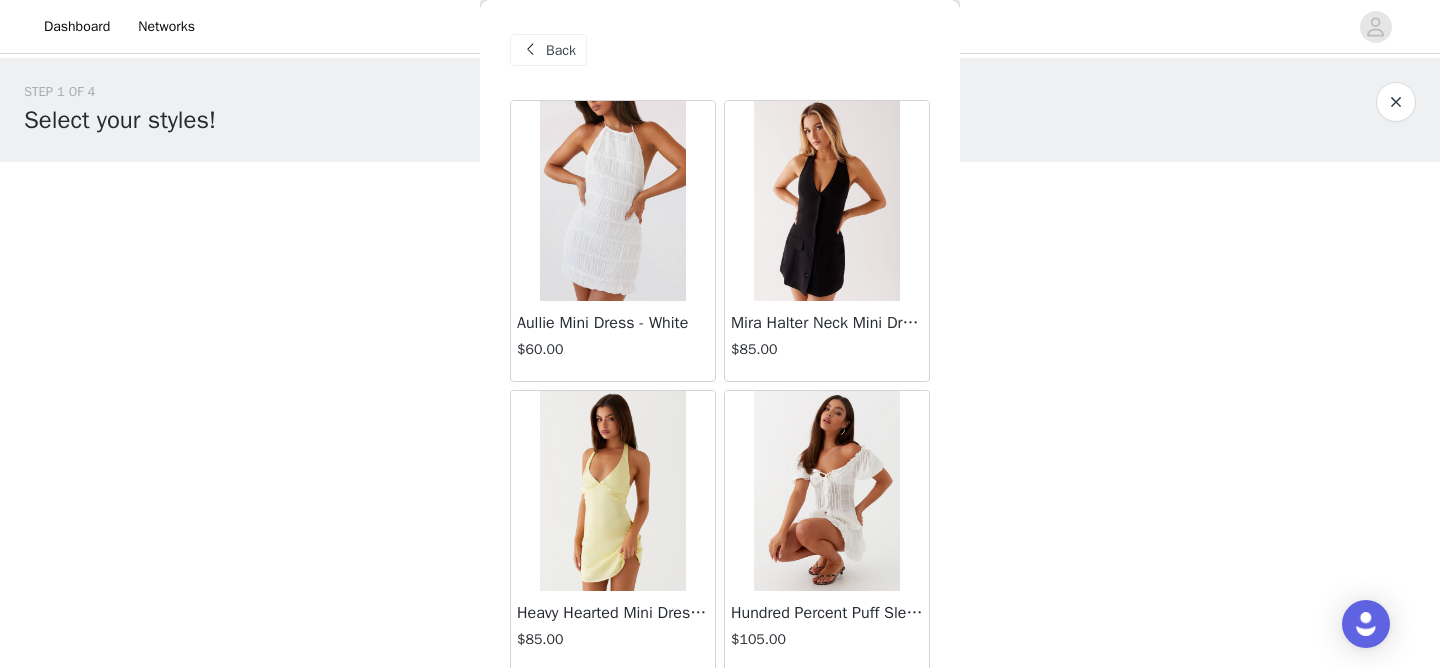 scroll, scrollTop: 0, scrollLeft: 0, axis: both 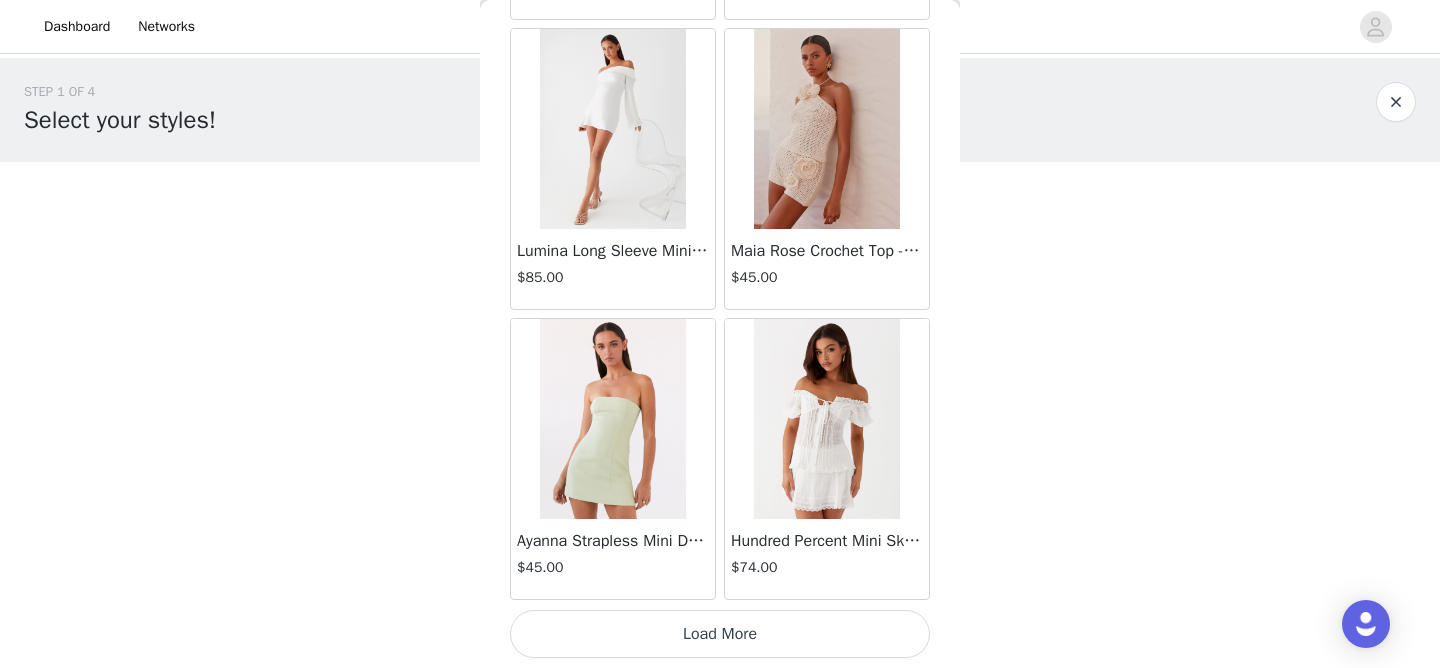 click on "Load More" at bounding box center (720, 634) 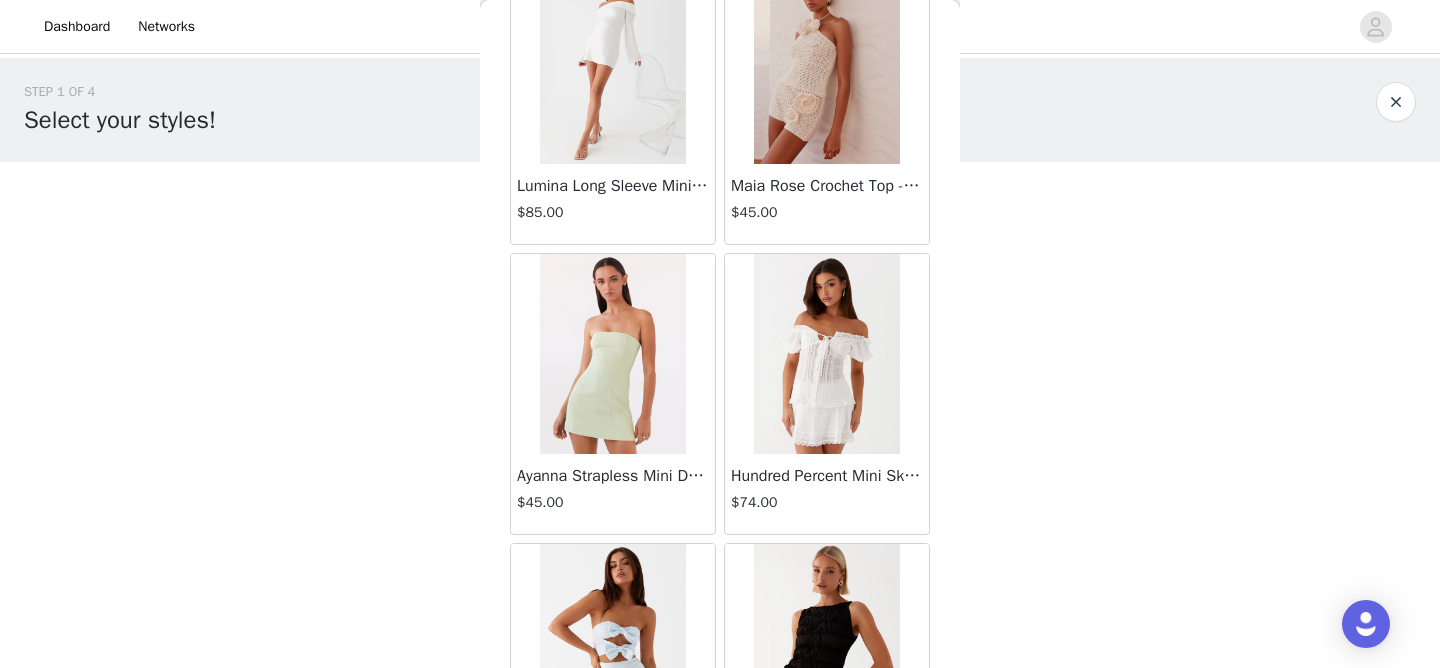 scroll, scrollTop: 6998, scrollLeft: 0, axis: vertical 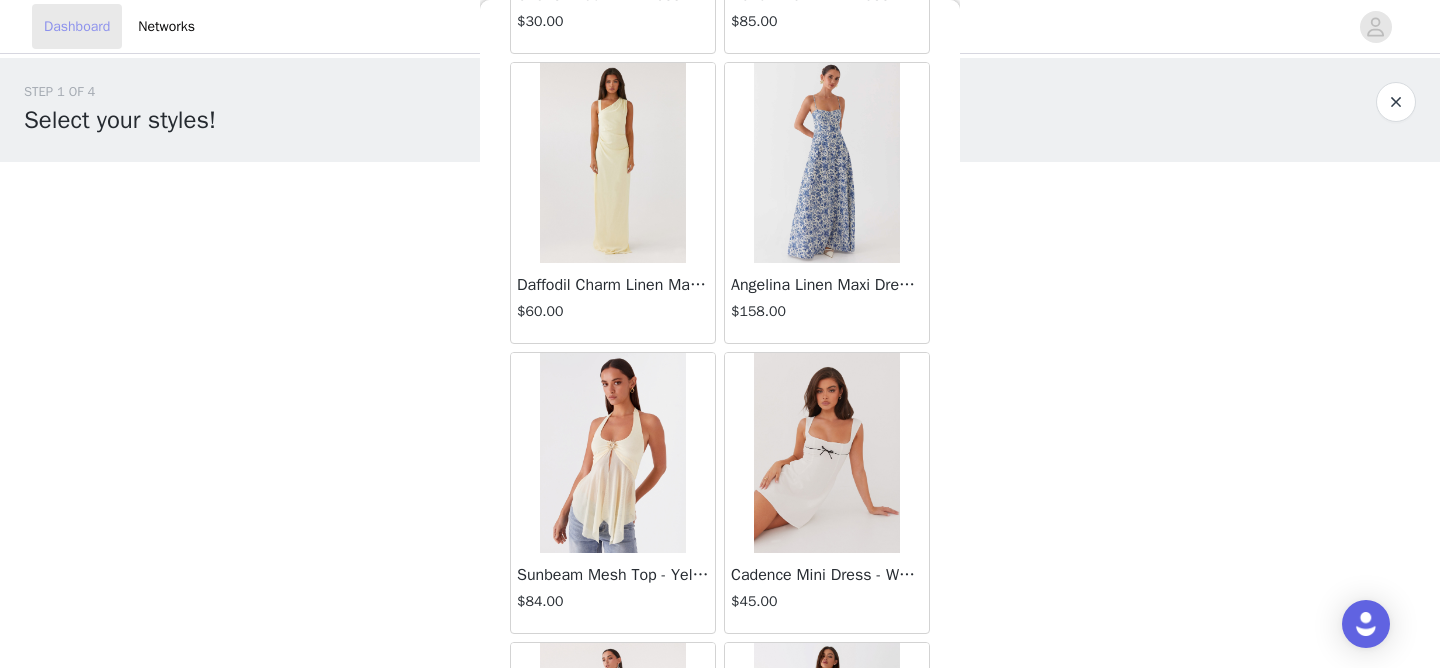 click on "Dashboard" at bounding box center (77, 26) 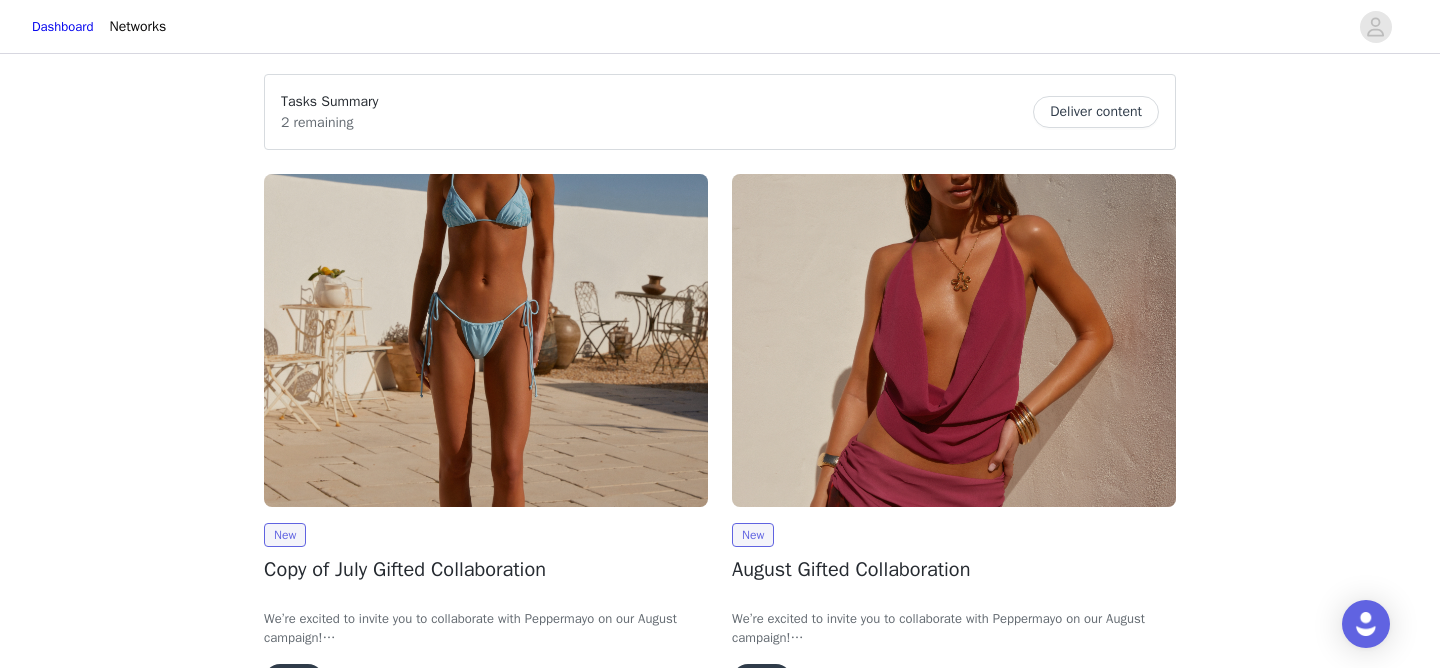 click at bounding box center (954, 340) 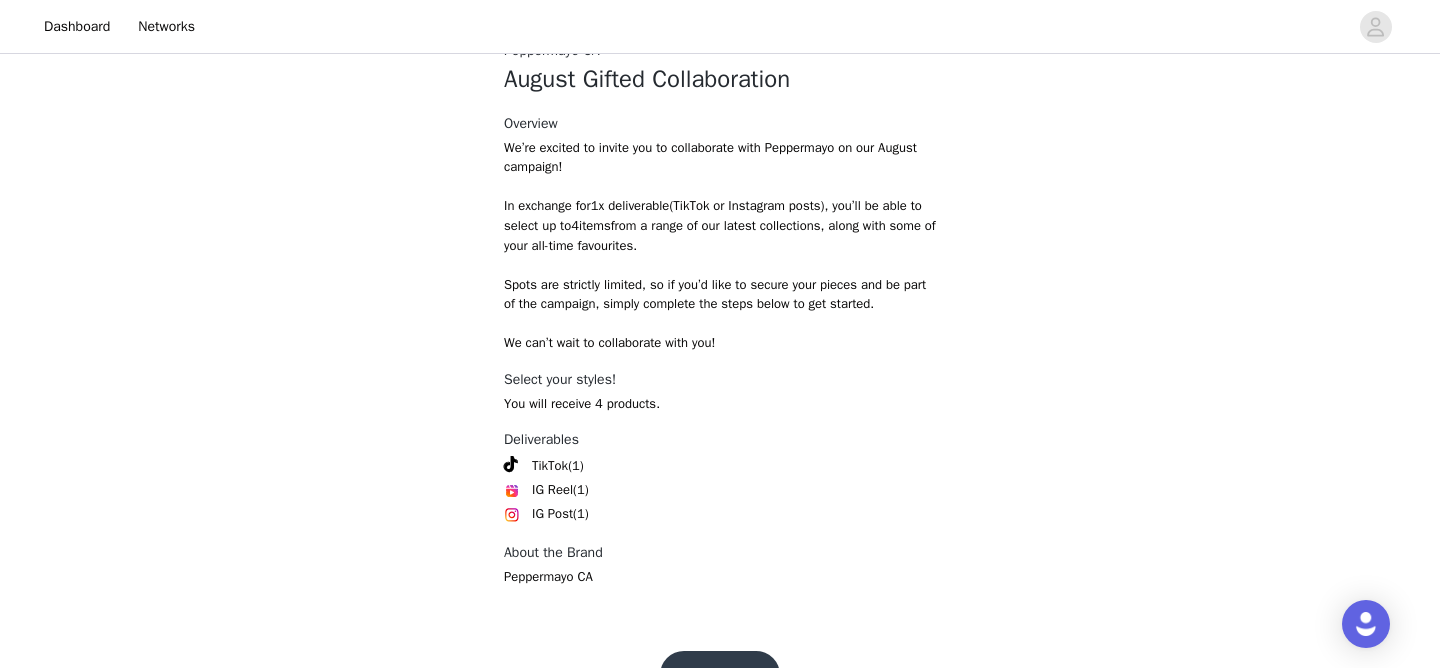 scroll, scrollTop: 848, scrollLeft: 0, axis: vertical 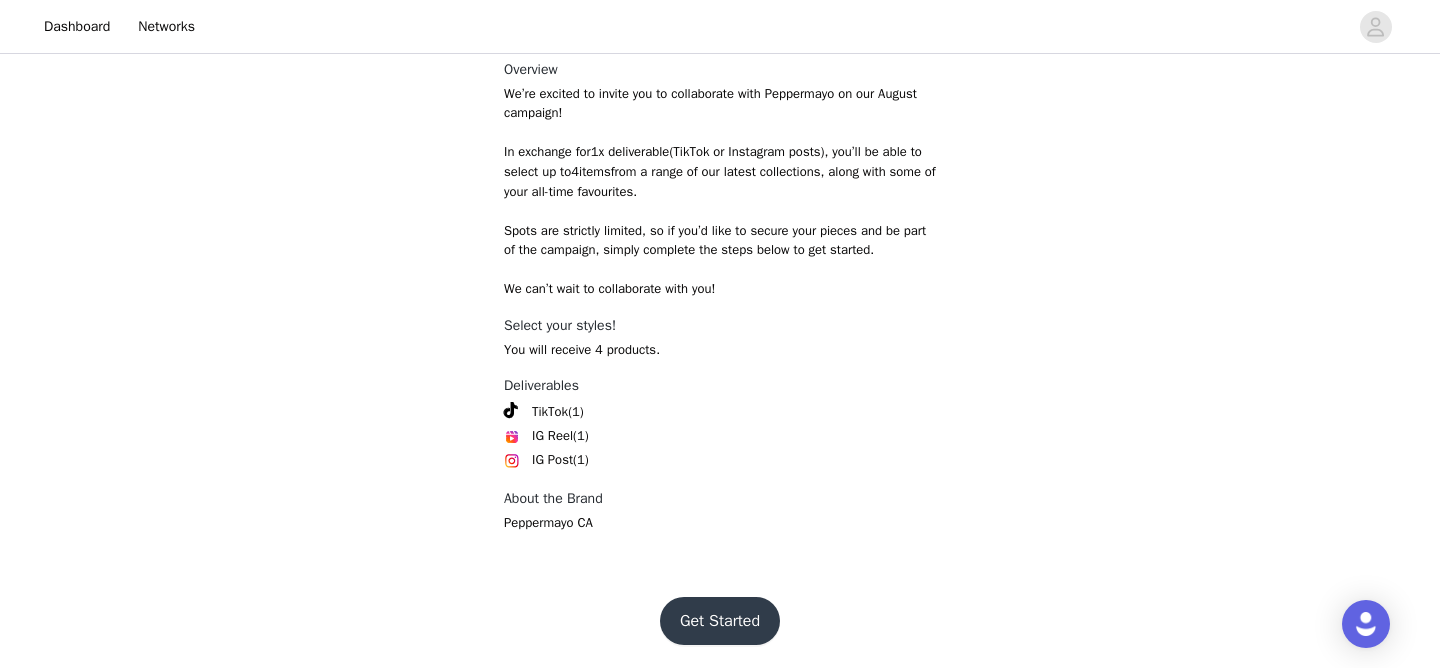 click on "Get Started" at bounding box center (720, 621) 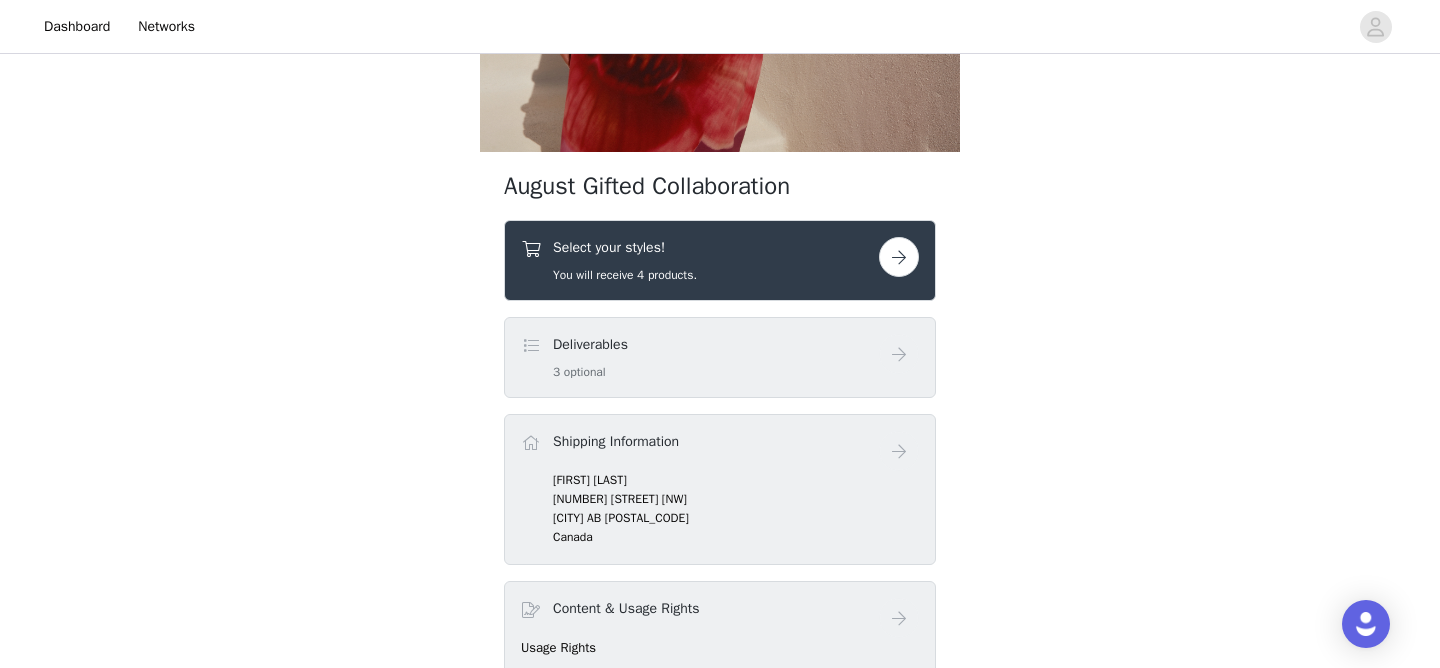 scroll, scrollTop: 627, scrollLeft: 0, axis: vertical 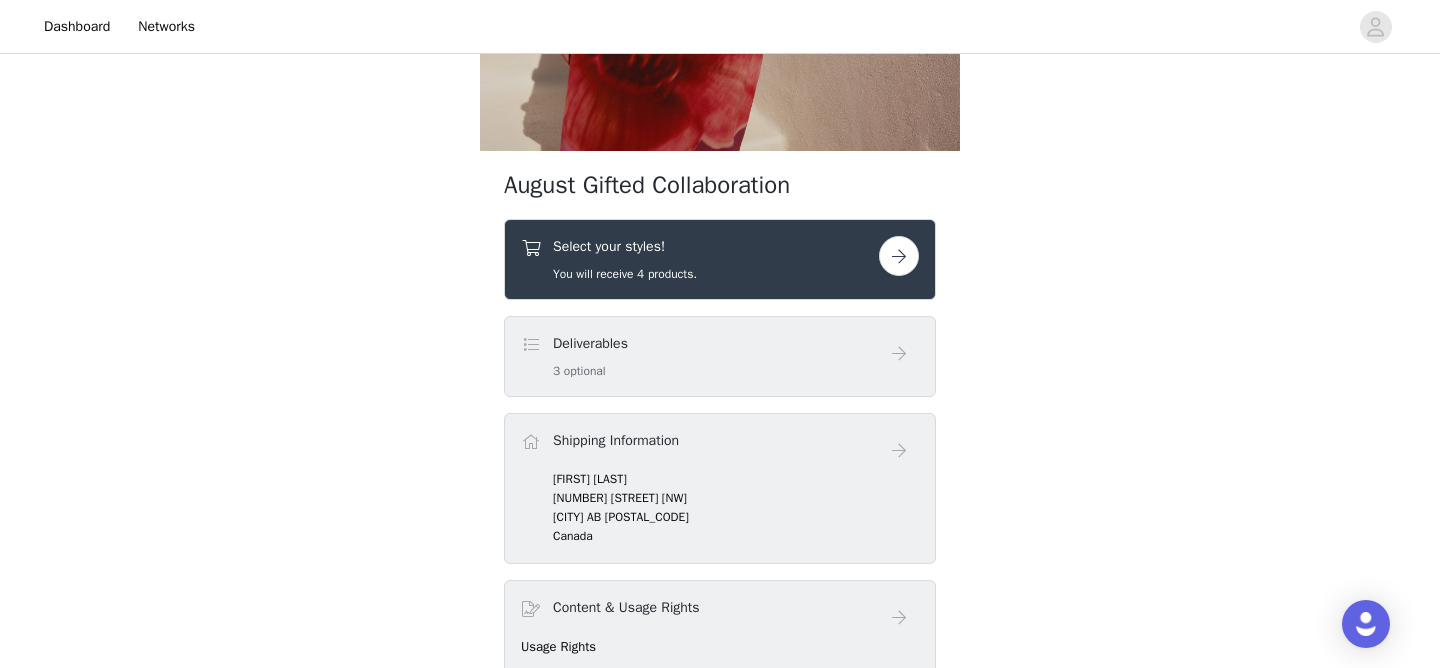 click on "Select your styles!   You will receive 4 products." at bounding box center [625, 259] 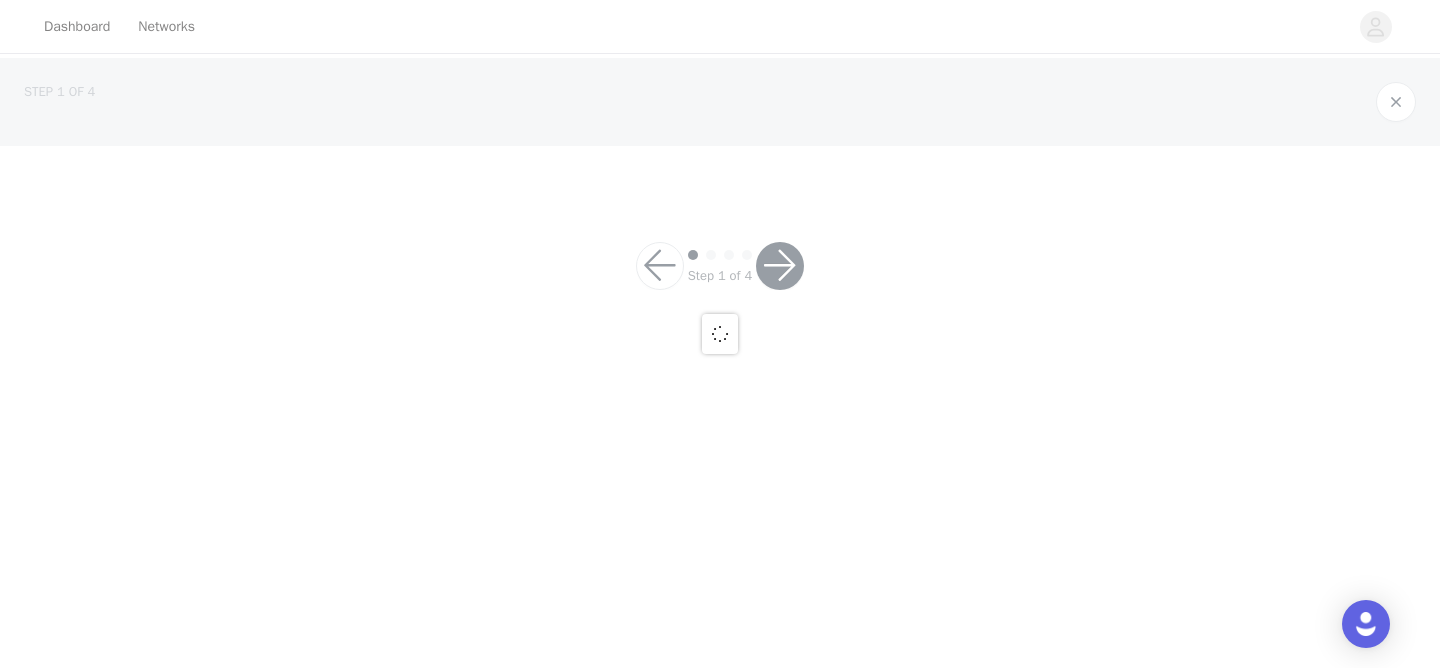 scroll, scrollTop: 0, scrollLeft: 0, axis: both 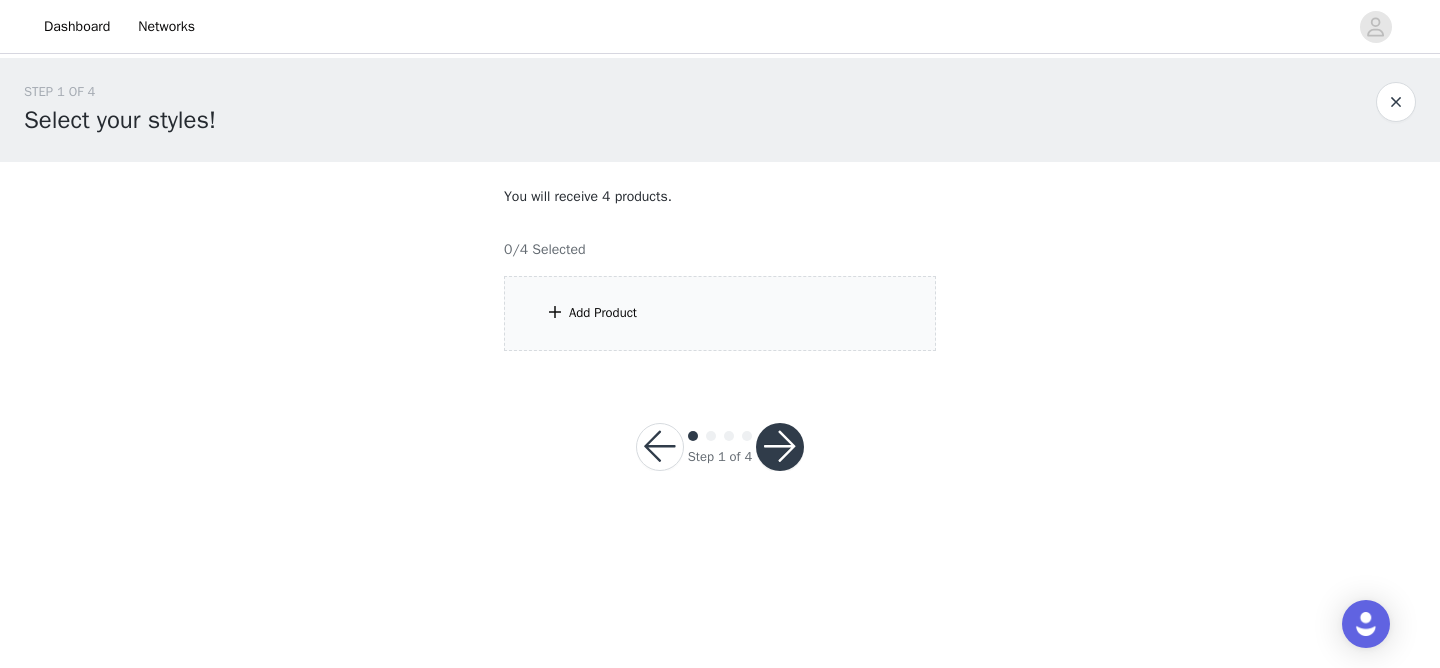 click on "Add Product" at bounding box center [720, 313] 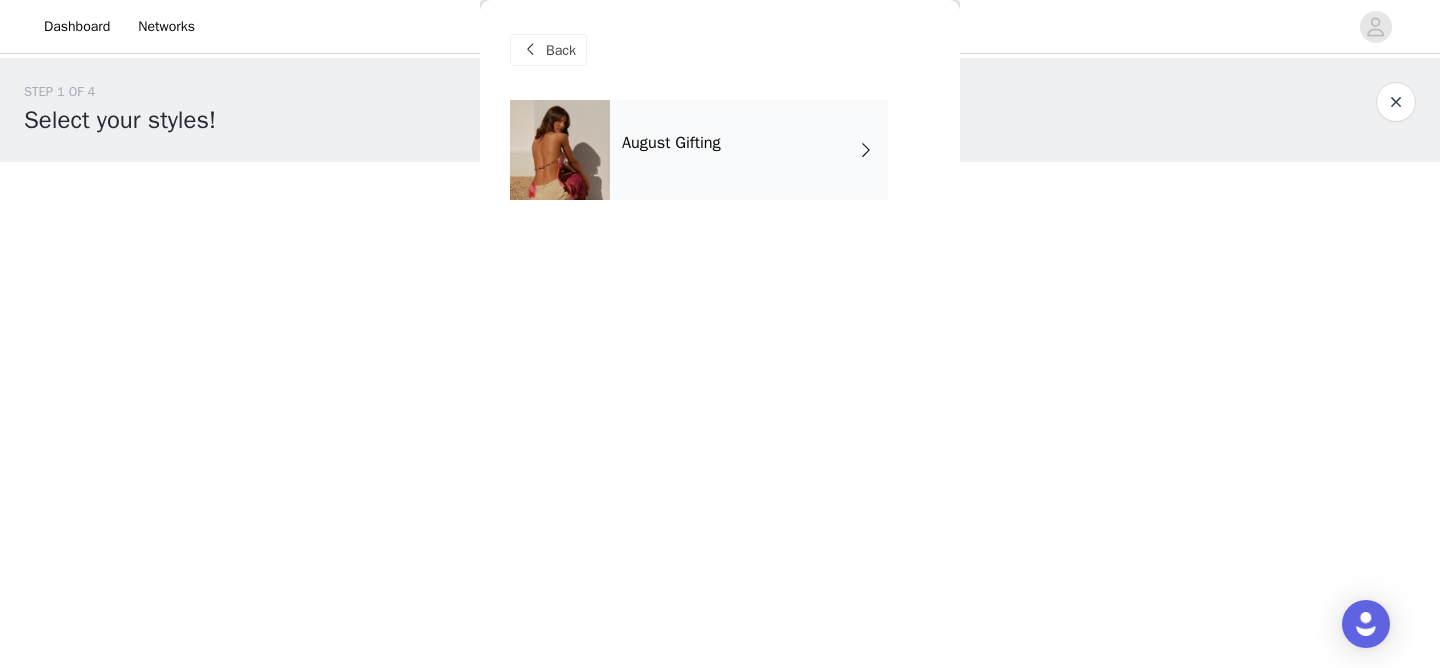 click on "August Gifting" at bounding box center (749, 150) 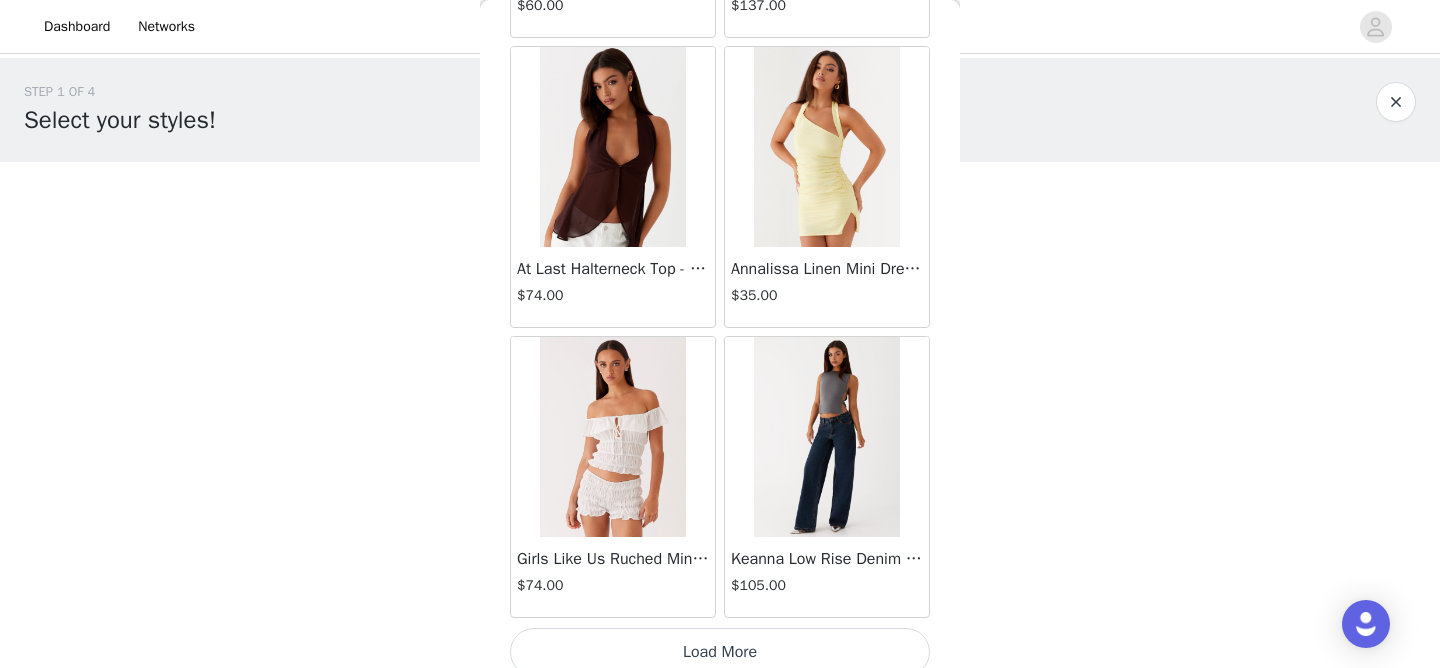 scroll, scrollTop: 2392, scrollLeft: 0, axis: vertical 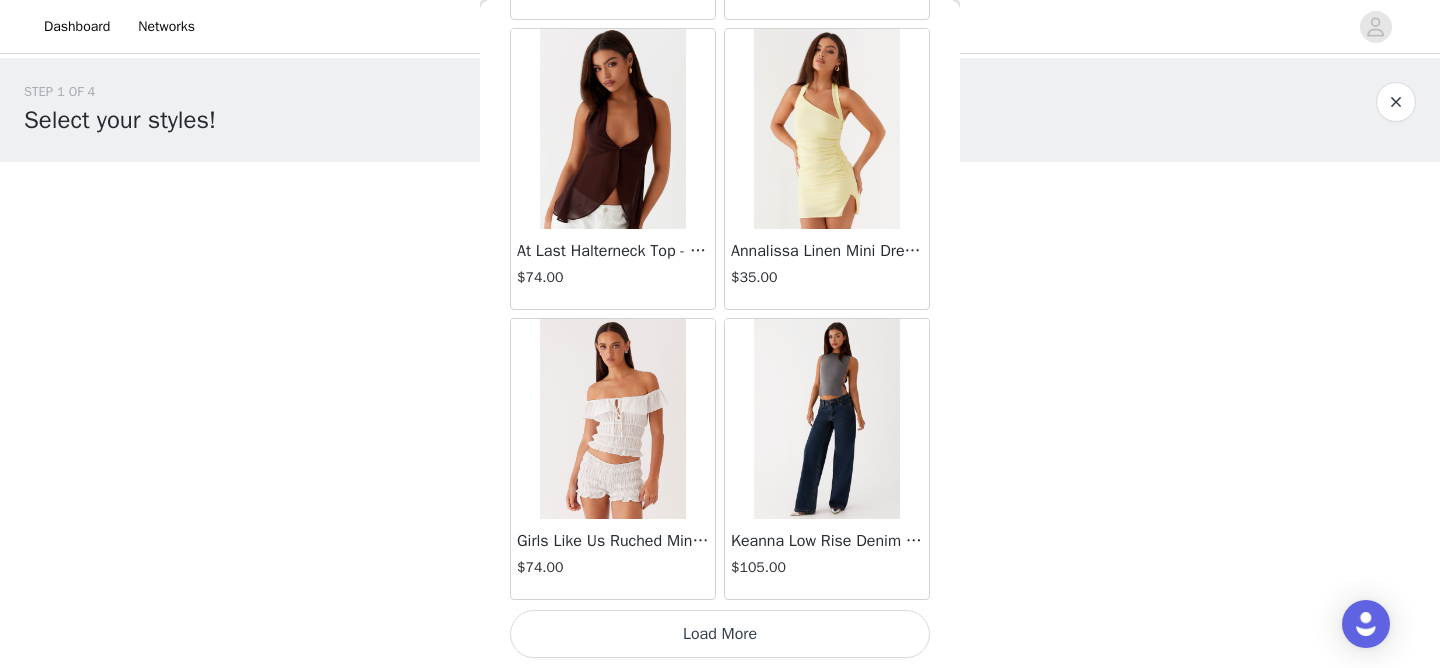 click on "Load More" at bounding box center (720, 634) 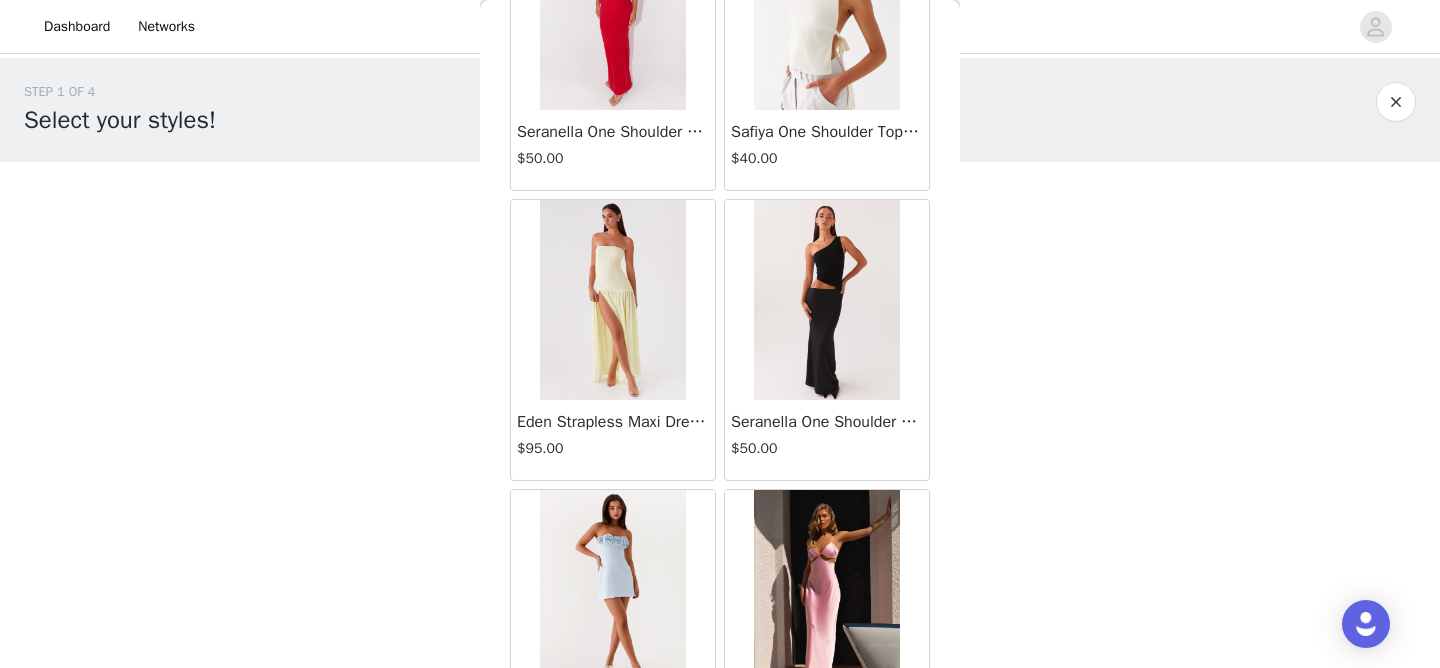 scroll, scrollTop: 5292, scrollLeft: 0, axis: vertical 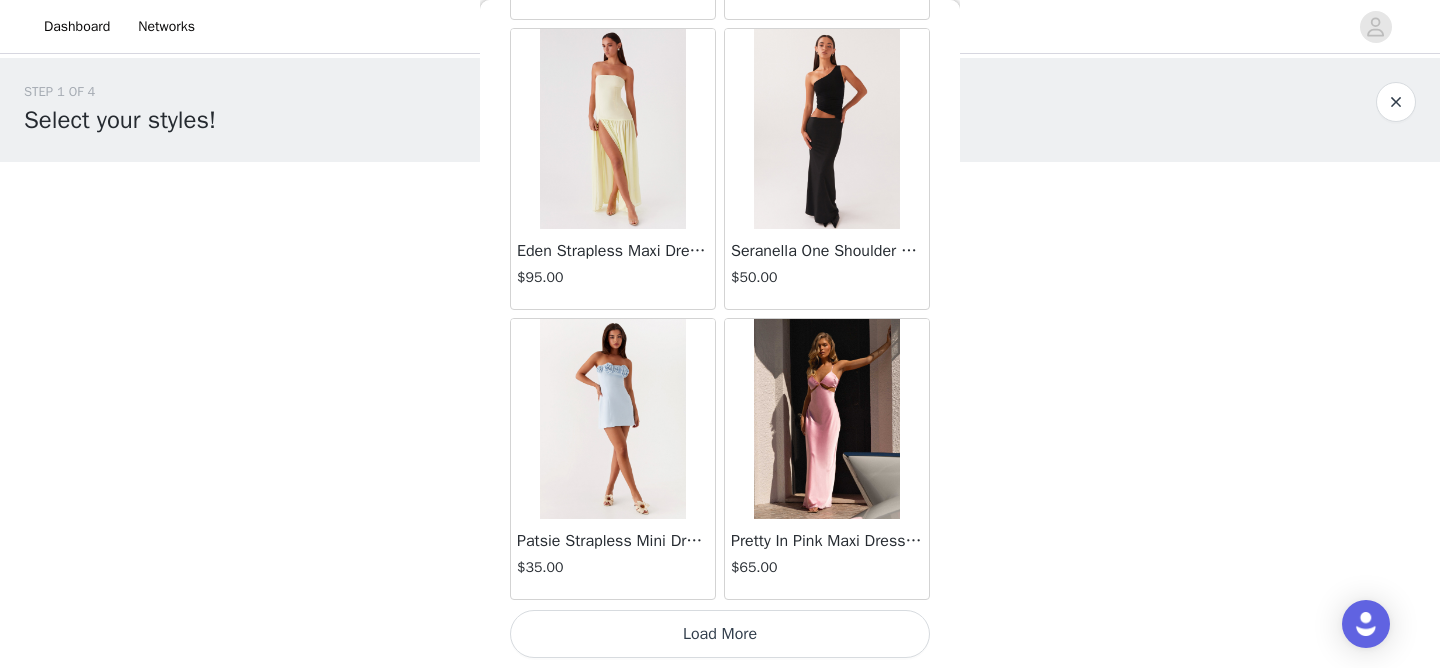 click on "Load More" at bounding box center (720, 634) 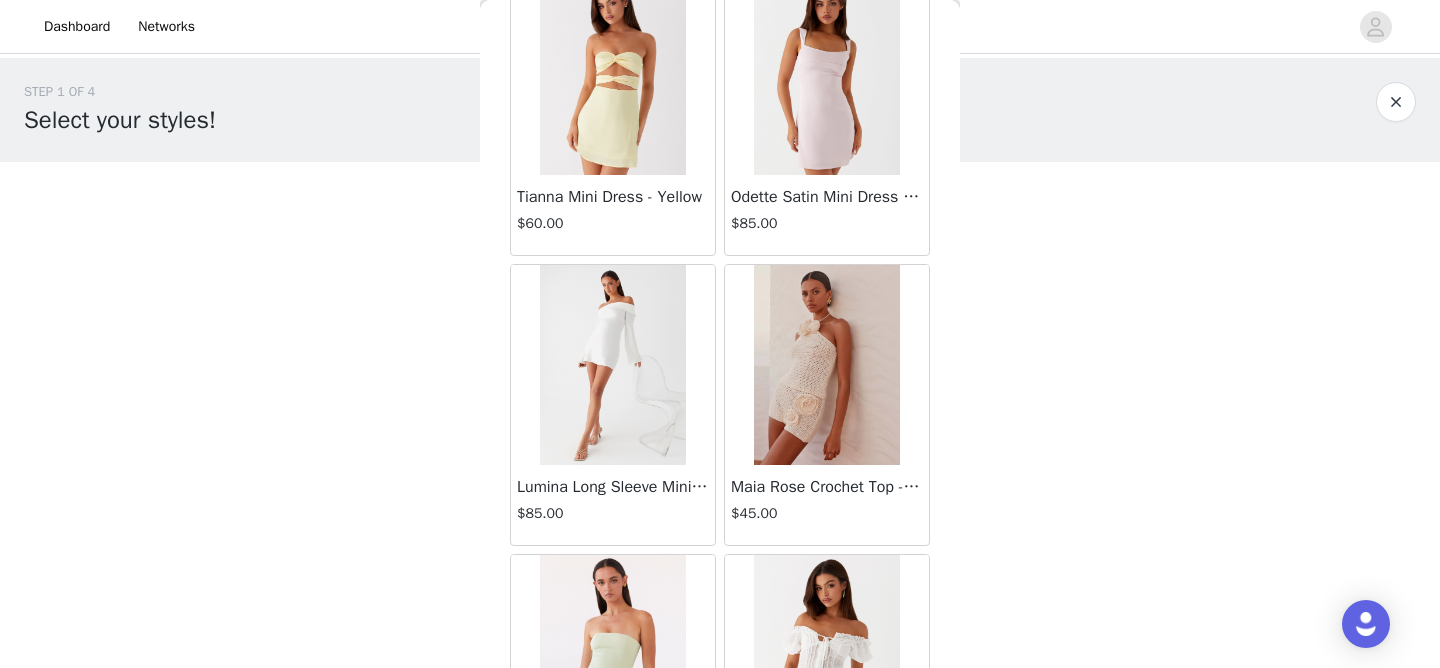 scroll, scrollTop: 8192, scrollLeft: 0, axis: vertical 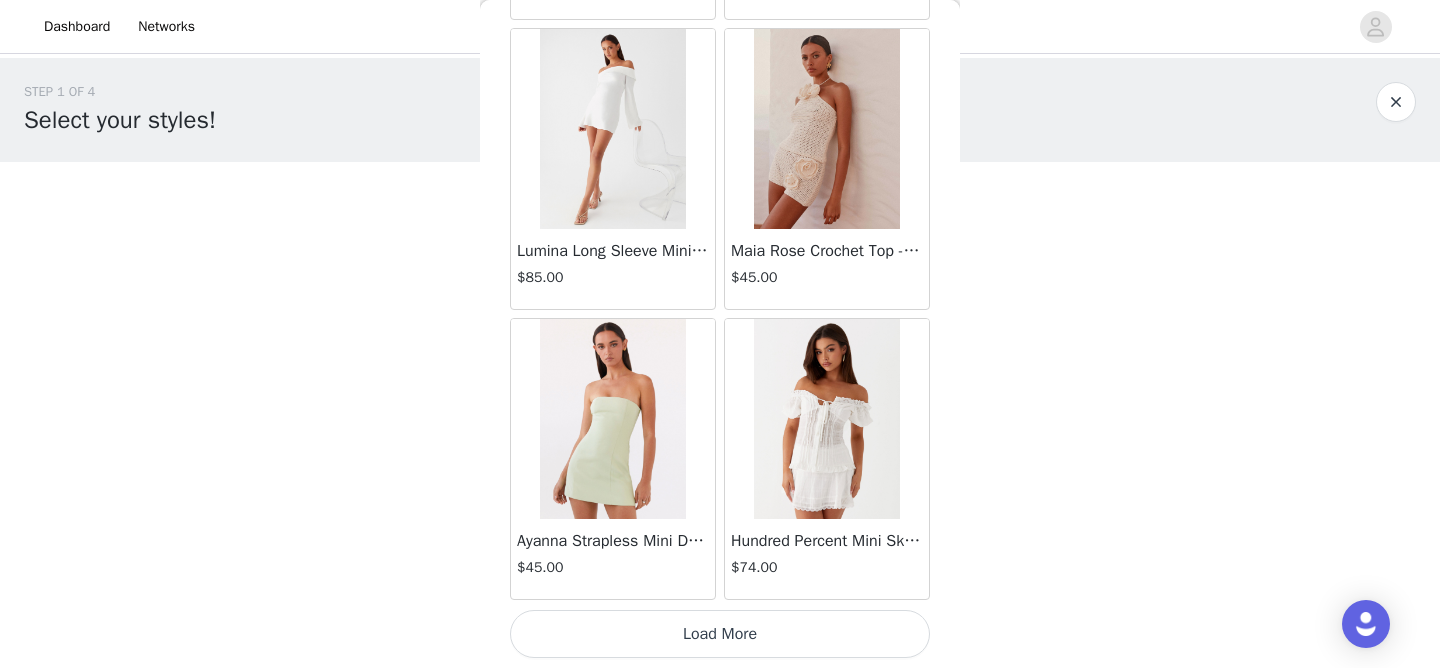 click on "Load More" at bounding box center [720, 634] 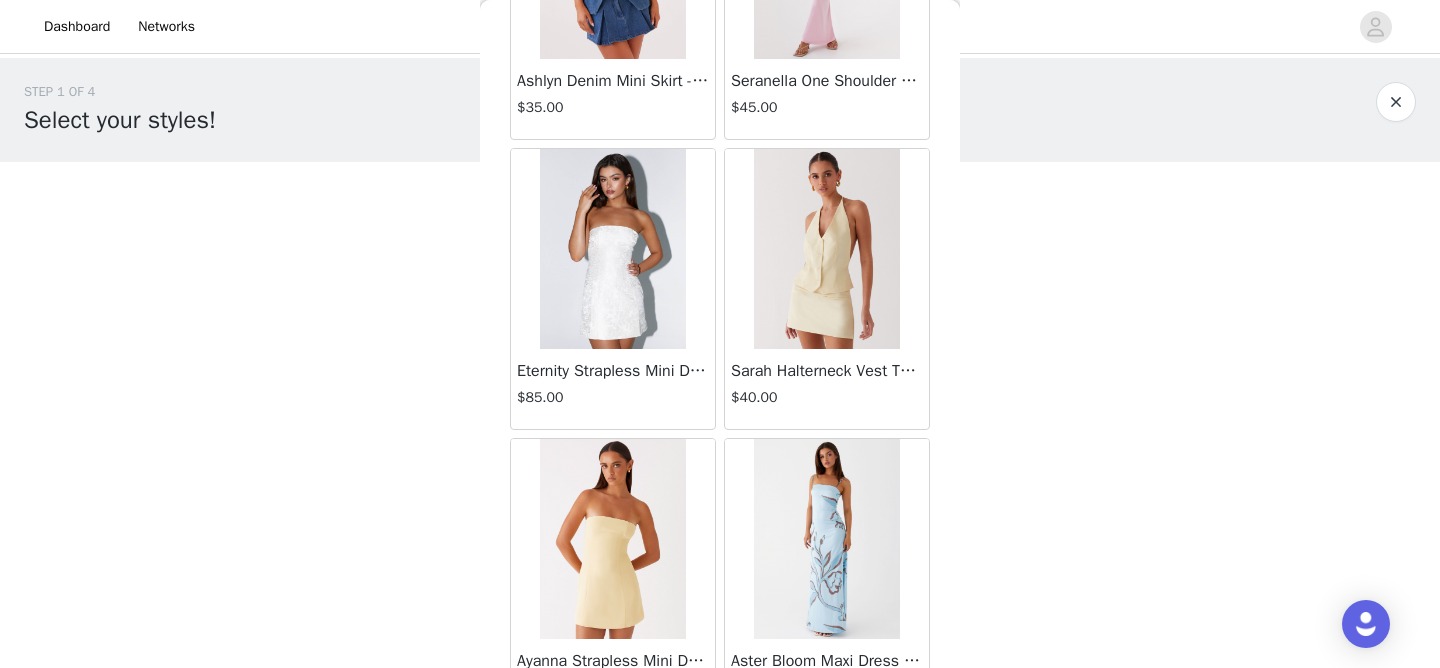 scroll, scrollTop: 11092, scrollLeft: 0, axis: vertical 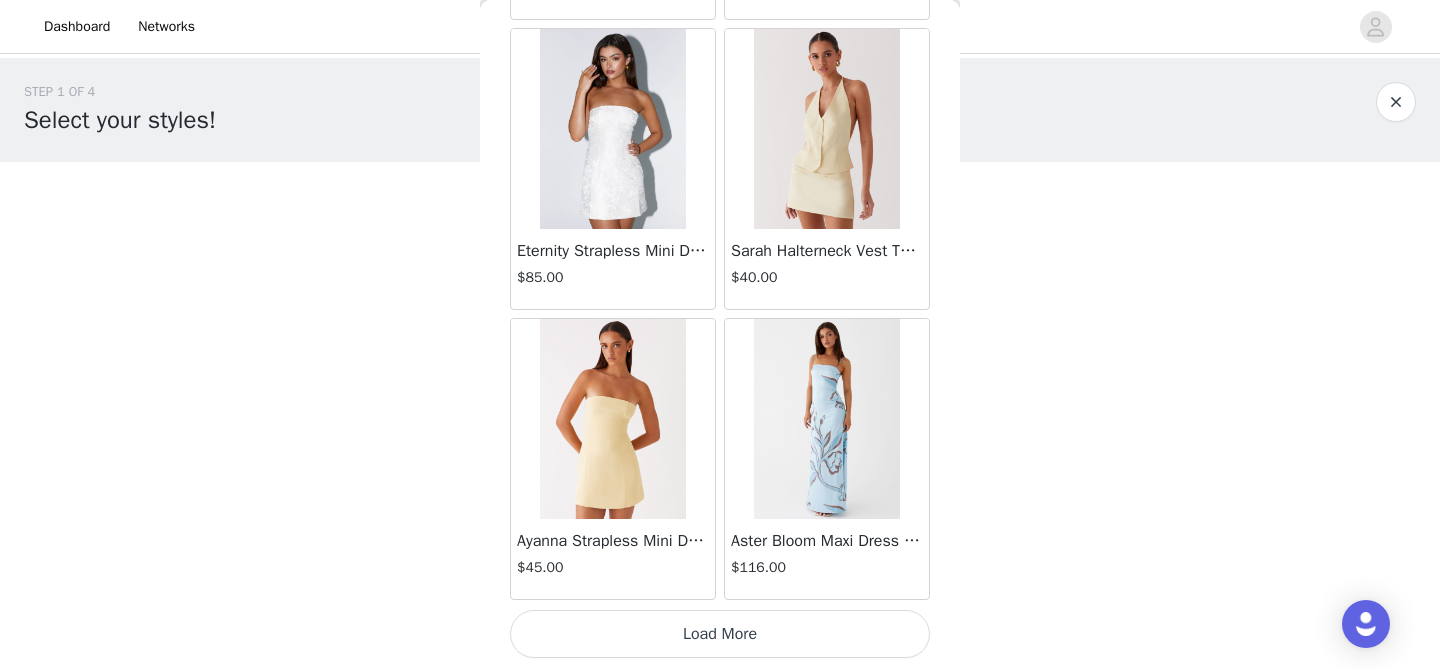 click on "Load More" at bounding box center [720, 634] 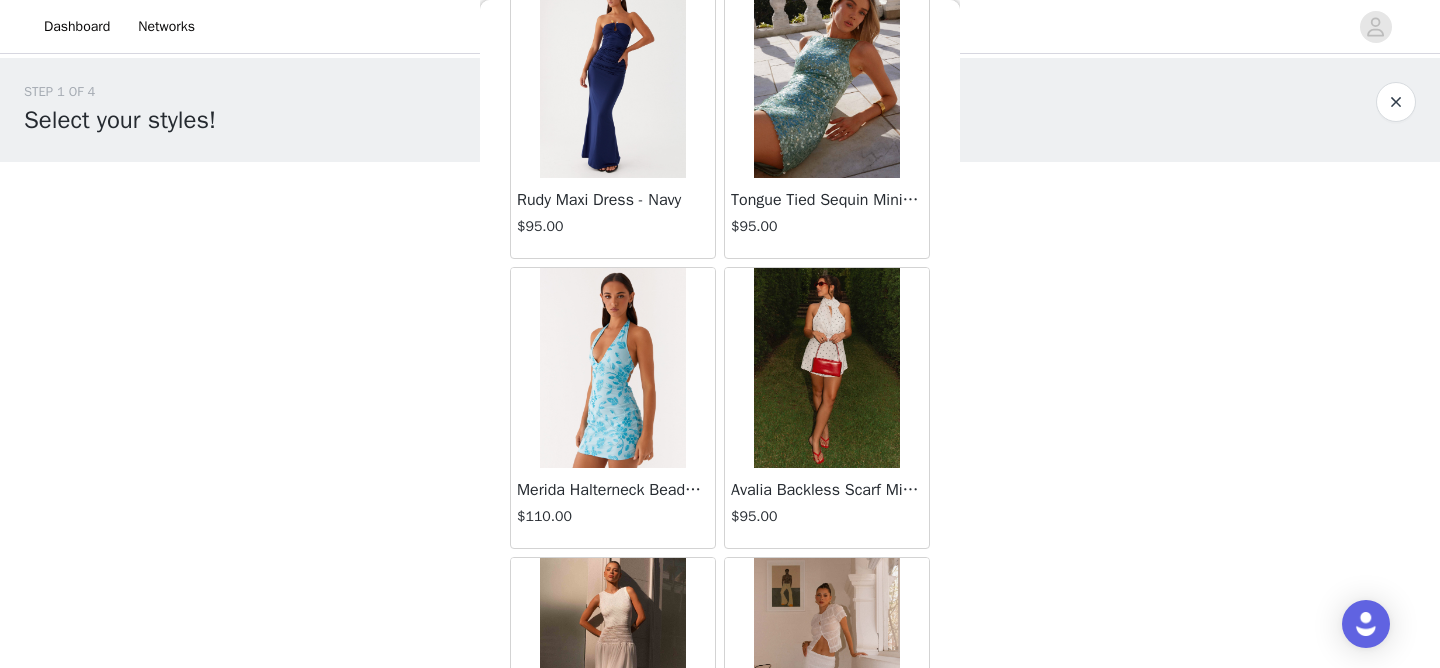 scroll, scrollTop: 13992, scrollLeft: 0, axis: vertical 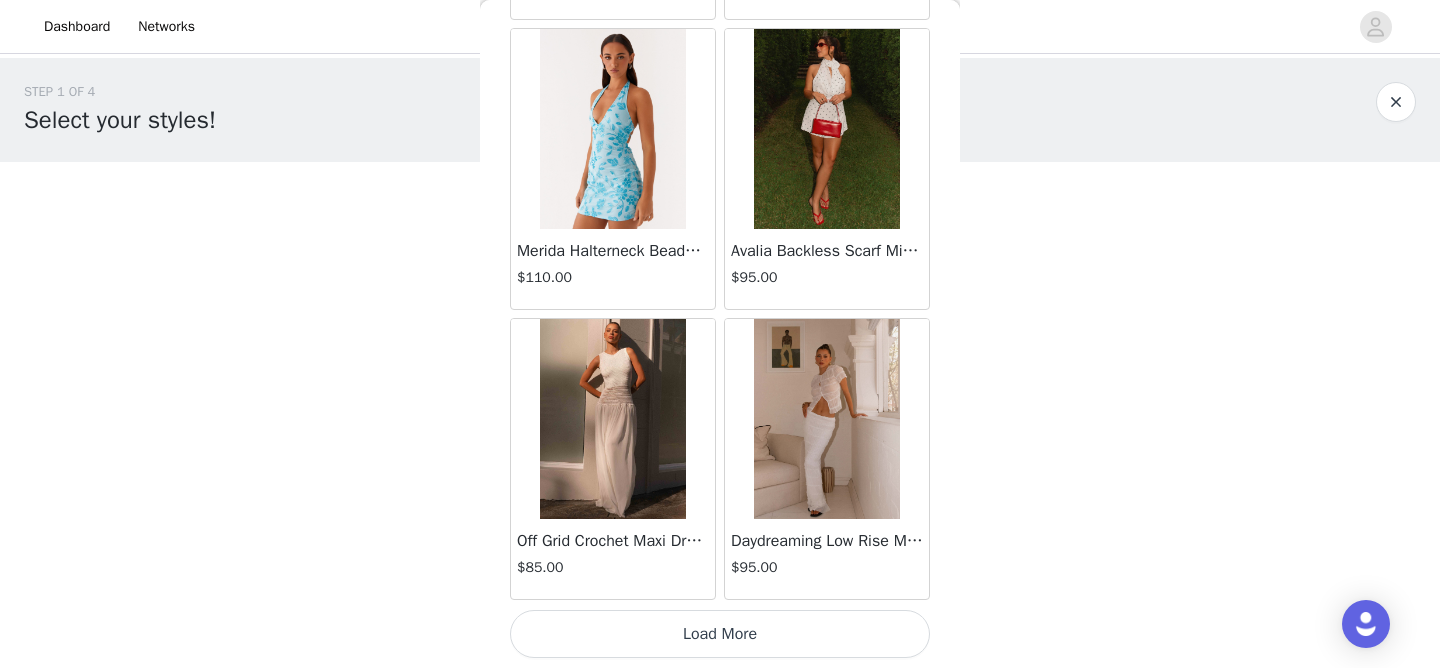 click on "Load More" at bounding box center [720, 634] 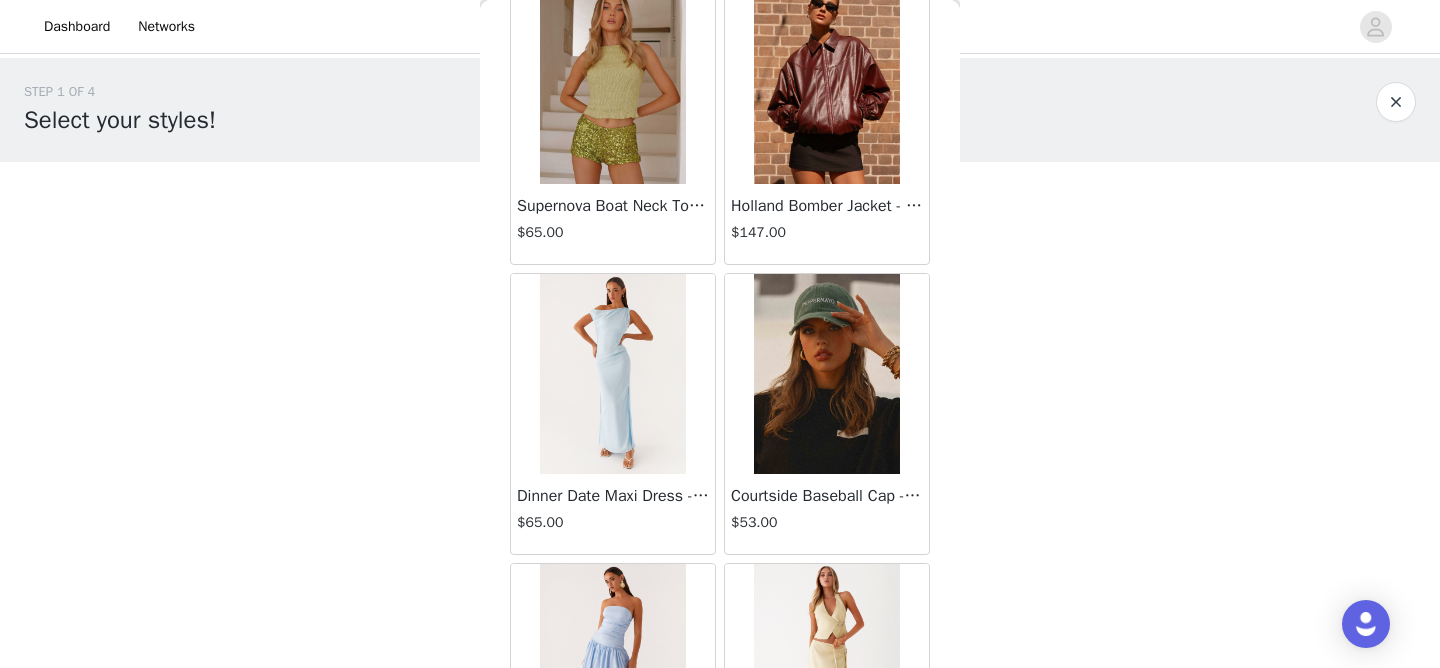 scroll, scrollTop: 16359, scrollLeft: 0, axis: vertical 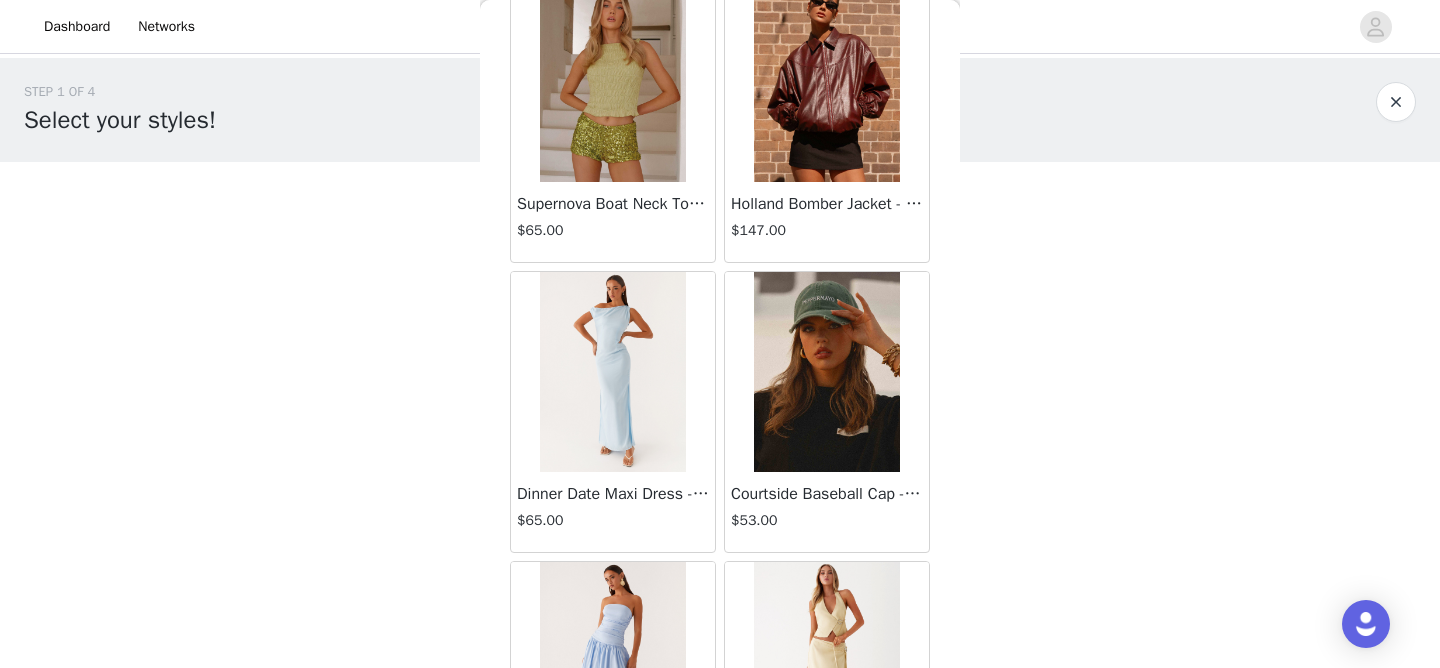 click at bounding box center (826, 82) 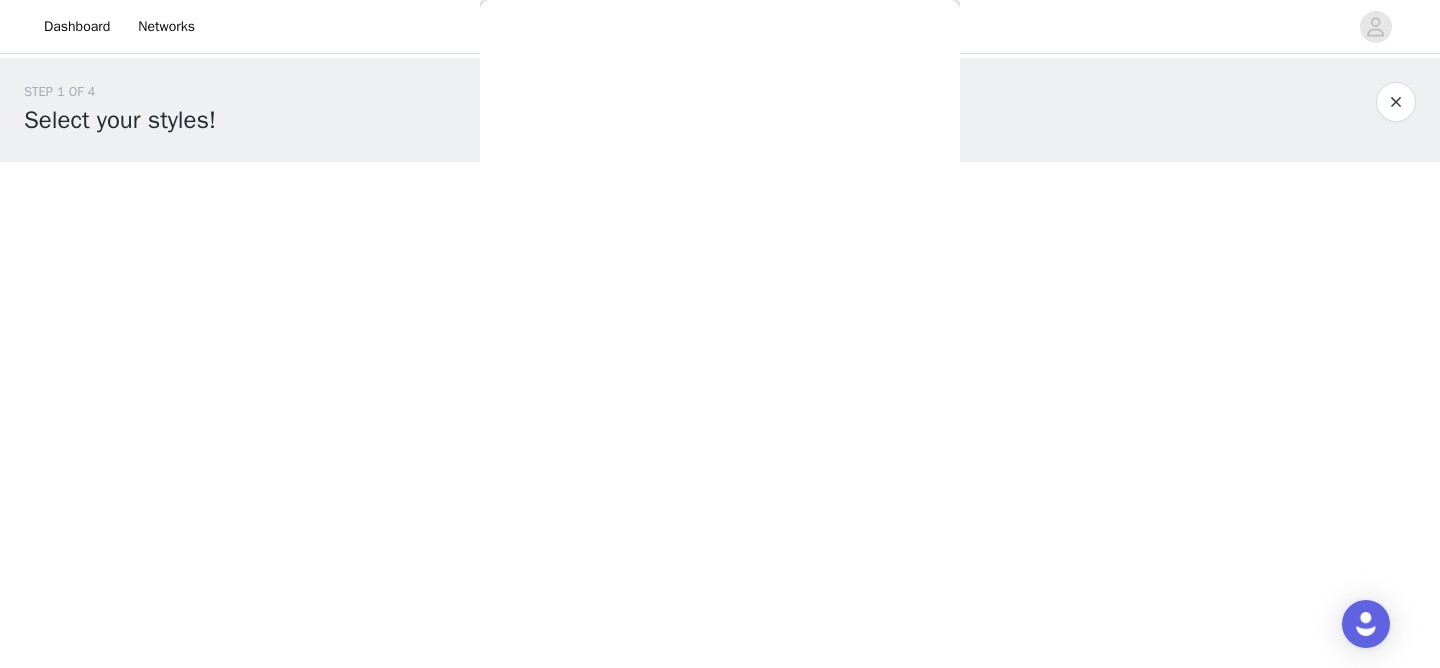 scroll, scrollTop: 410, scrollLeft: 0, axis: vertical 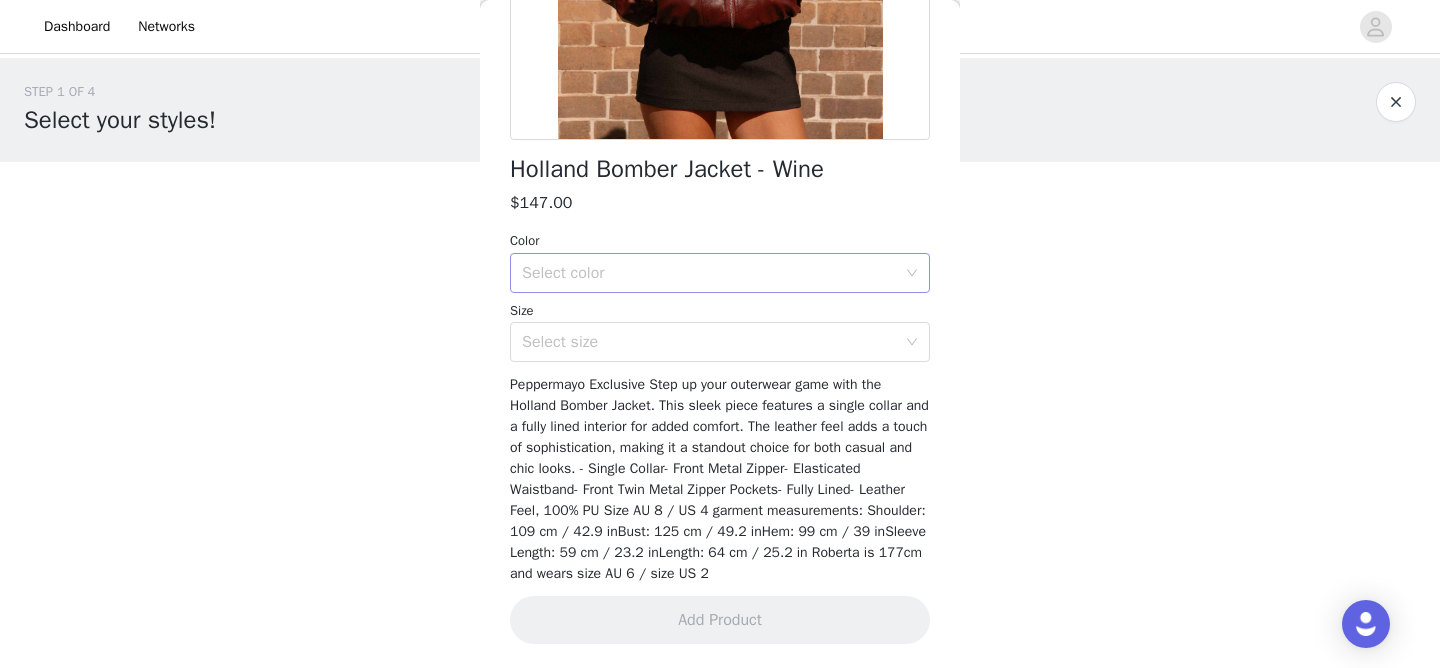 click on "Select color" at bounding box center [709, 273] 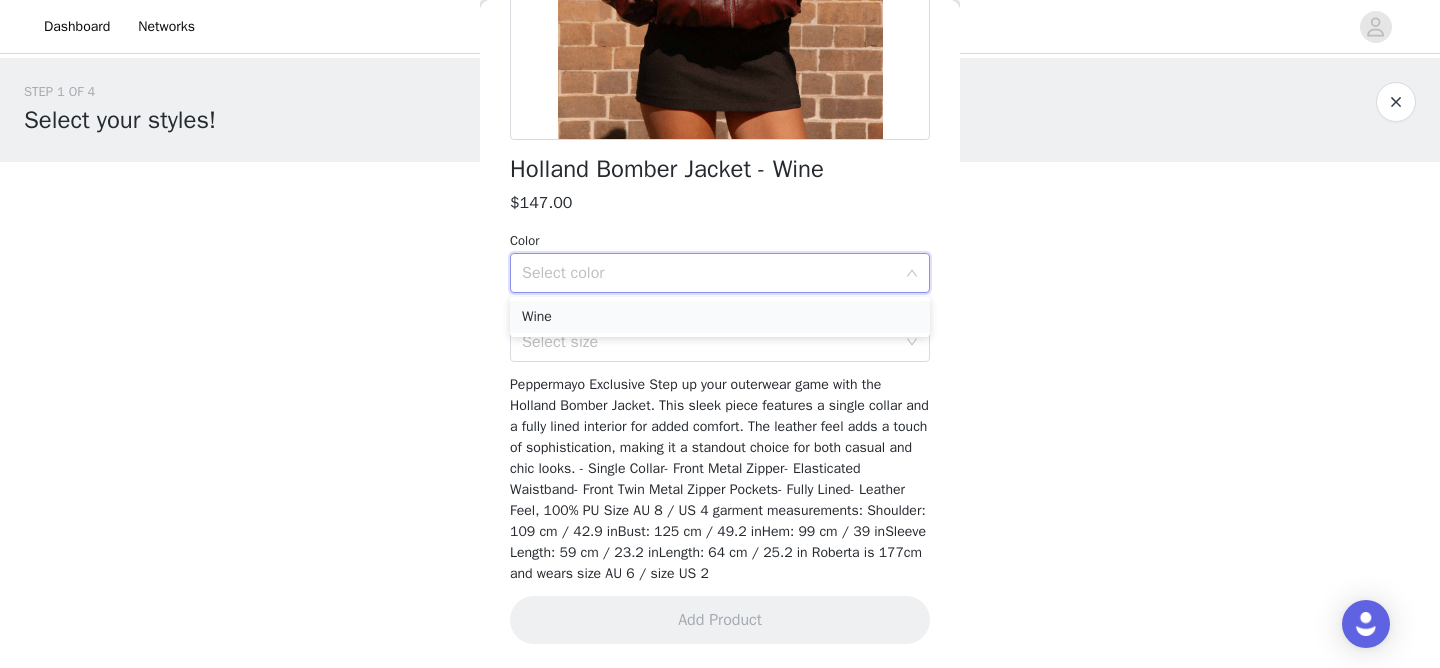 click on "Wine" at bounding box center [720, 317] 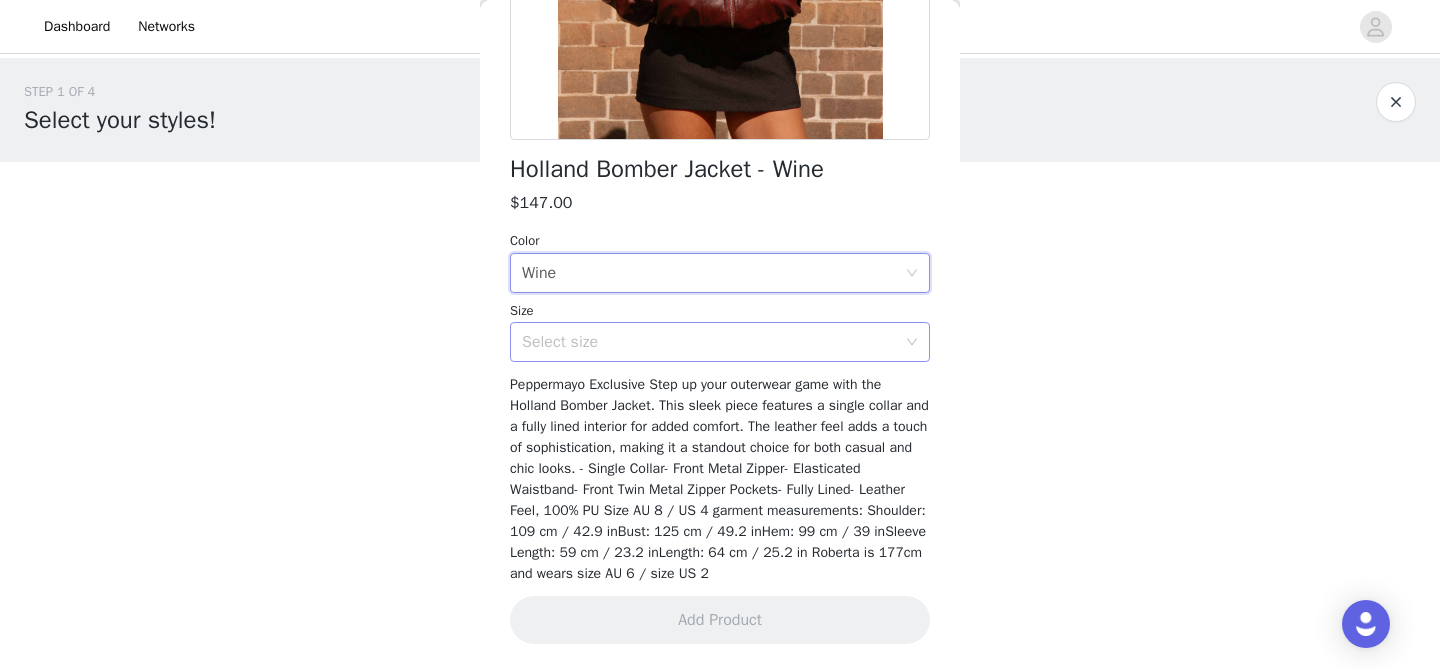 click on "Select size" at bounding box center (709, 342) 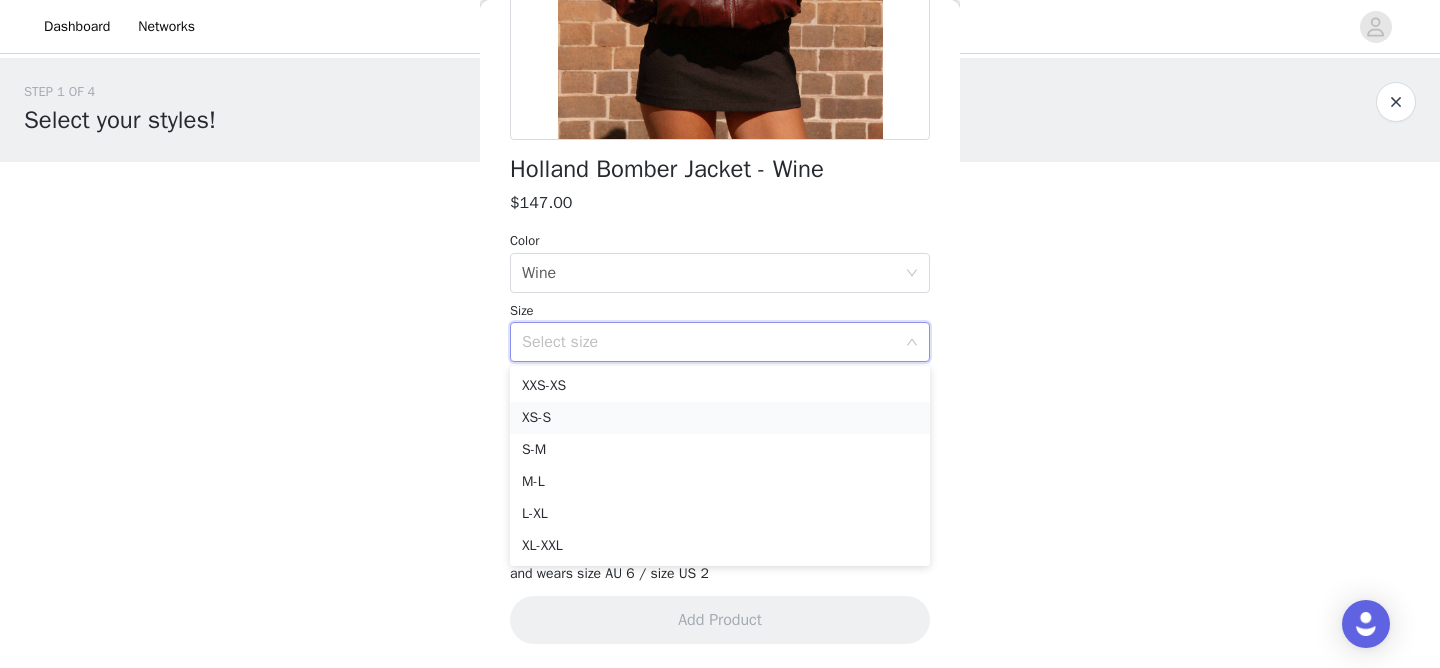 click on "XS-S" at bounding box center (720, 418) 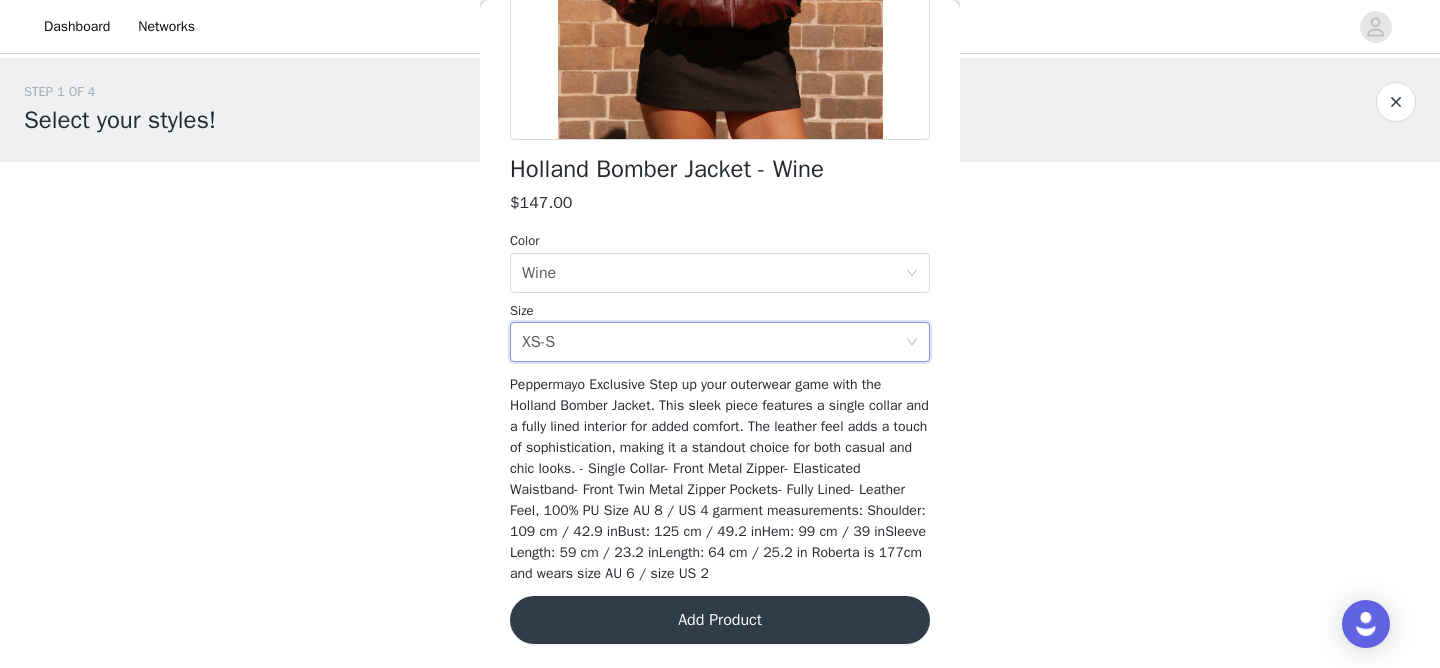 click on "Add Product" at bounding box center (720, 620) 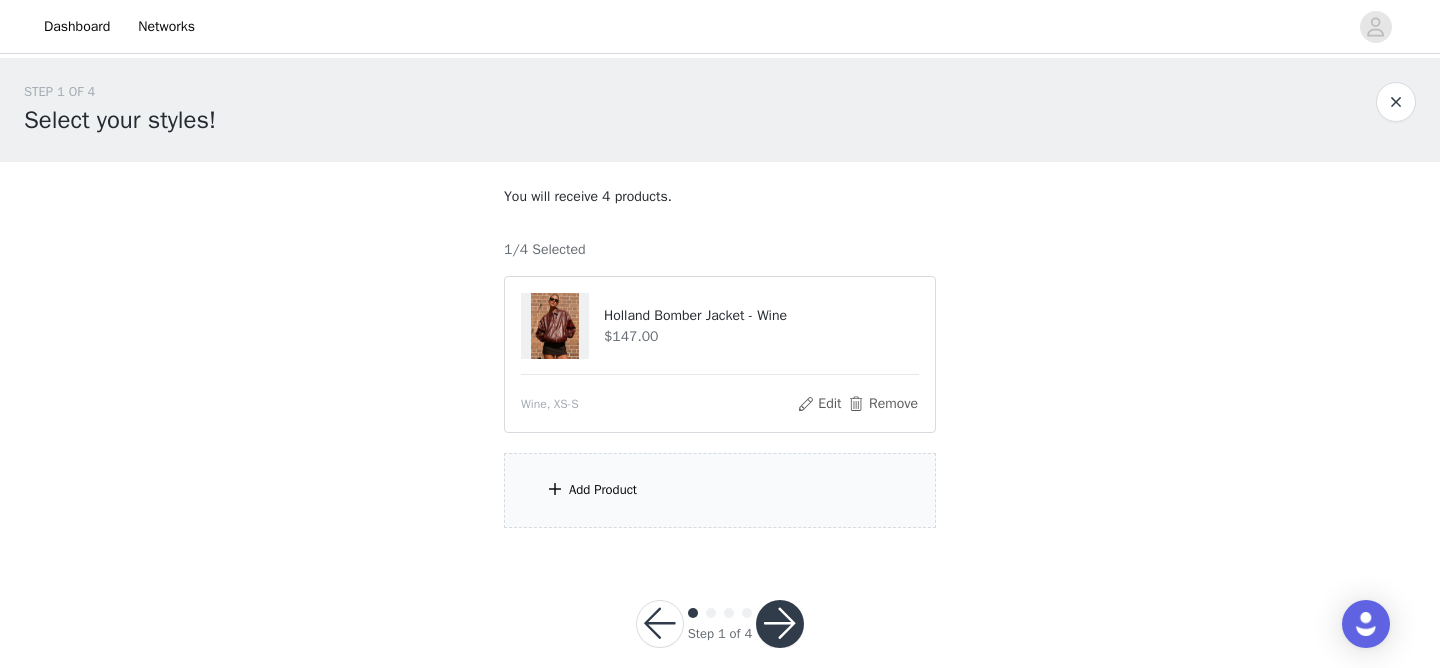 click on "Add Product" at bounding box center [720, 490] 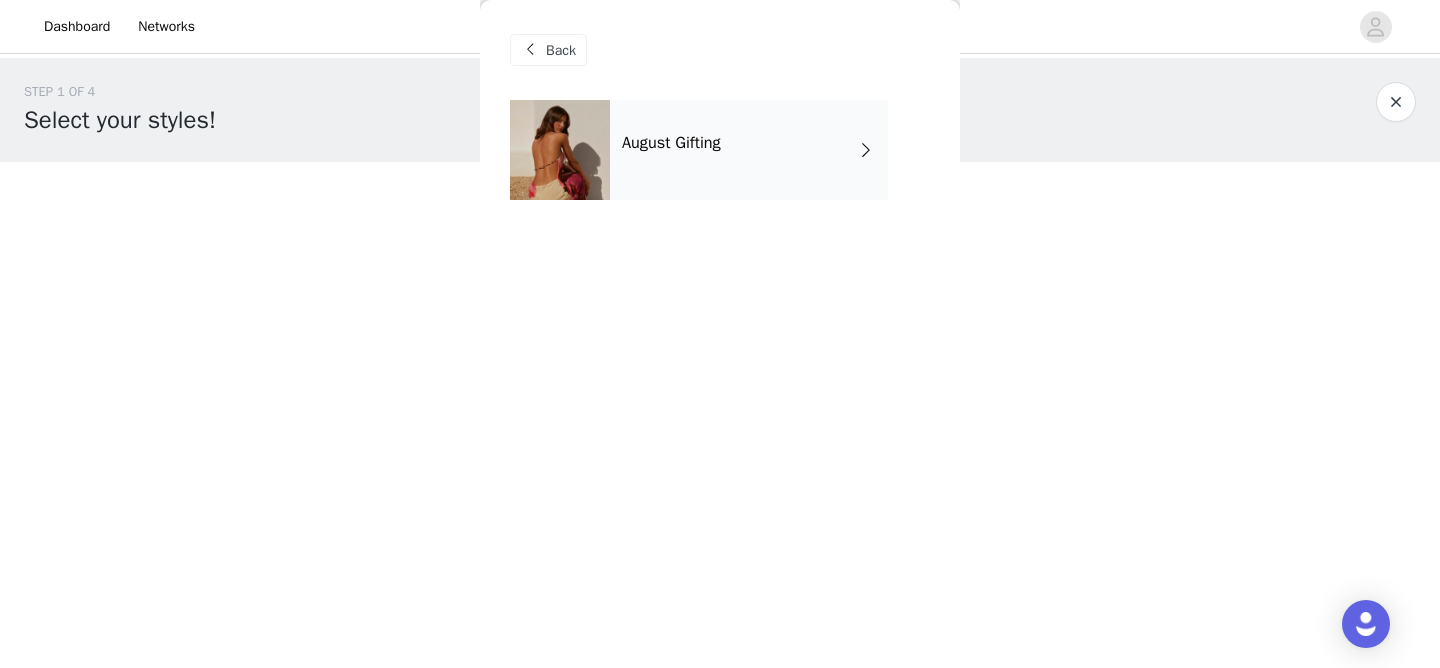 click on "August Gifting" at bounding box center (749, 150) 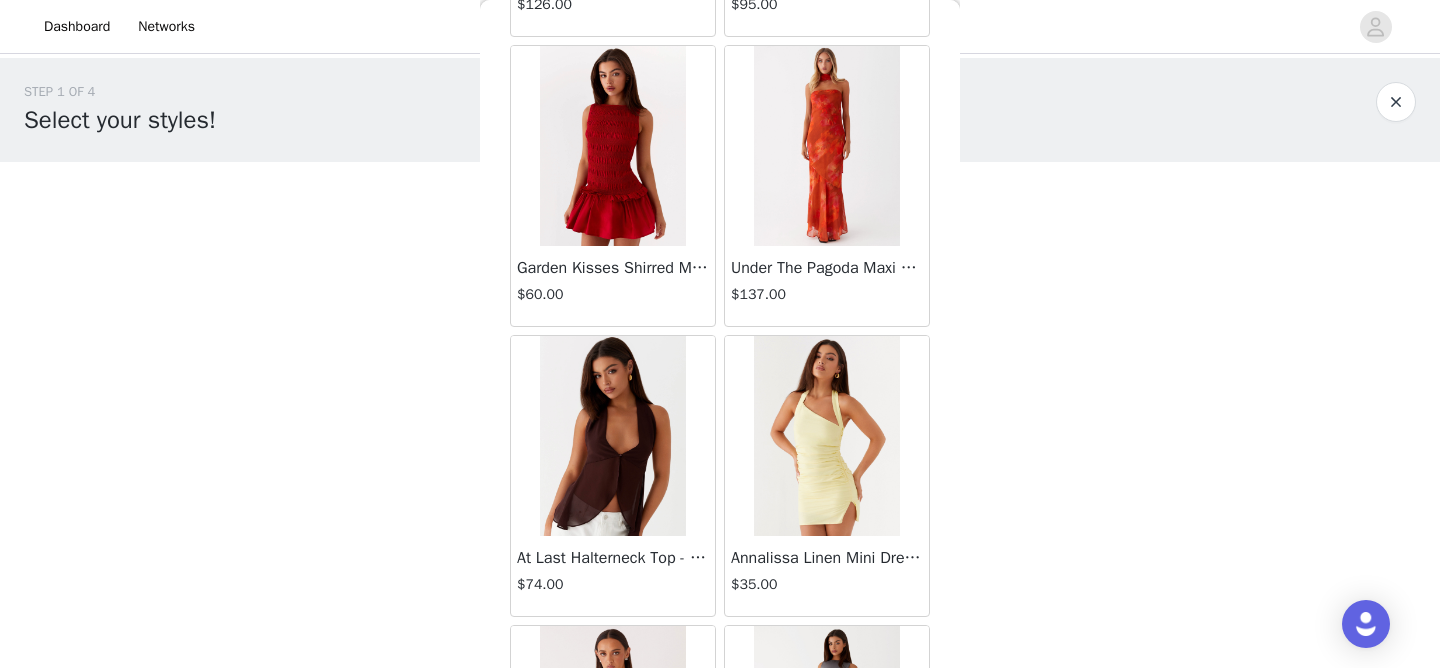 scroll, scrollTop: 2392, scrollLeft: 0, axis: vertical 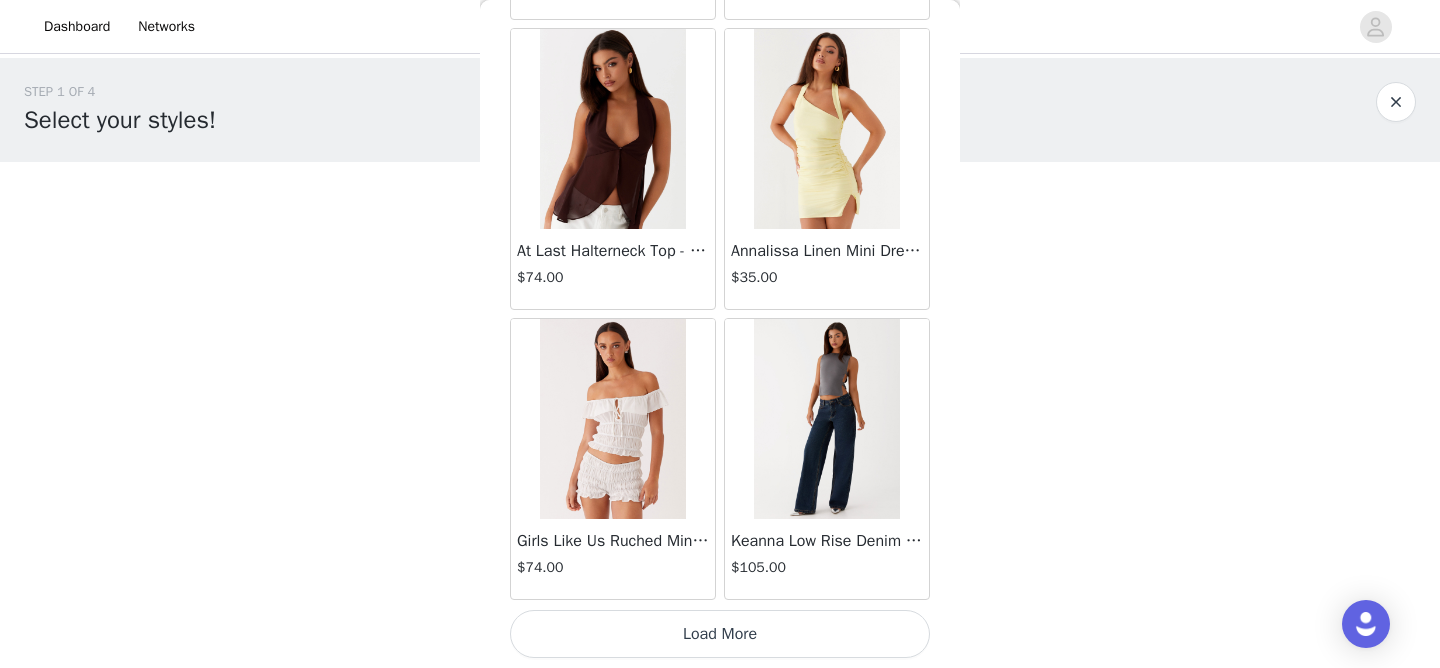 click on "Load More" at bounding box center (720, 634) 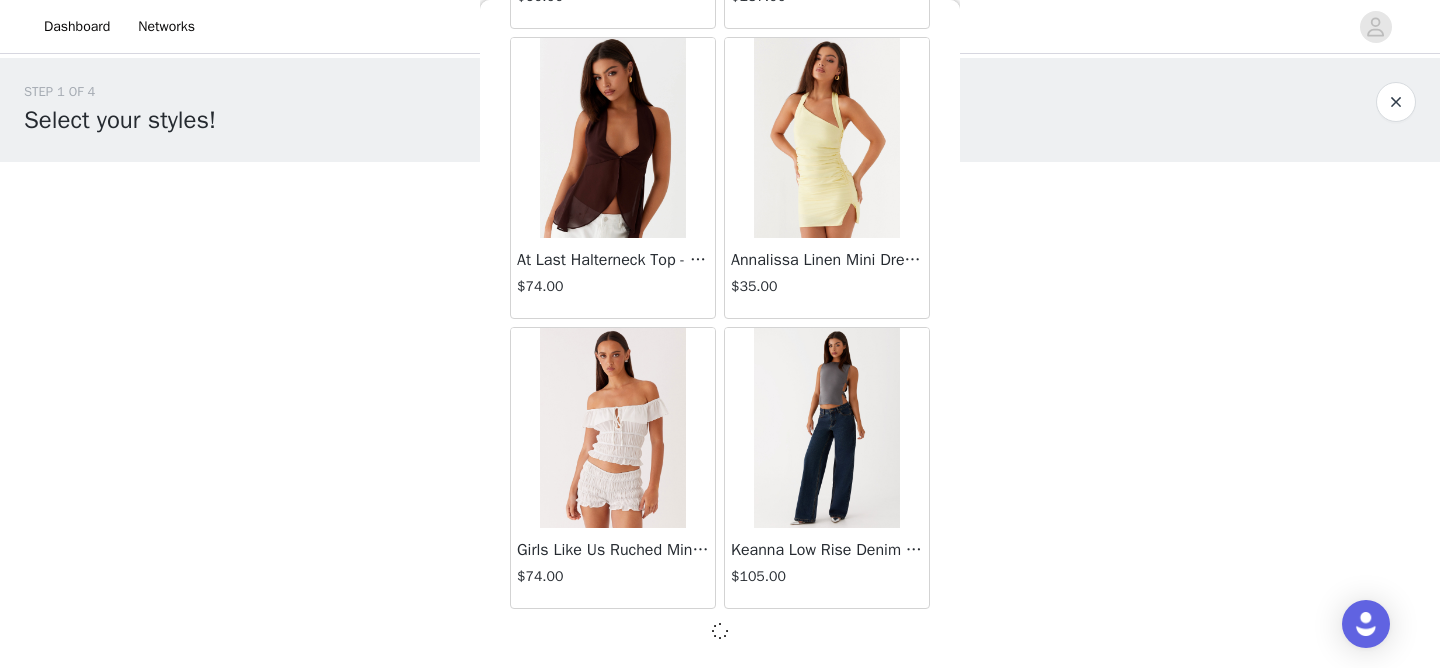 scroll, scrollTop: 2383, scrollLeft: 0, axis: vertical 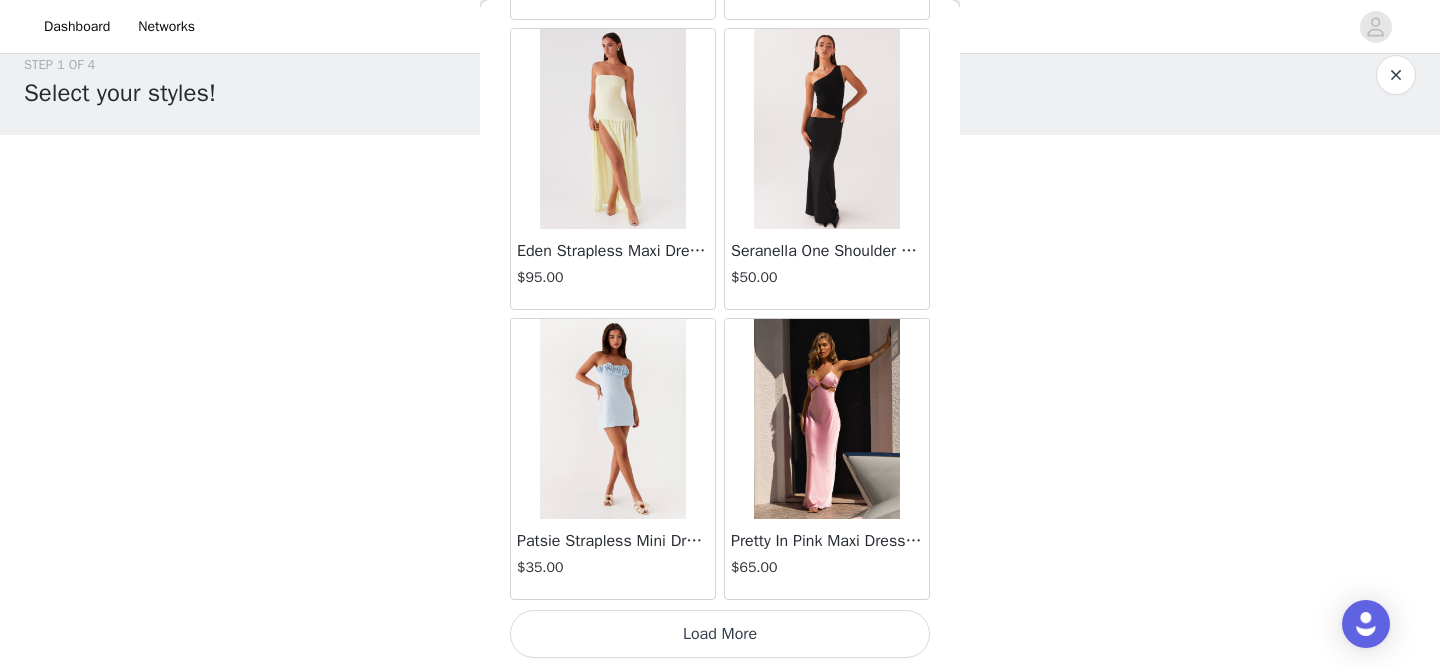 click on "Load More" at bounding box center [720, 634] 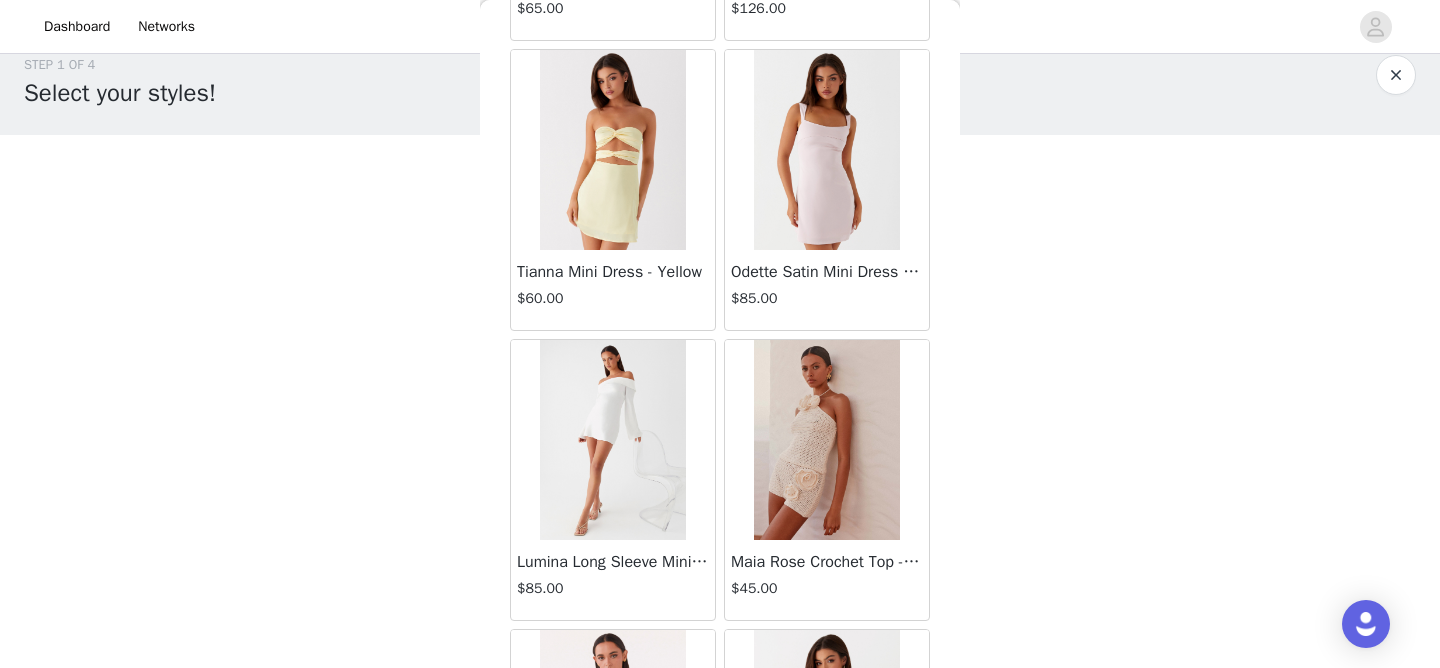 scroll, scrollTop: 8192, scrollLeft: 0, axis: vertical 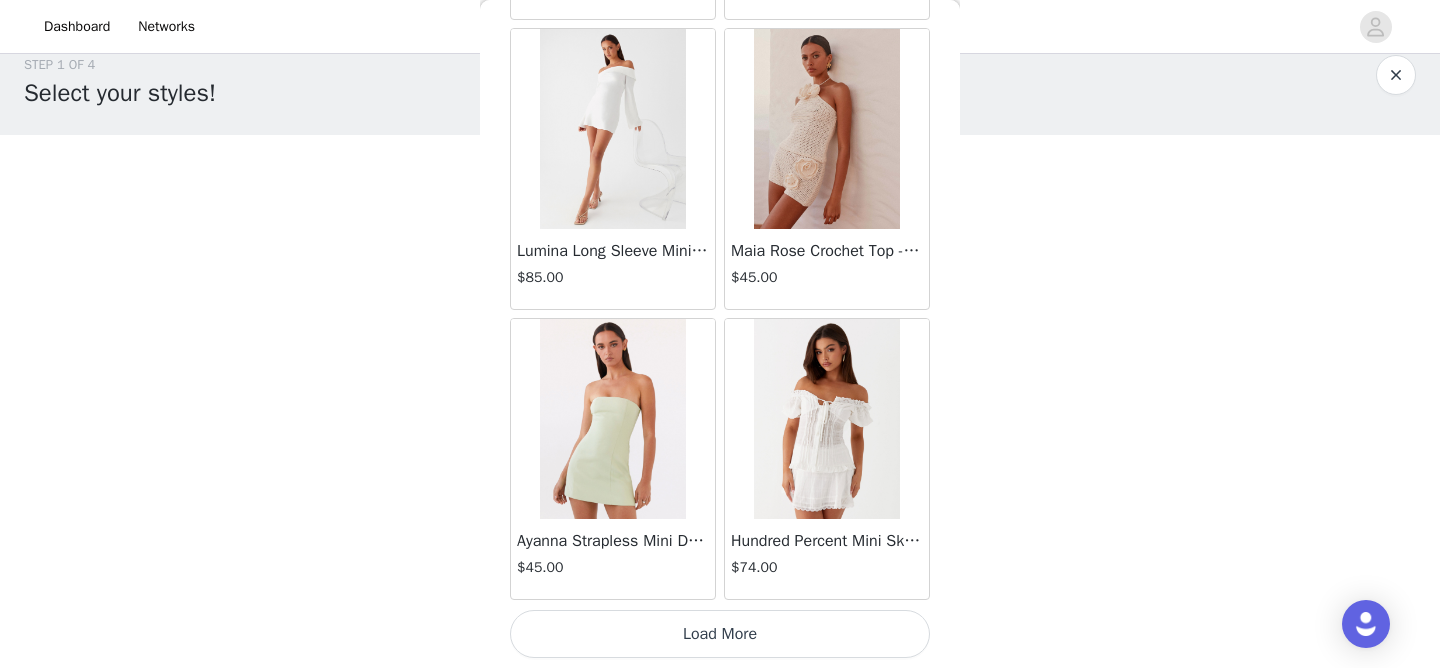 click on "Load More" at bounding box center (720, 634) 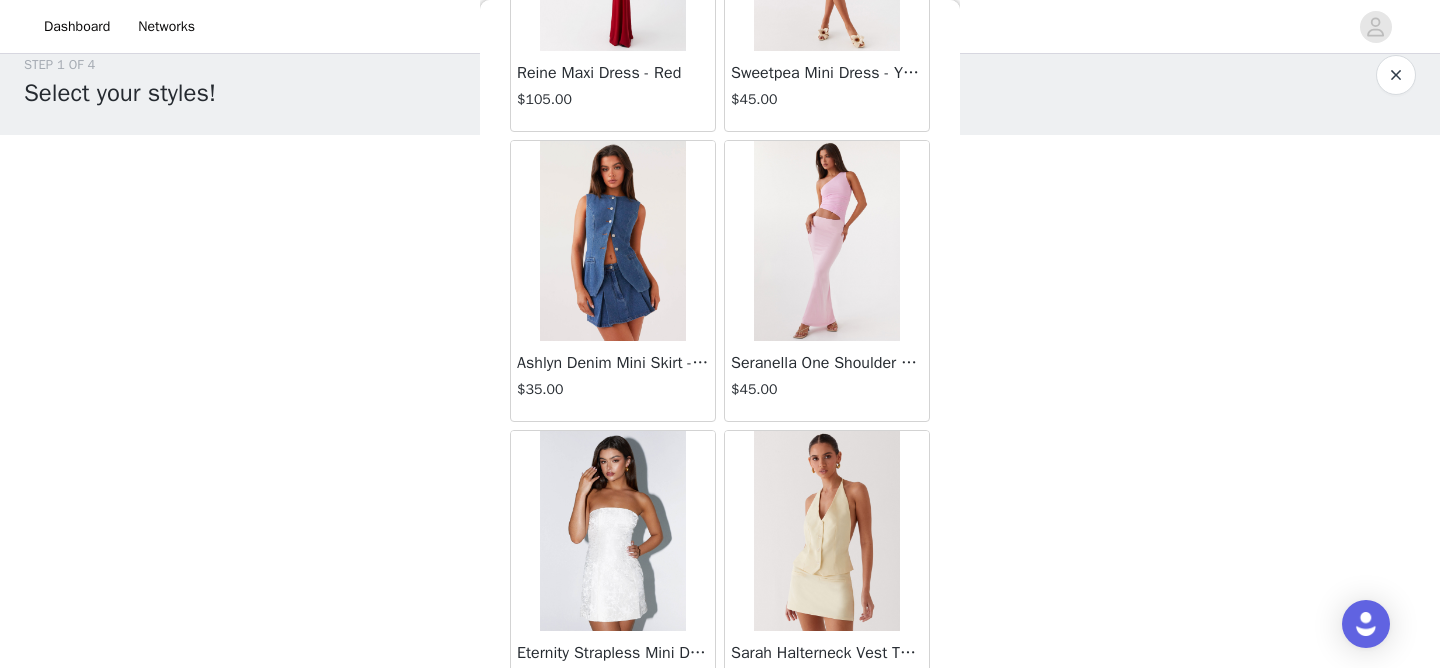 scroll, scrollTop: 11092, scrollLeft: 0, axis: vertical 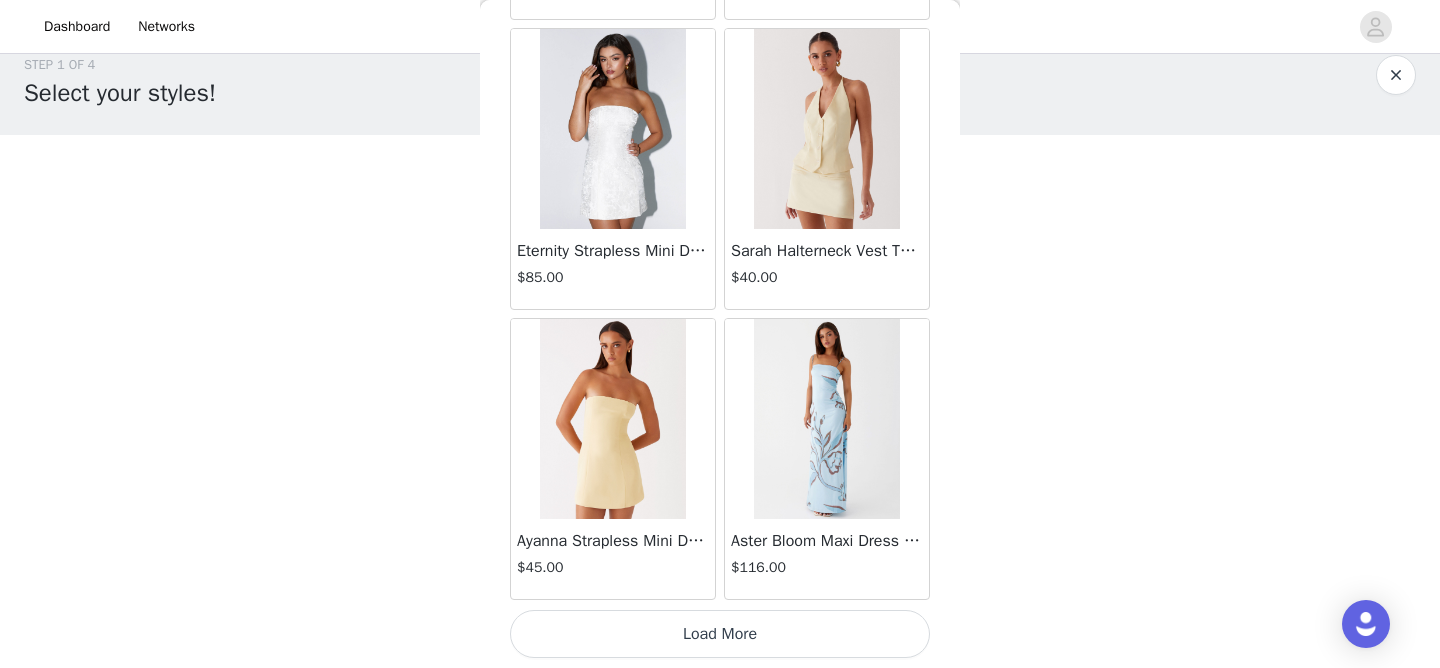 click on "Load More" at bounding box center [720, 634] 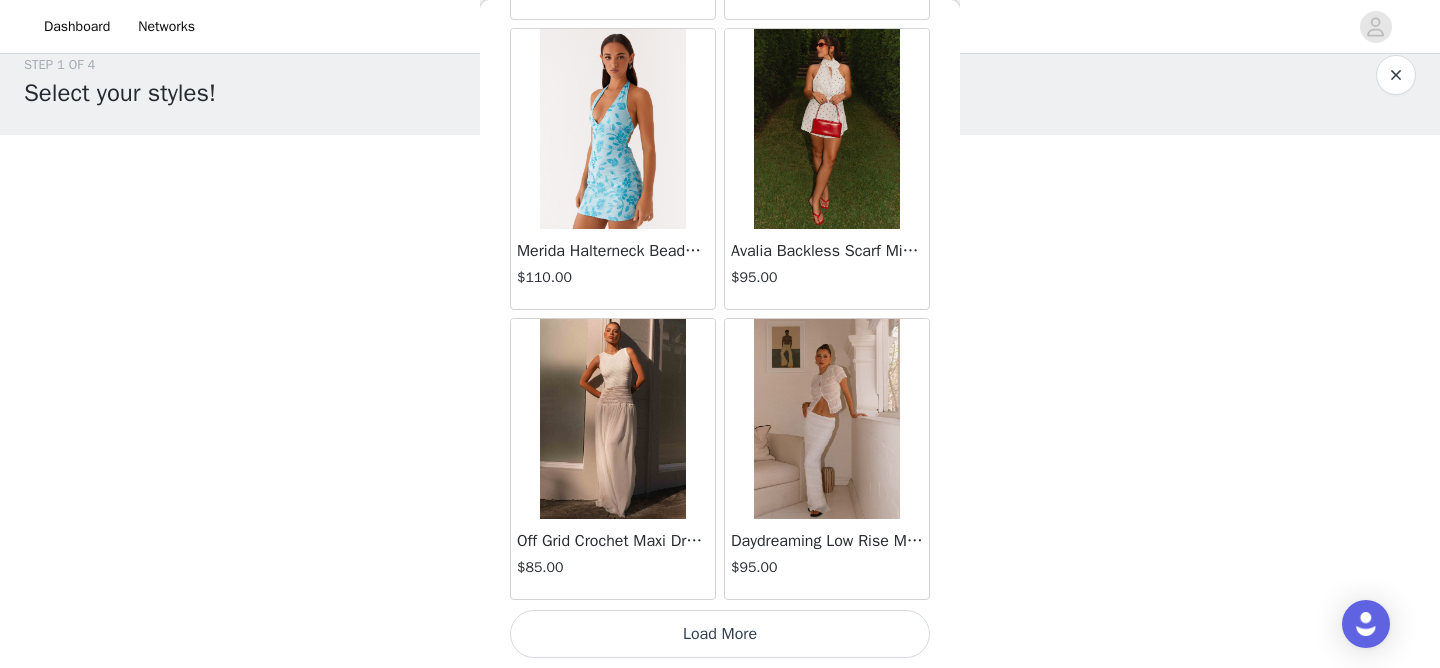 click on "Load More" at bounding box center (720, 634) 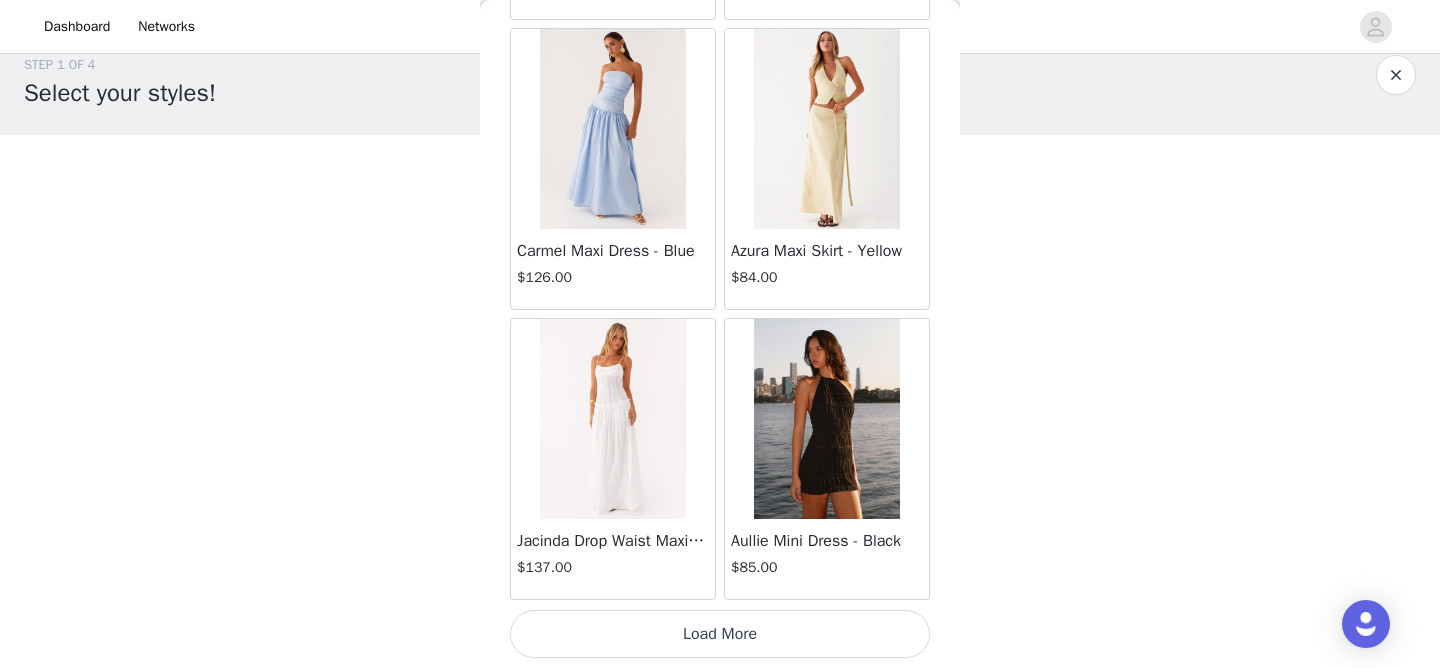 click on "Load More" at bounding box center [720, 634] 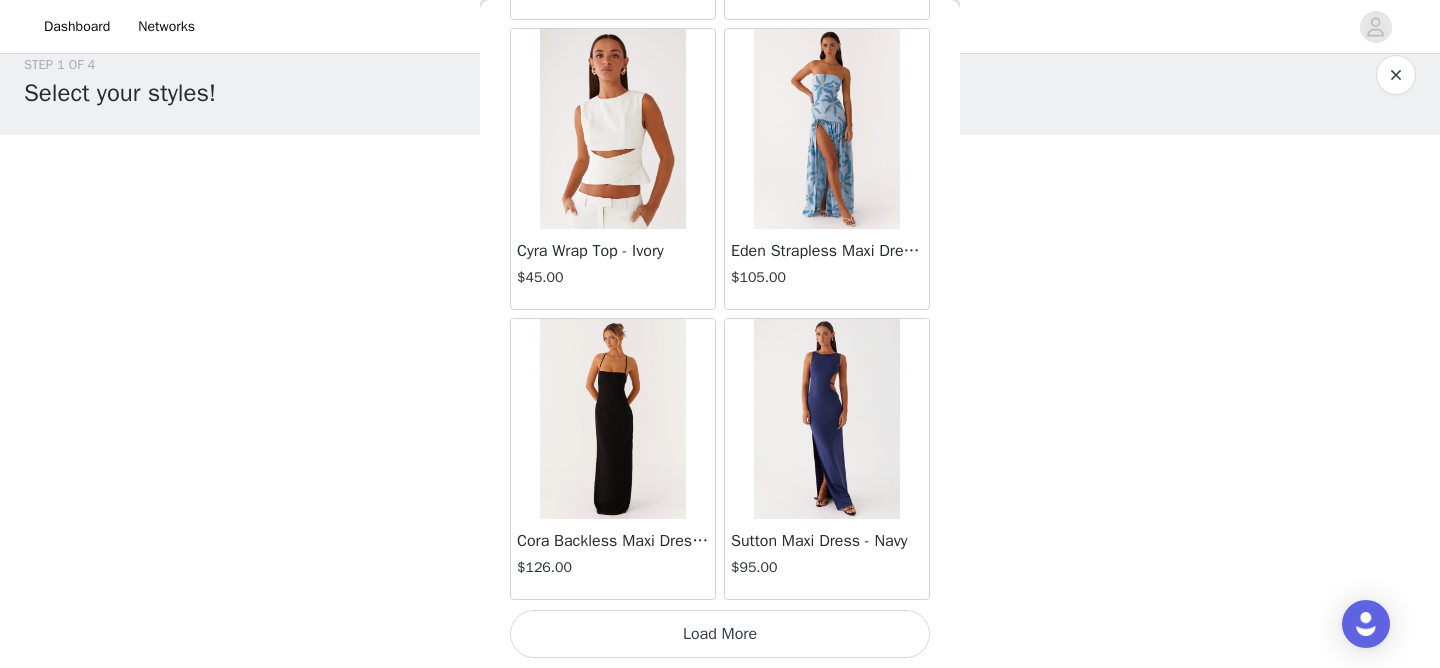 click on "Load More" at bounding box center (720, 634) 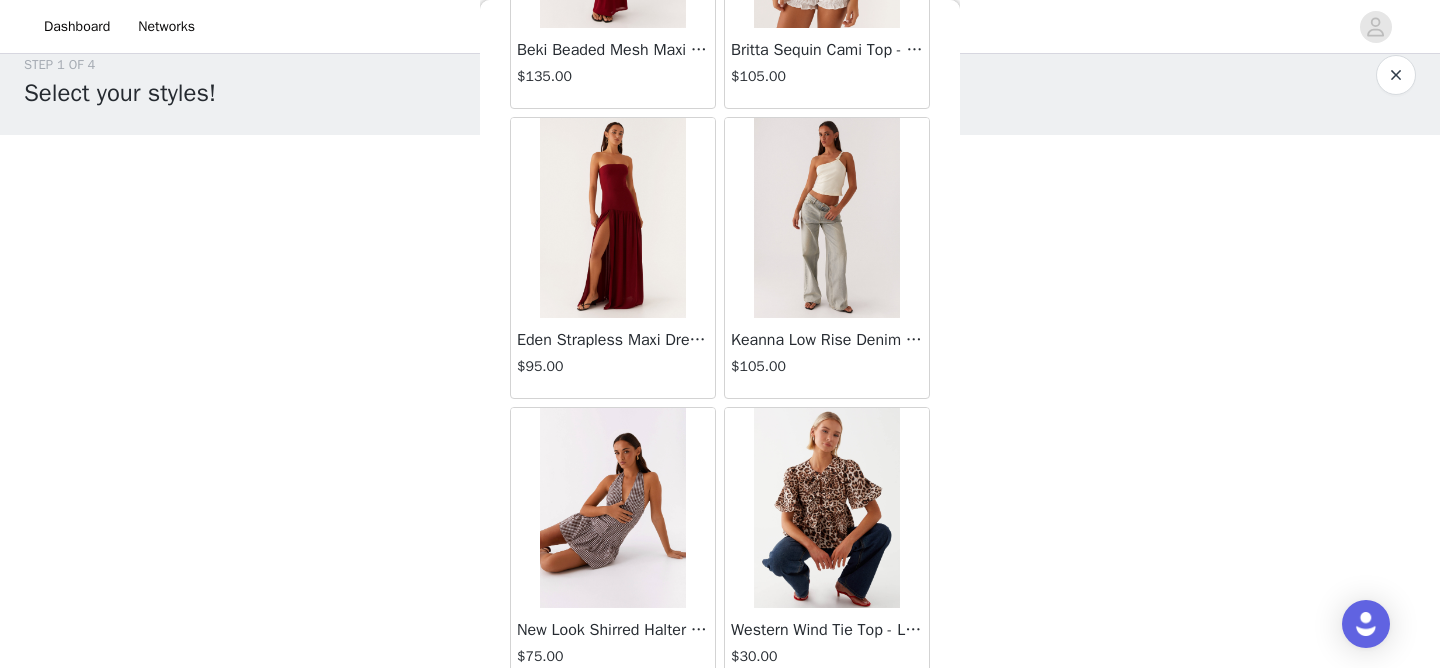 scroll, scrollTop: 22011, scrollLeft: 0, axis: vertical 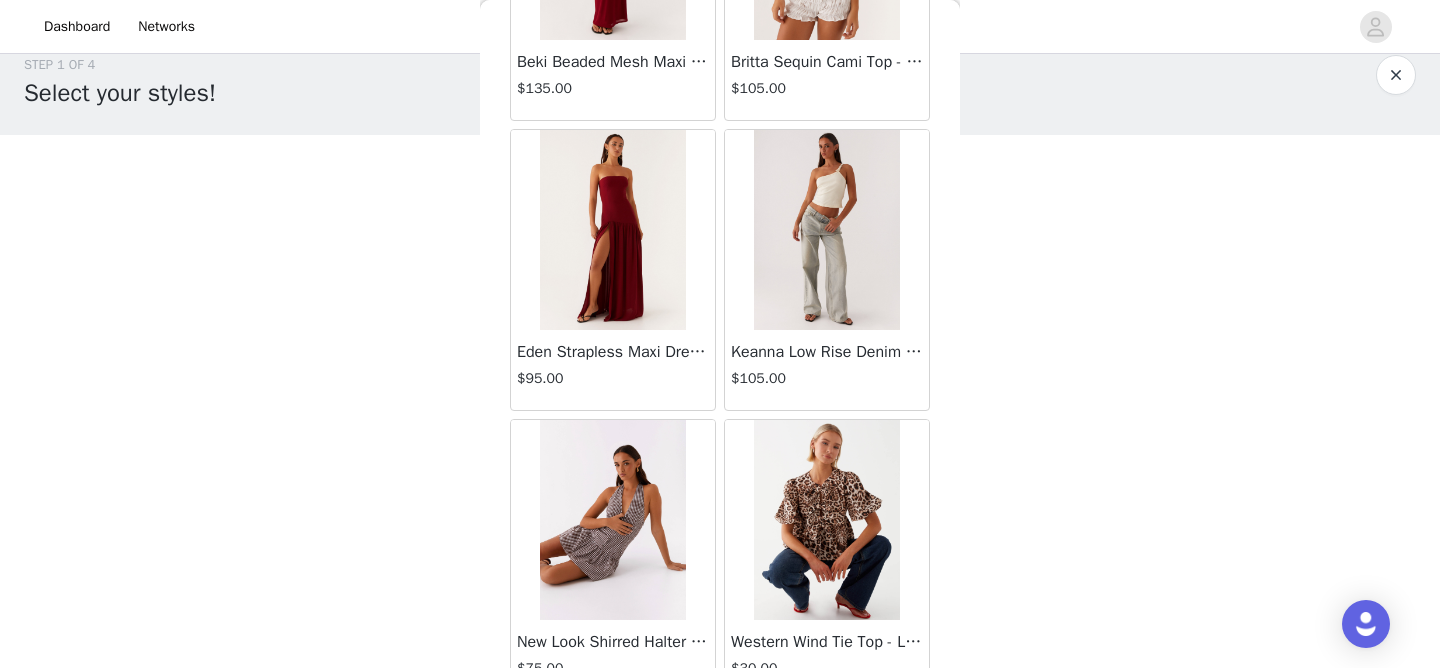 click at bounding box center [826, 230] 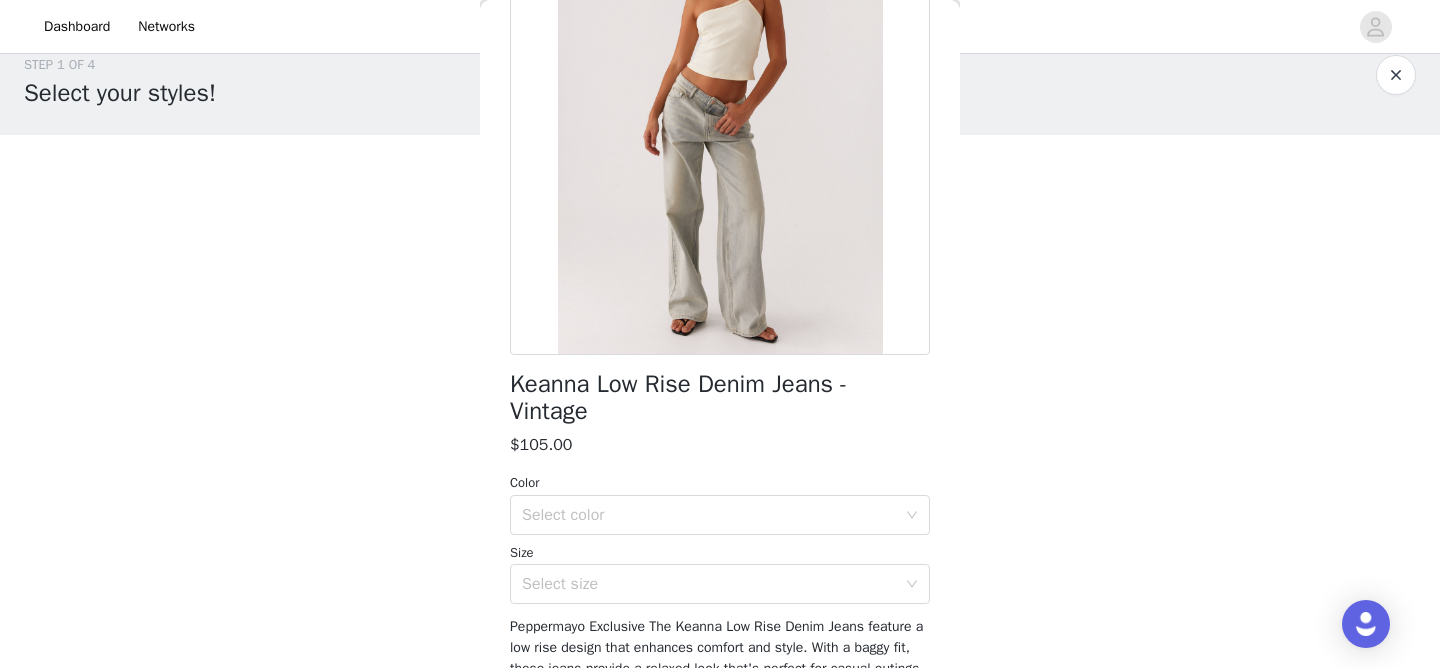 scroll, scrollTop: 196, scrollLeft: 0, axis: vertical 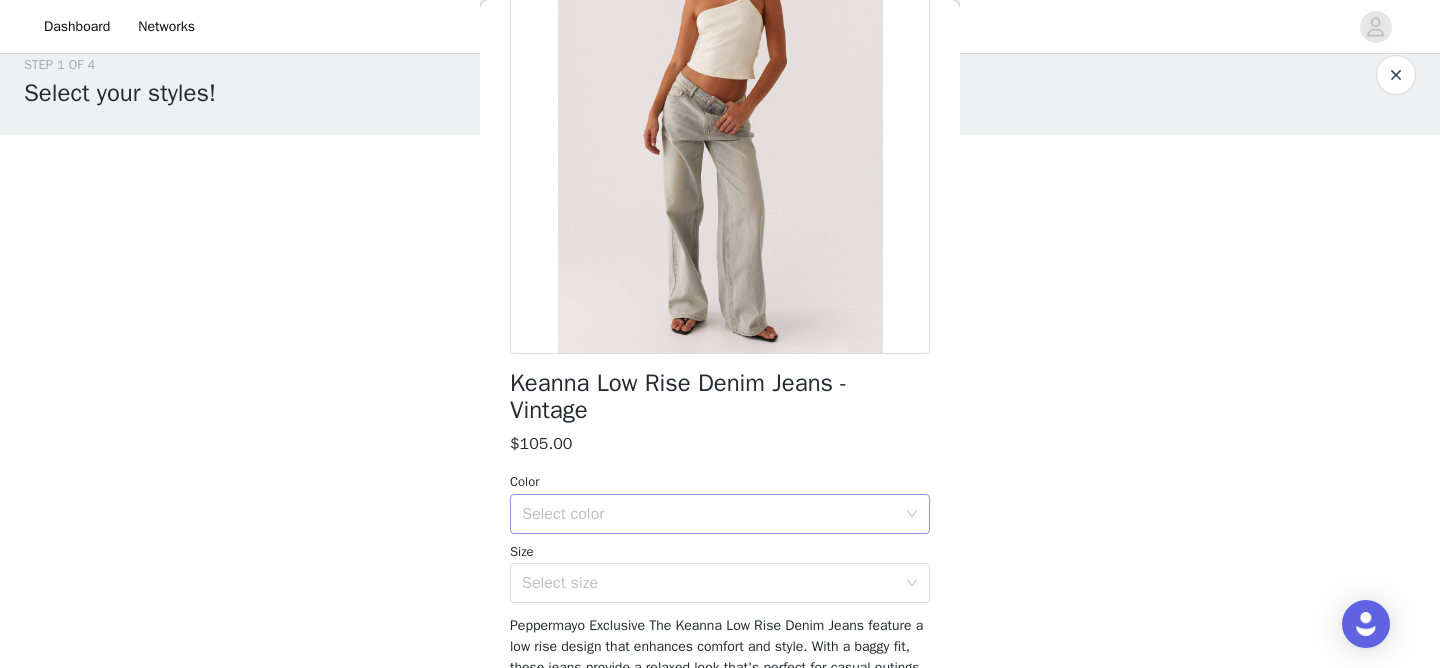 click on "Select color" at bounding box center [709, 514] 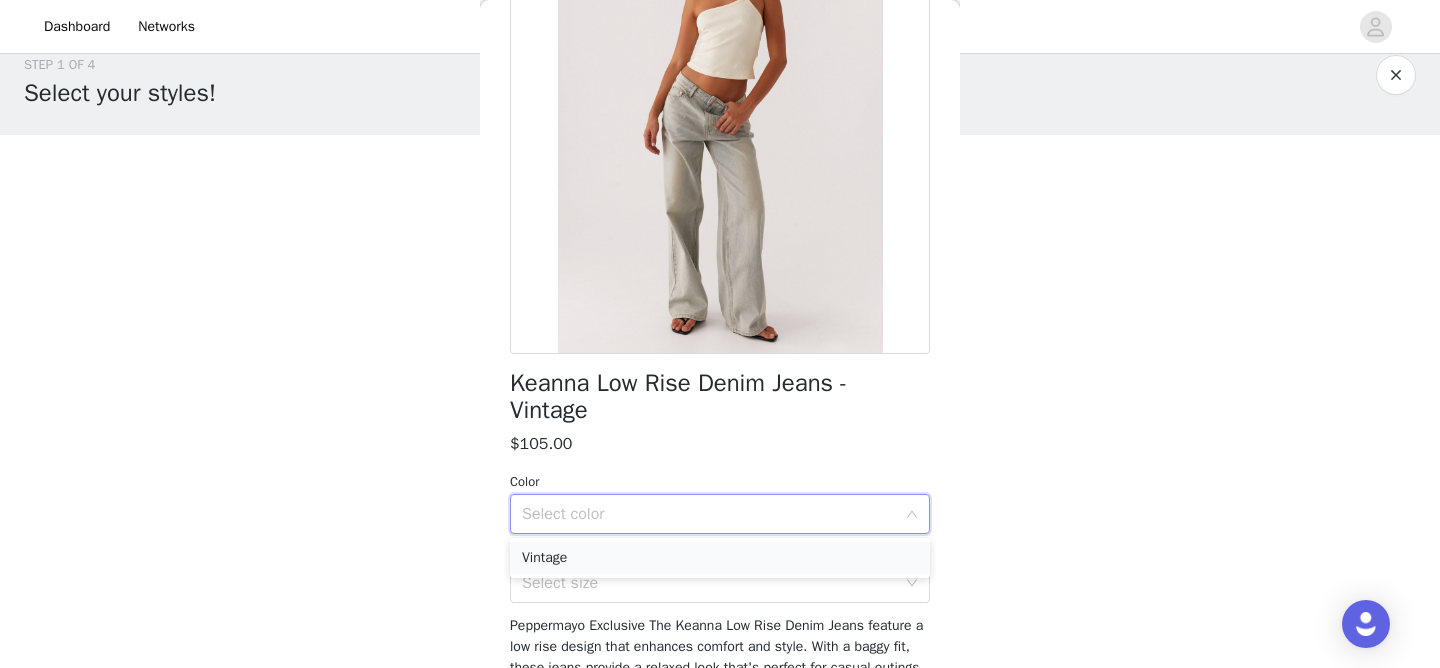 click on "Vintage" at bounding box center [720, 558] 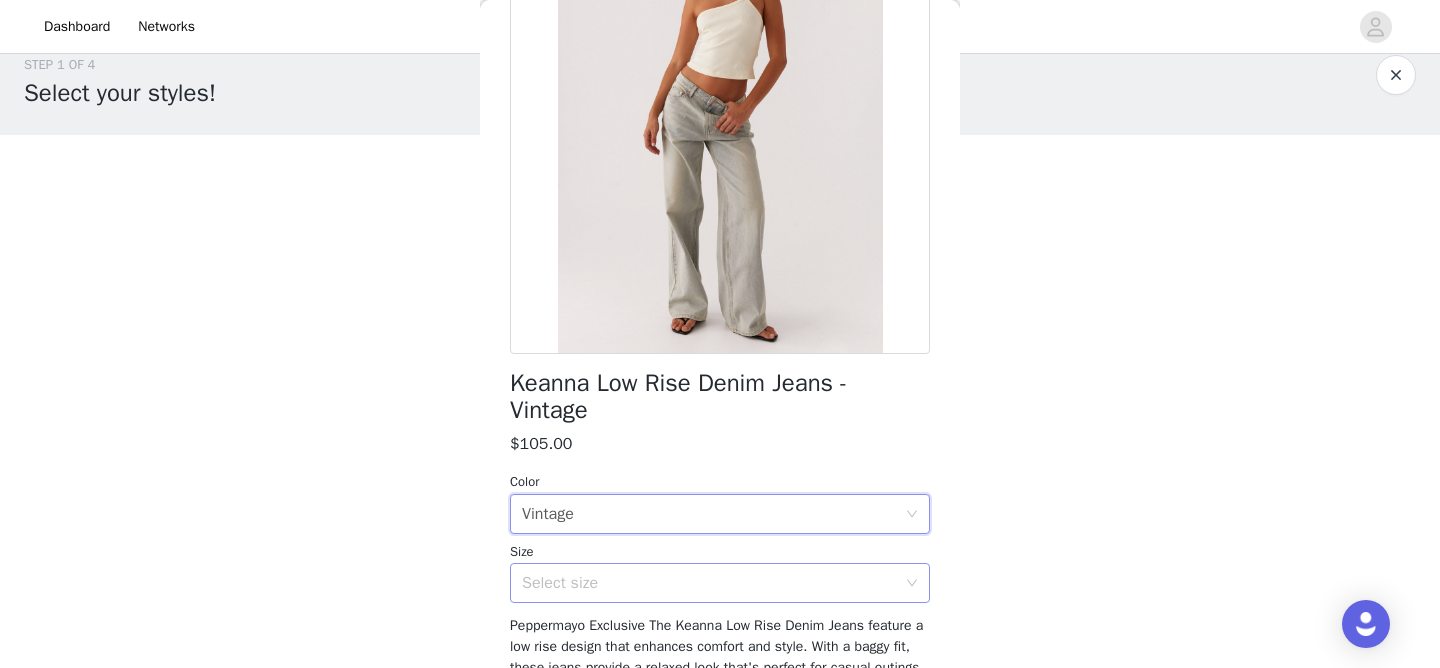 click on "Select size" at bounding box center [709, 583] 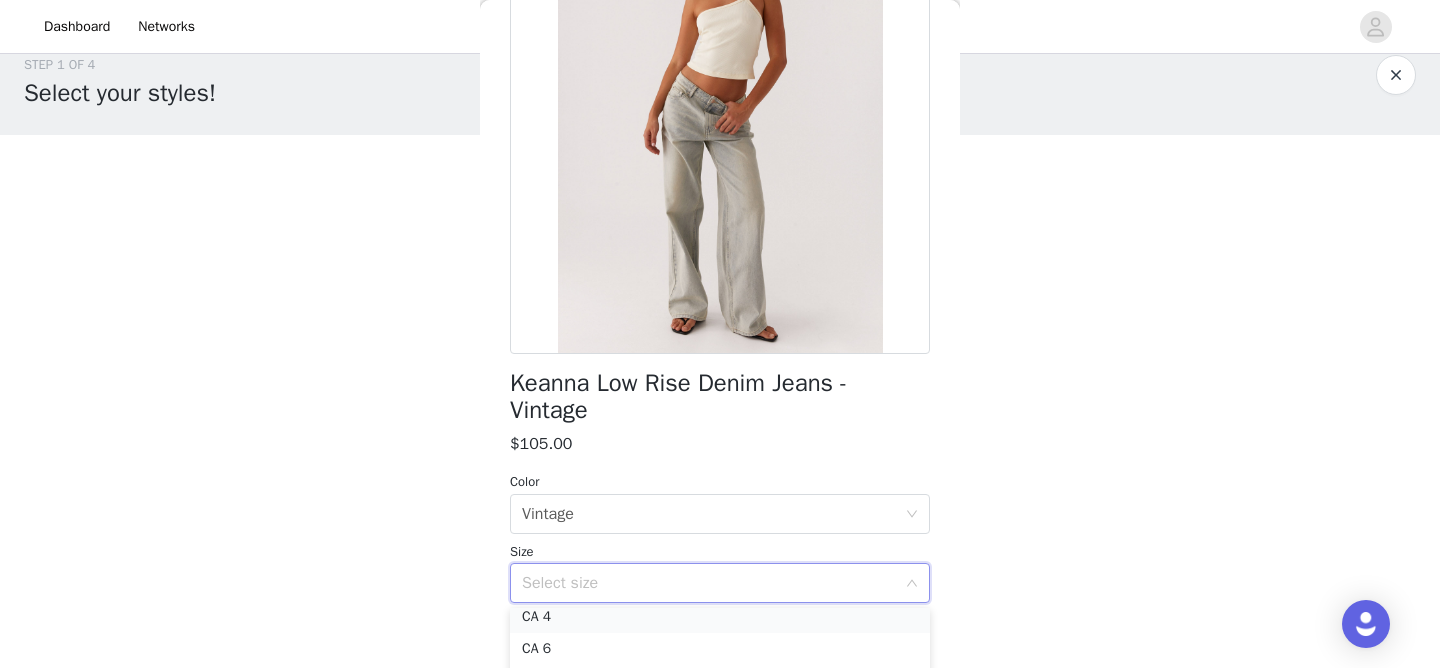 scroll, scrollTop: 68, scrollLeft: 0, axis: vertical 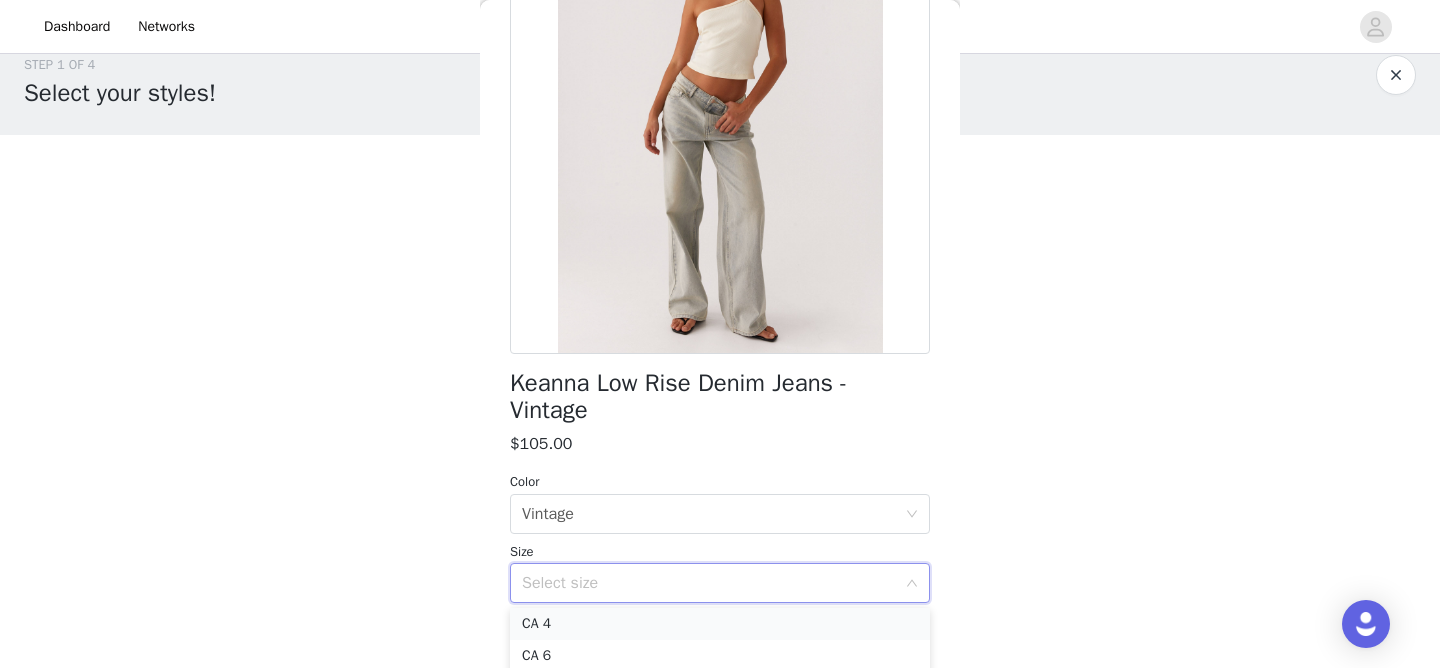 click on "CA 4" at bounding box center [720, 624] 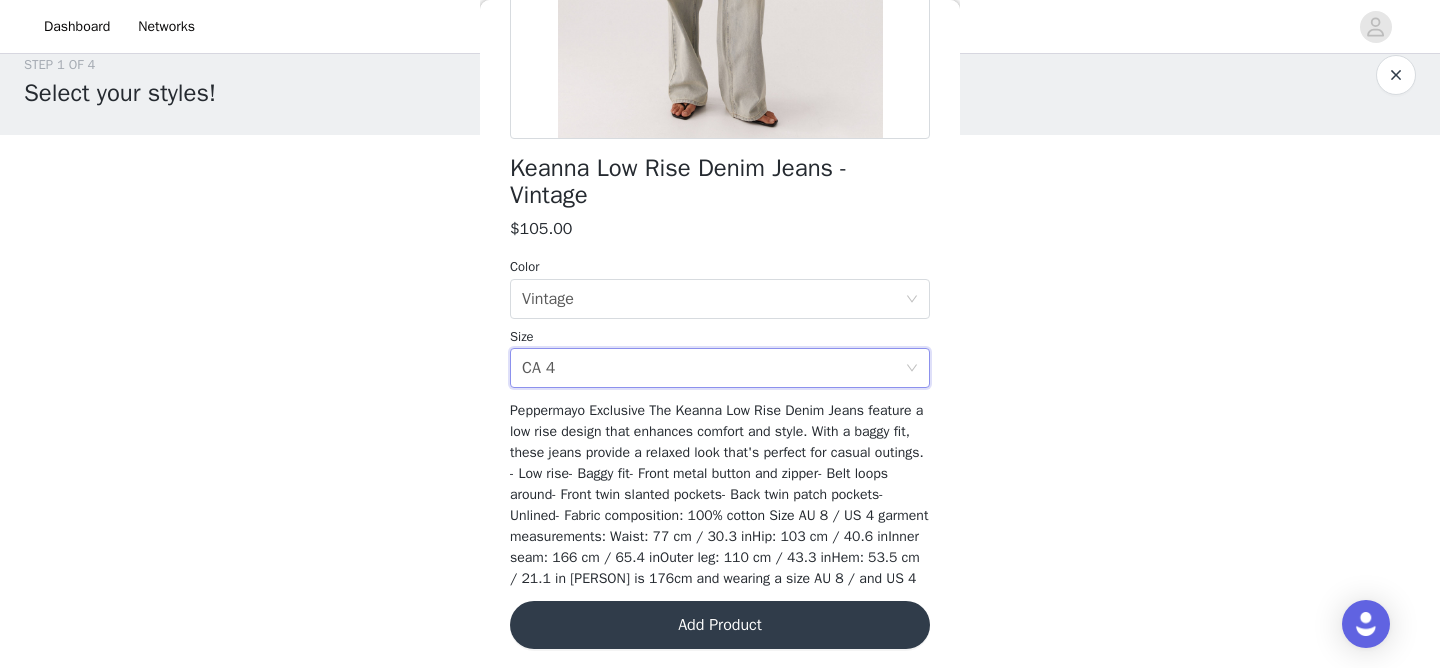 scroll, scrollTop: 437, scrollLeft: 0, axis: vertical 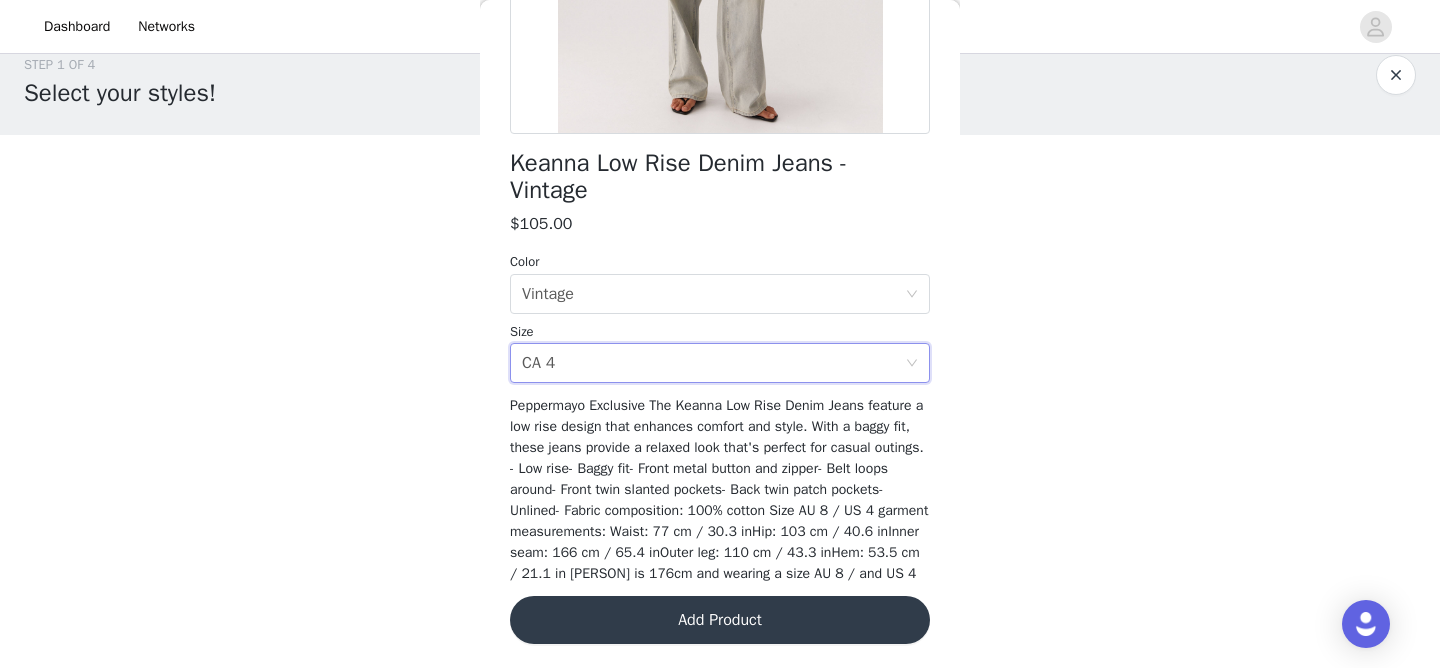 click on "Add Product" at bounding box center [720, 620] 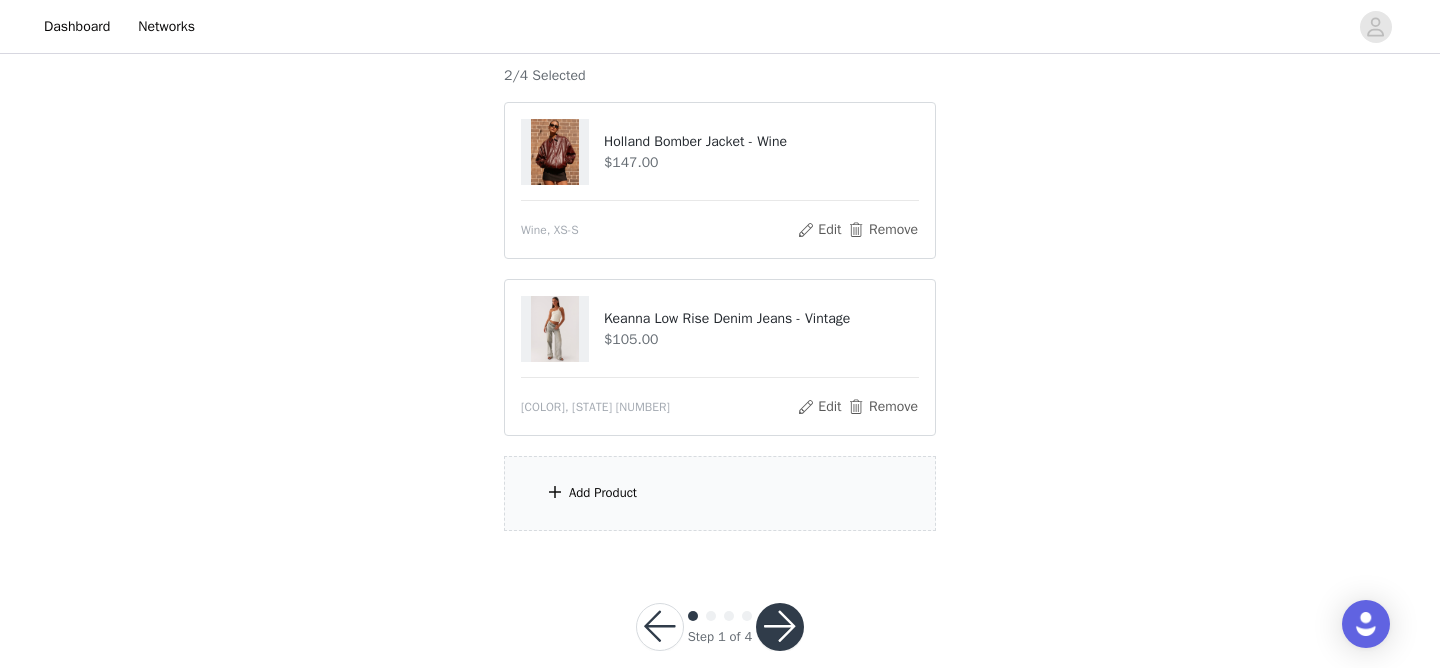 scroll, scrollTop: 180, scrollLeft: 0, axis: vertical 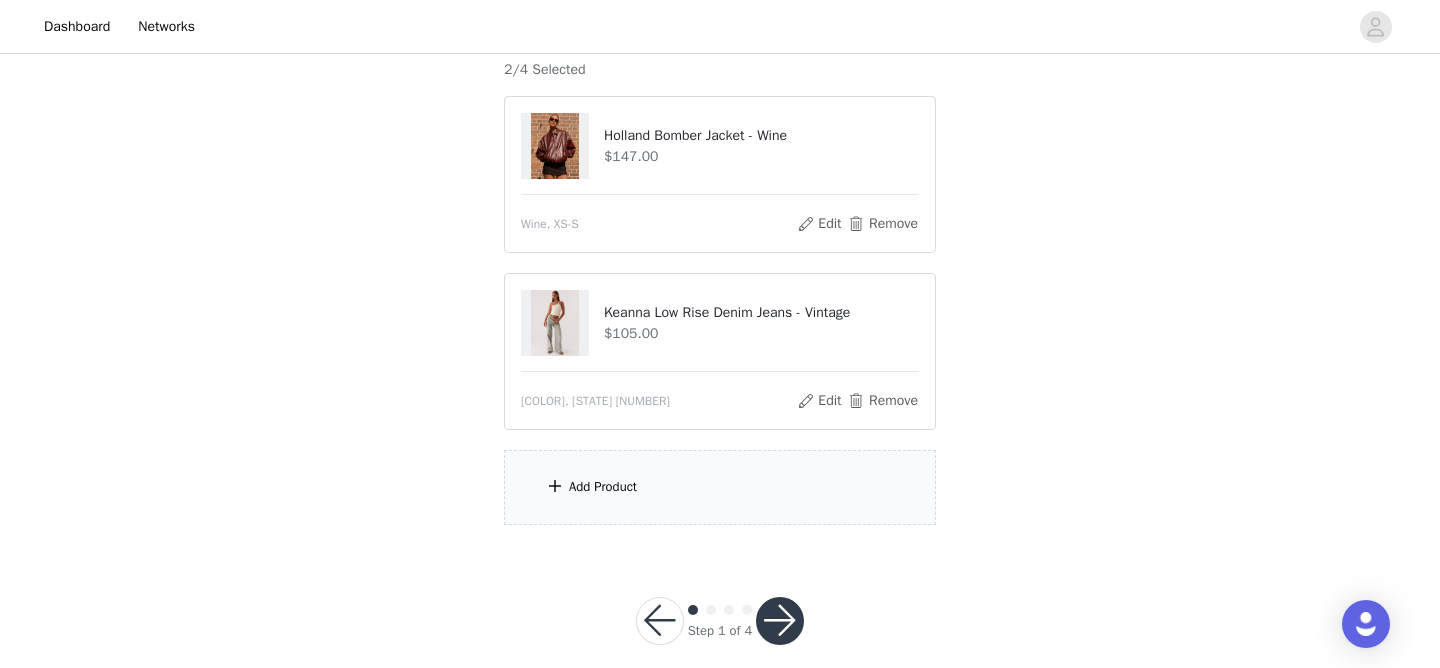 click on "Add Product" at bounding box center (720, 487) 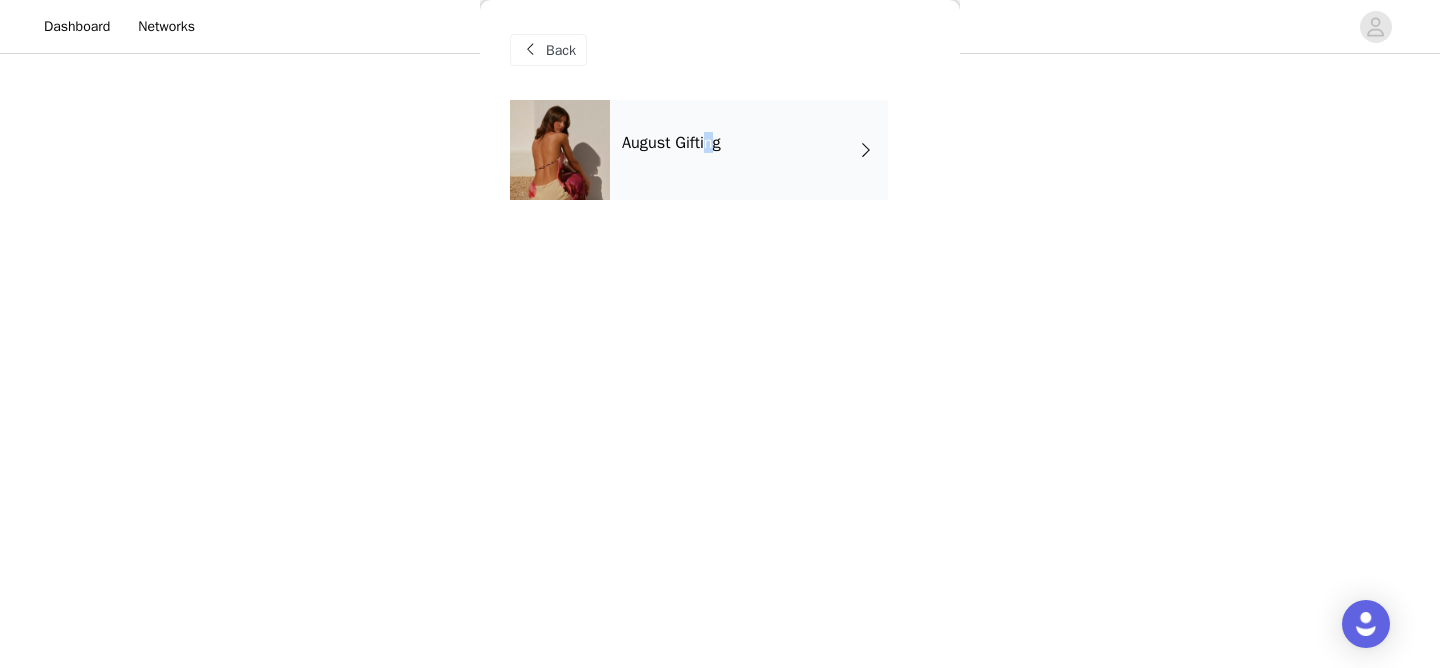 click on "August Gifting" at bounding box center (671, 143) 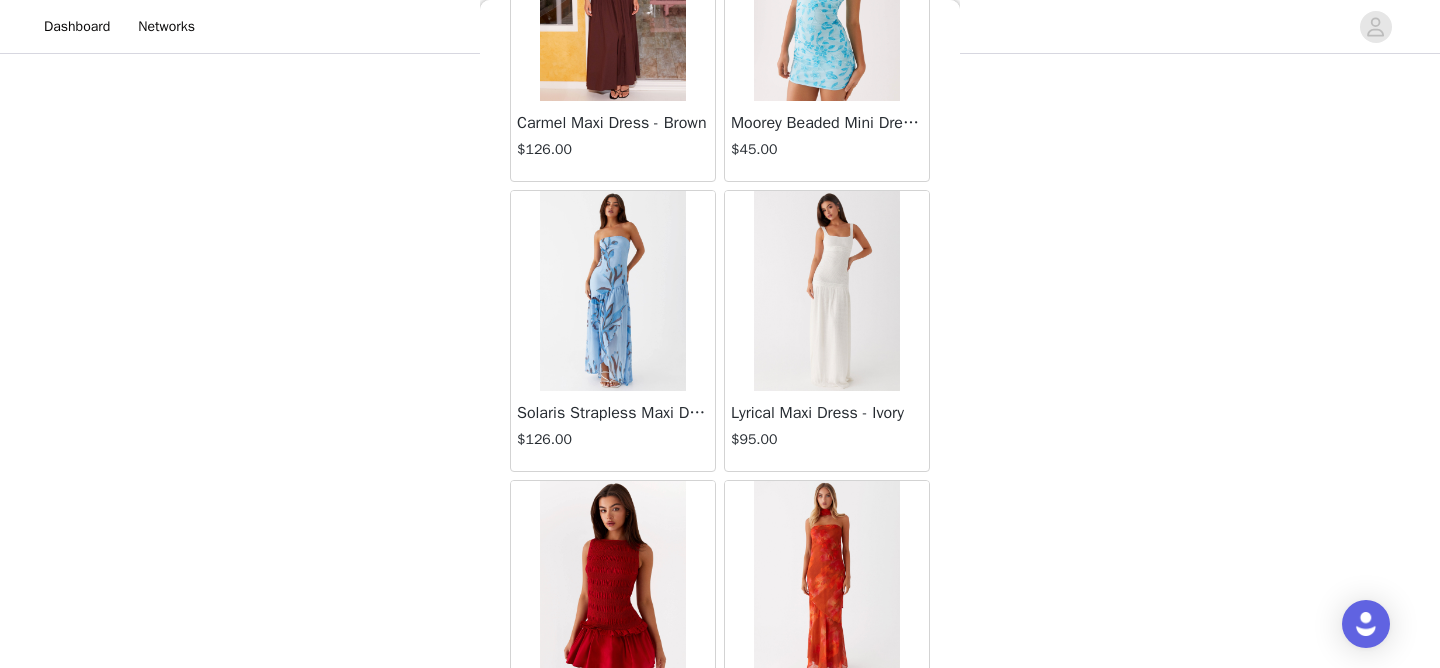 scroll, scrollTop: 2392, scrollLeft: 0, axis: vertical 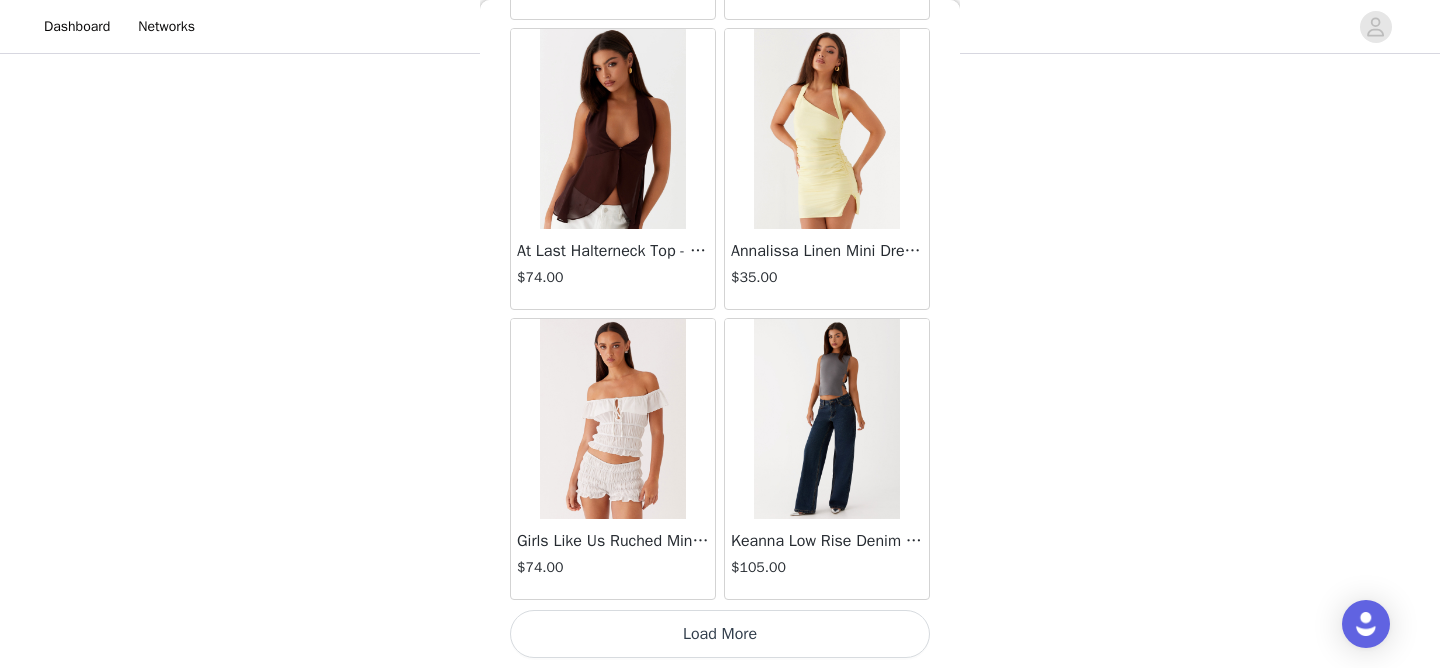 click on "Load More" at bounding box center [720, 634] 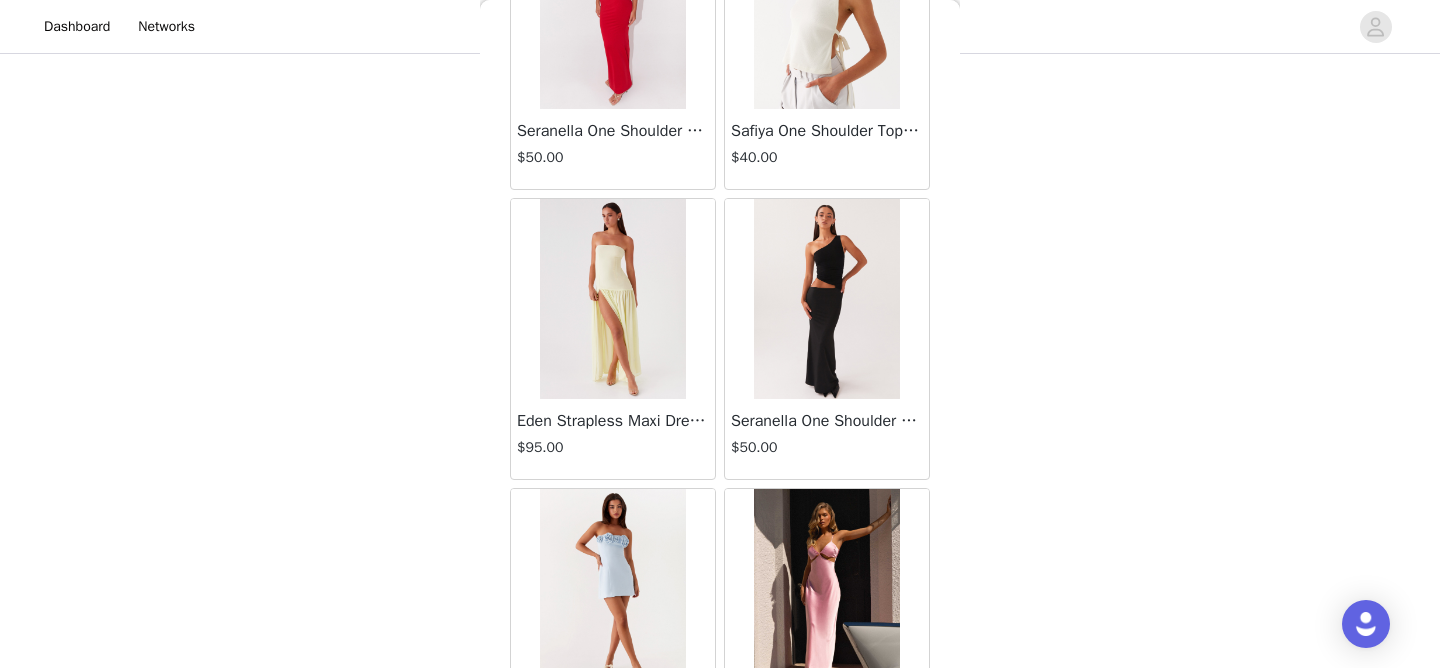 scroll, scrollTop: 5292, scrollLeft: 0, axis: vertical 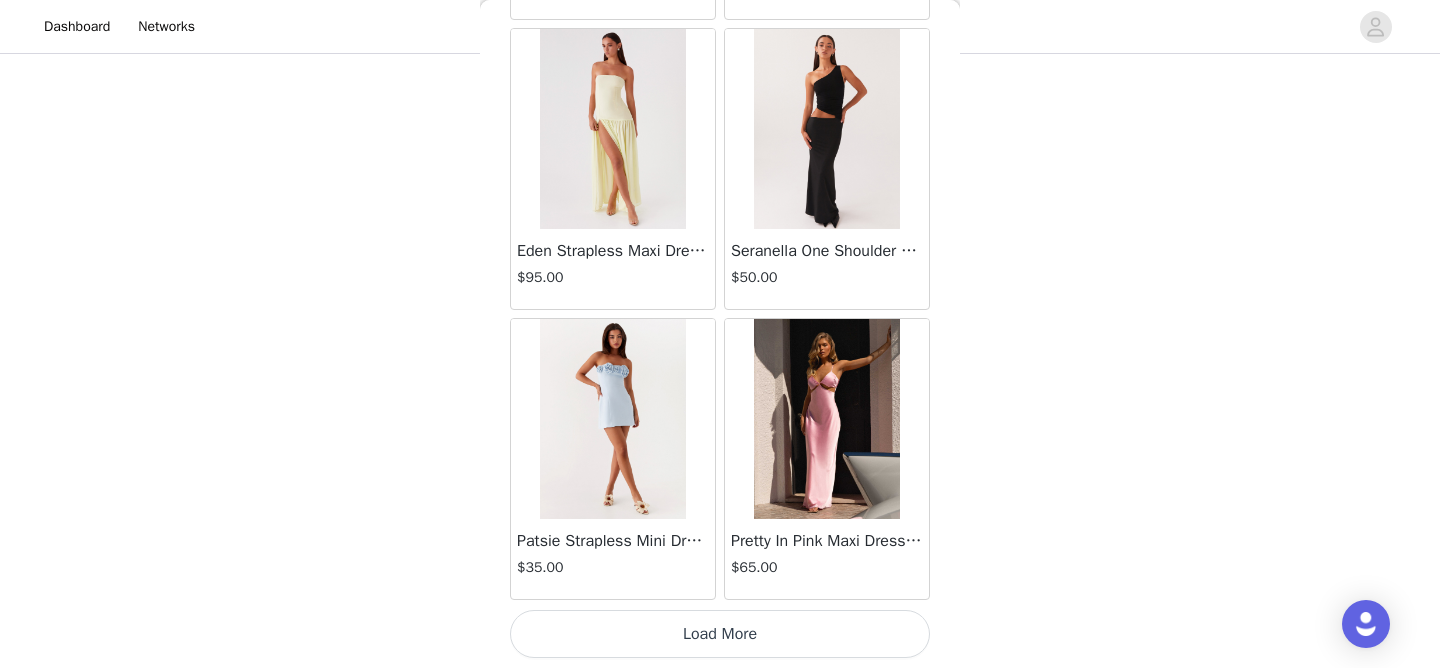 click on "Load More" at bounding box center (720, 634) 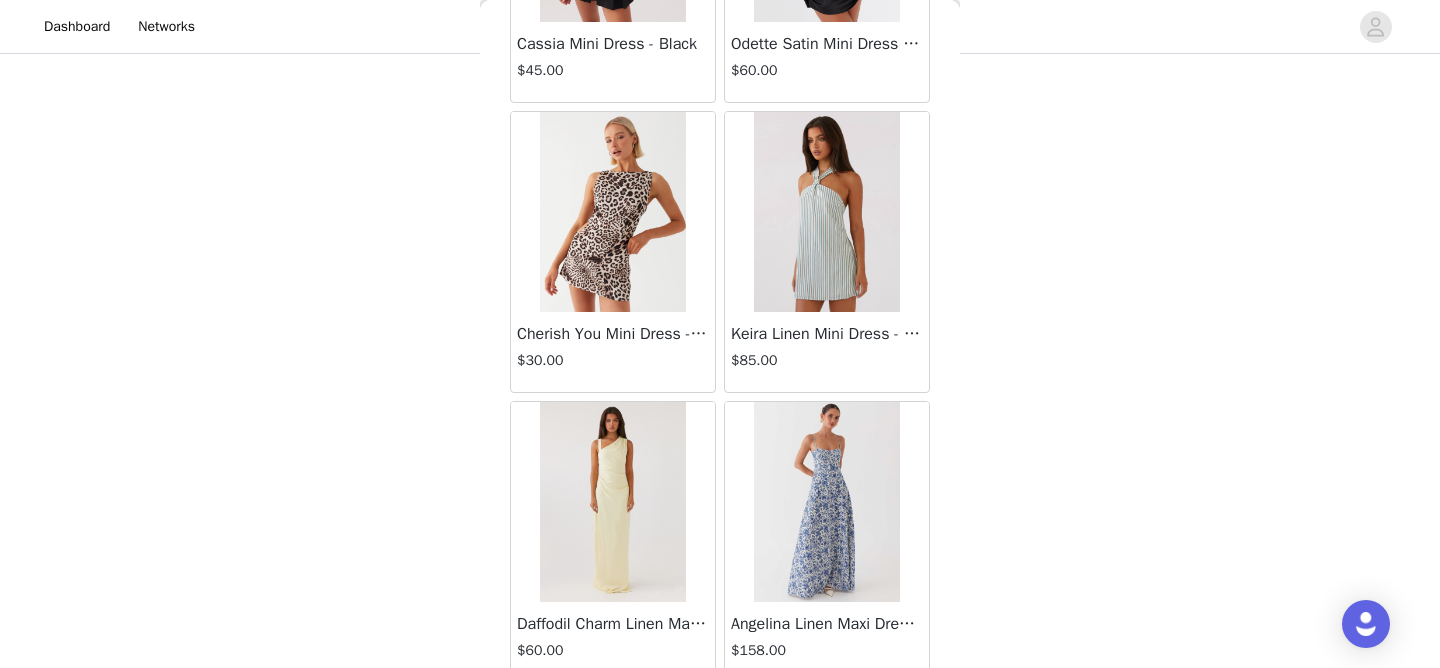 scroll, scrollTop: 8192, scrollLeft: 0, axis: vertical 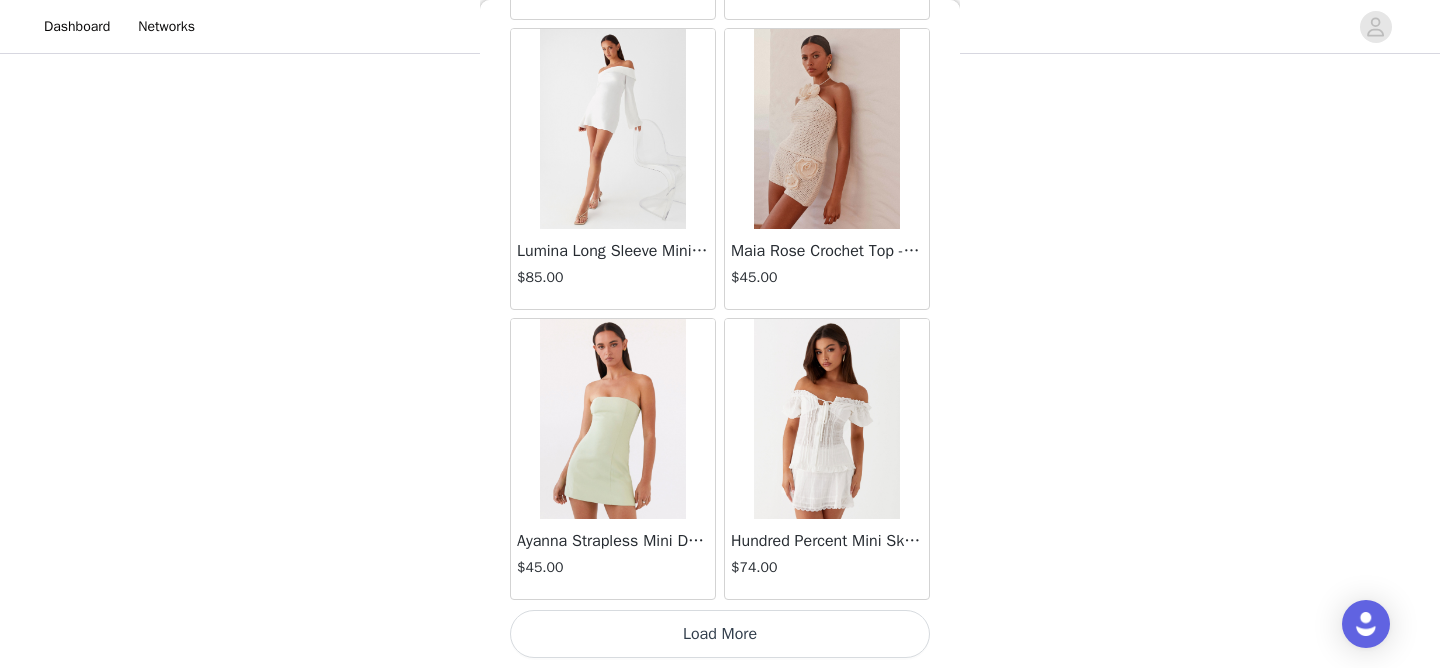 click on "Load More" at bounding box center [720, 634] 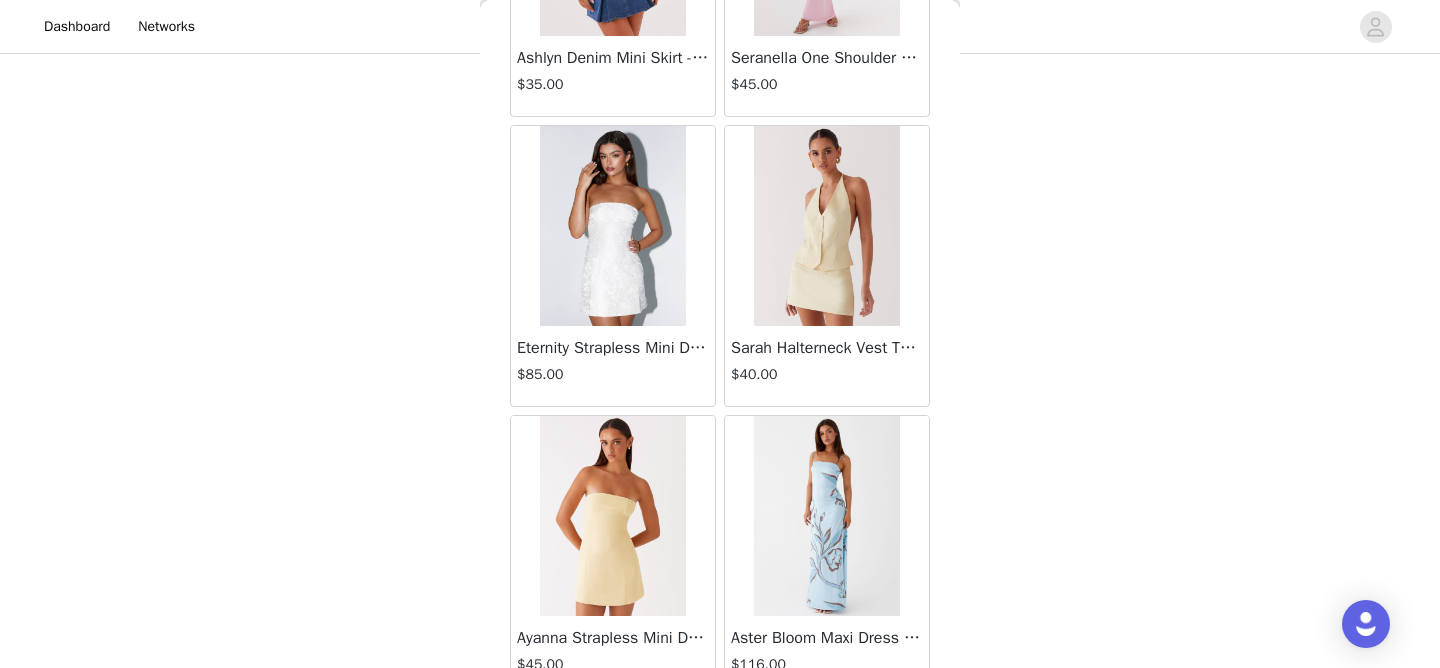 scroll, scrollTop: 11092, scrollLeft: 0, axis: vertical 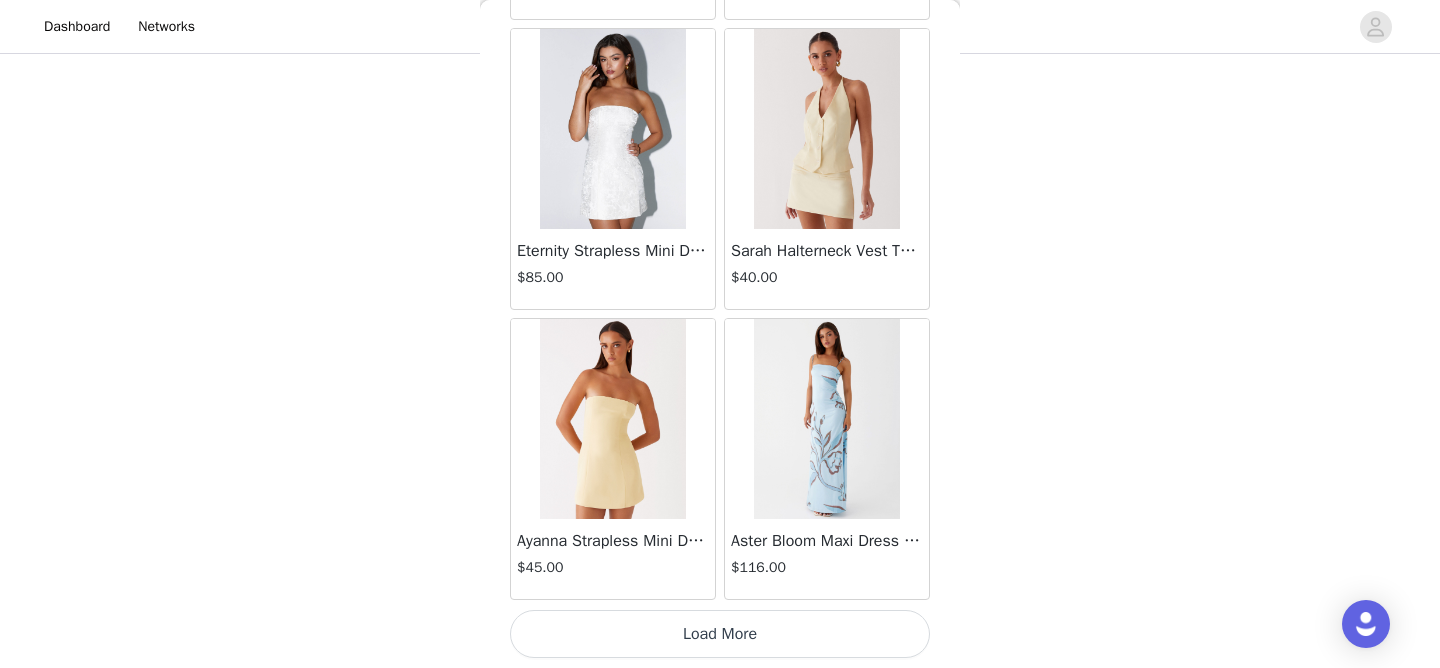 click on "Load More" at bounding box center (720, 634) 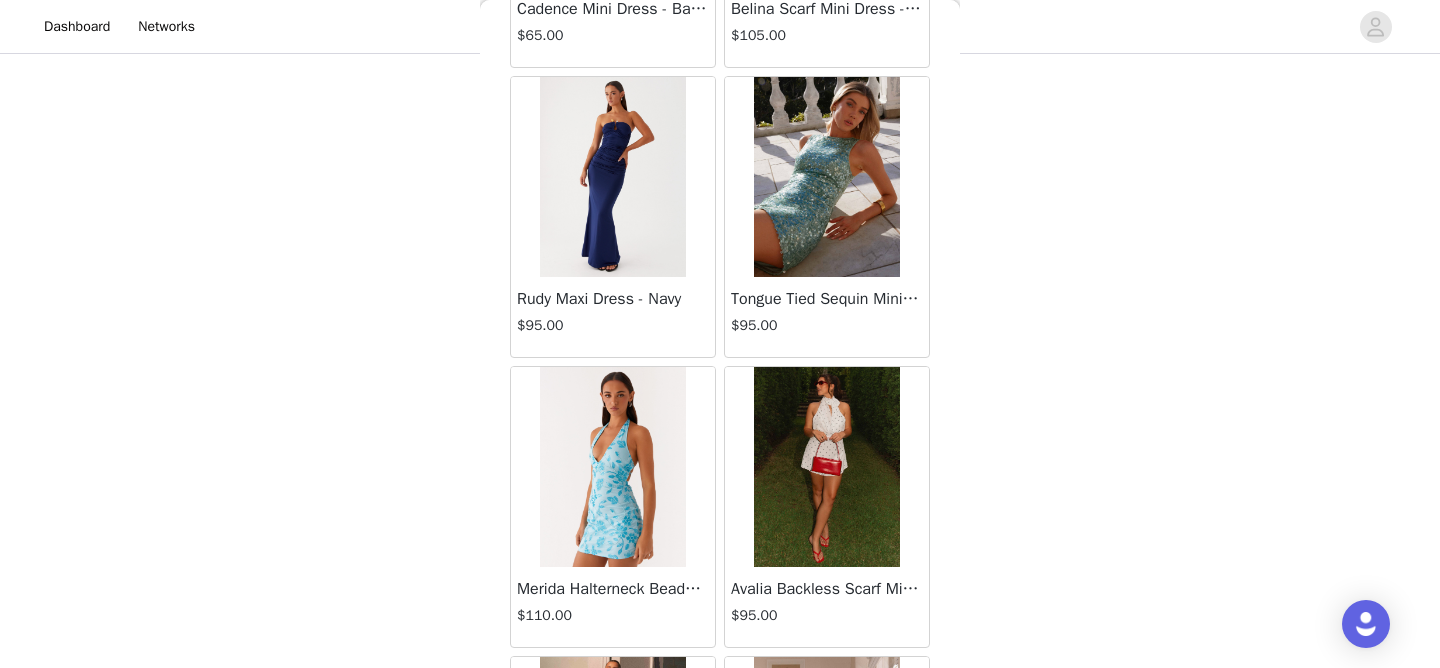 scroll, scrollTop: 13992, scrollLeft: 0, axis: vertical 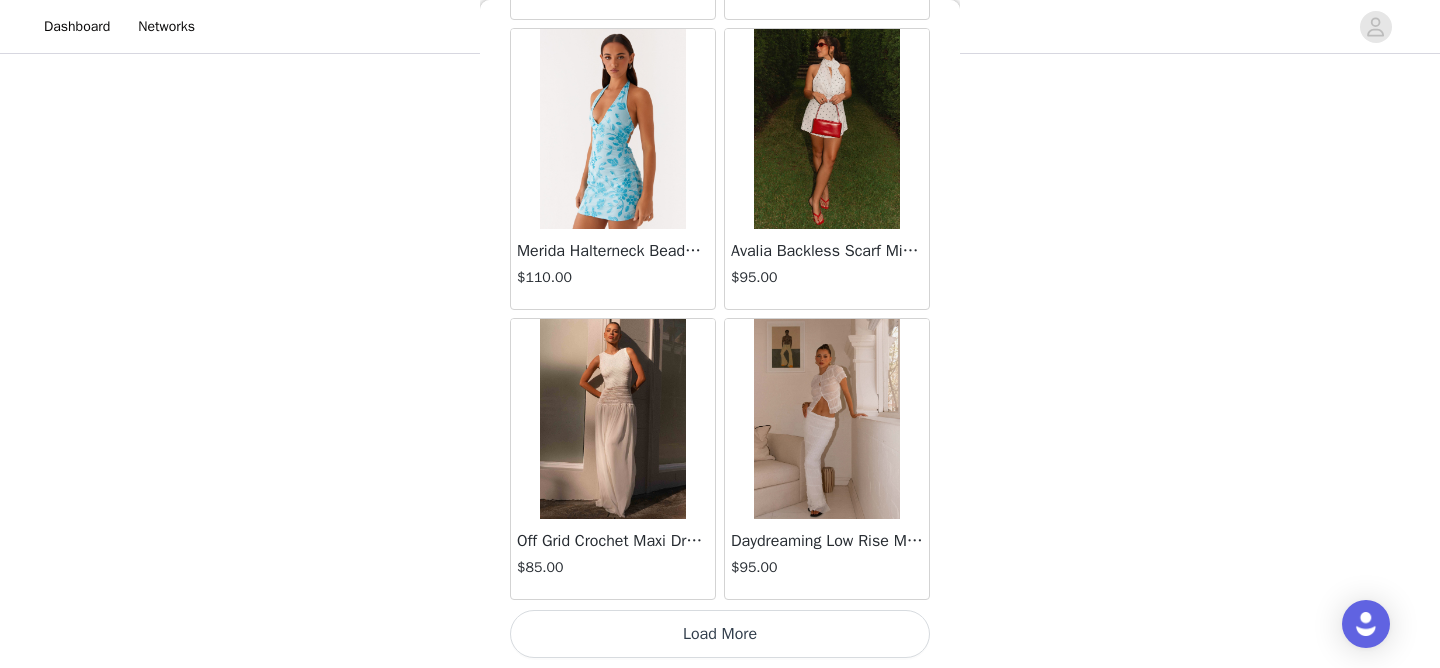 click on "Load More" at bounding box center (720, 634) 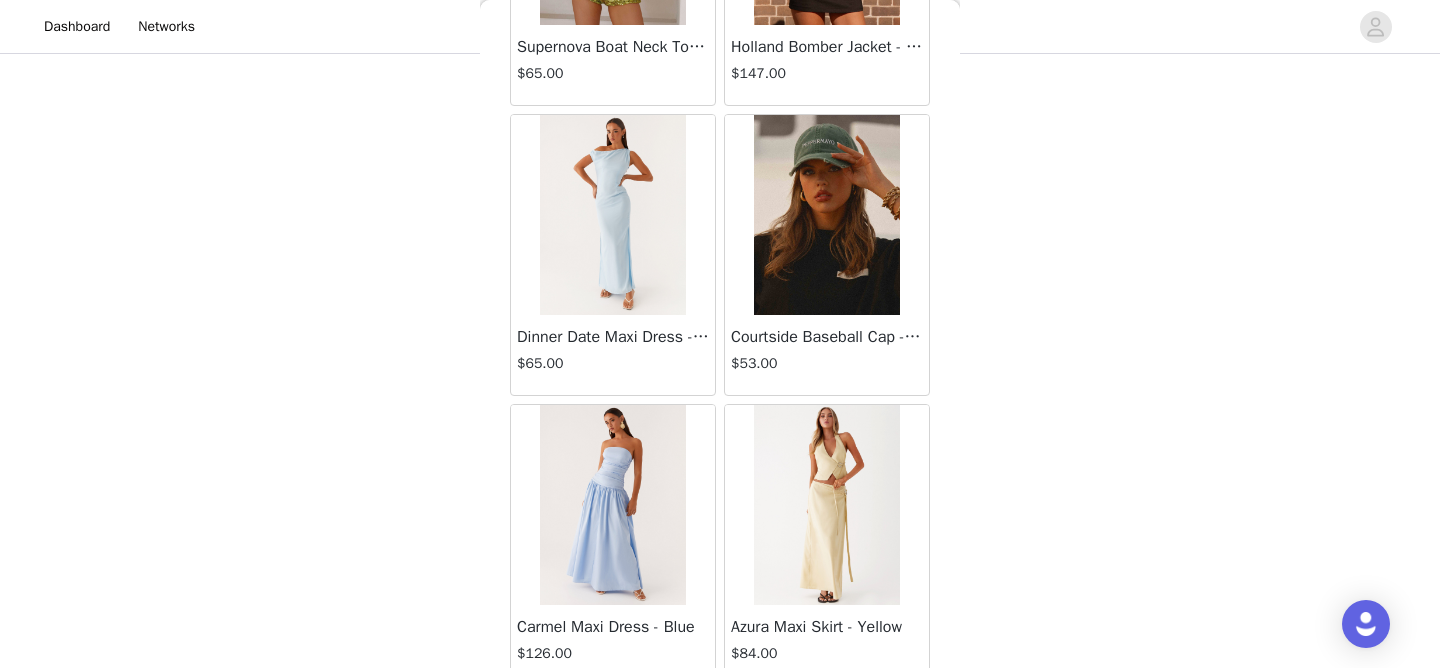 scroll, scrollTop: 16892, scrollLeft: 0, axis: vertical 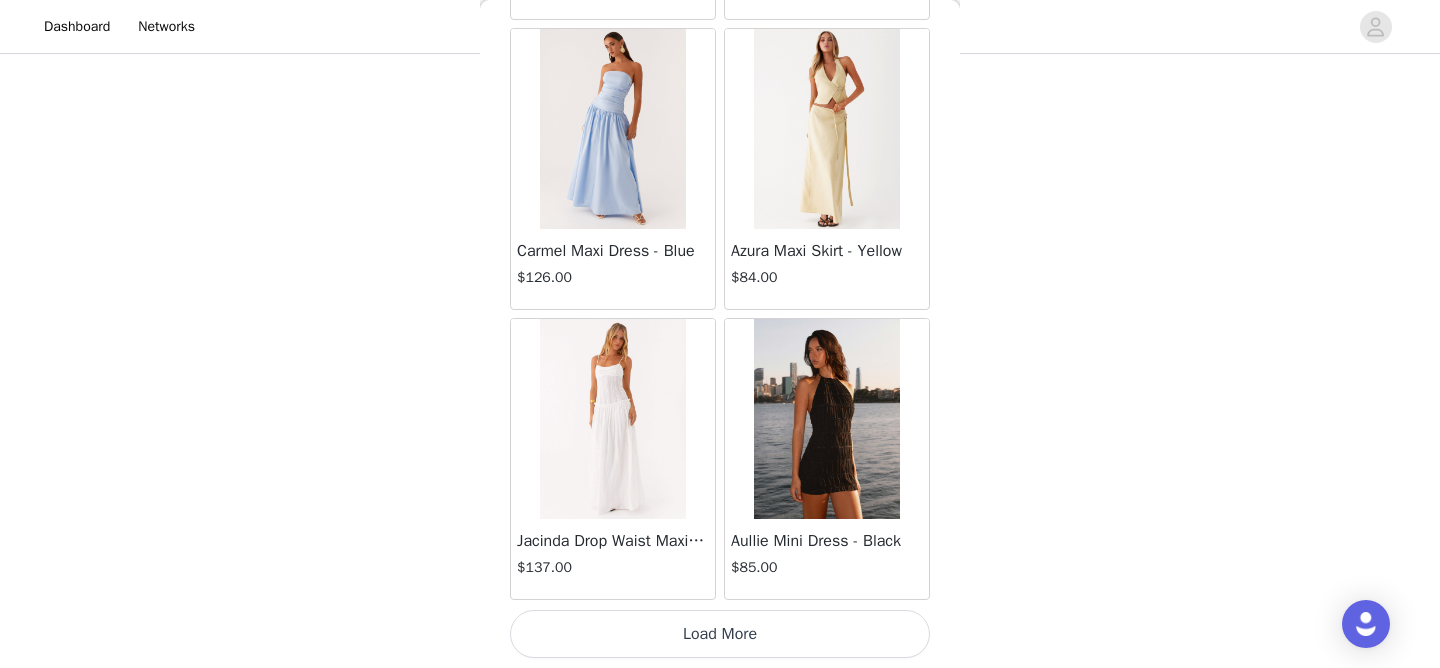click on "Load More" at bounding box center (720, 634) 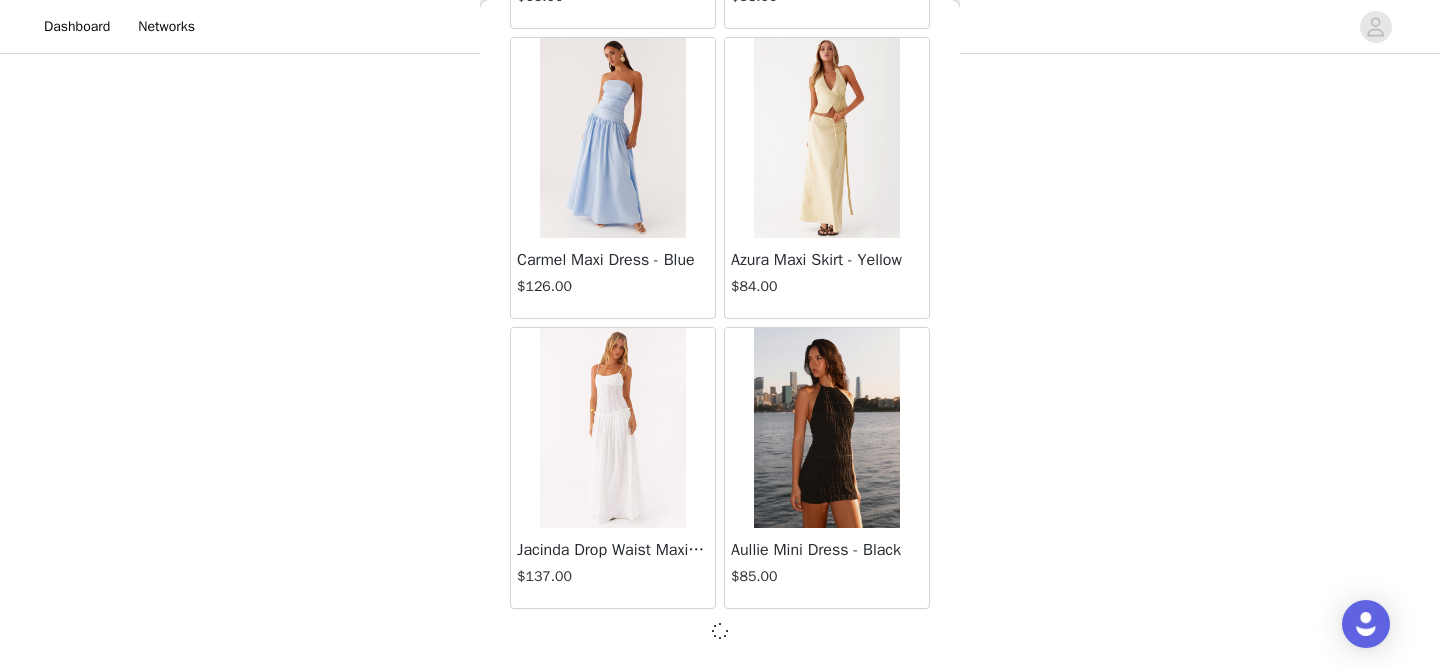 scroll, scrollTop: 16883, scrollLeft: 0, axis: vertical 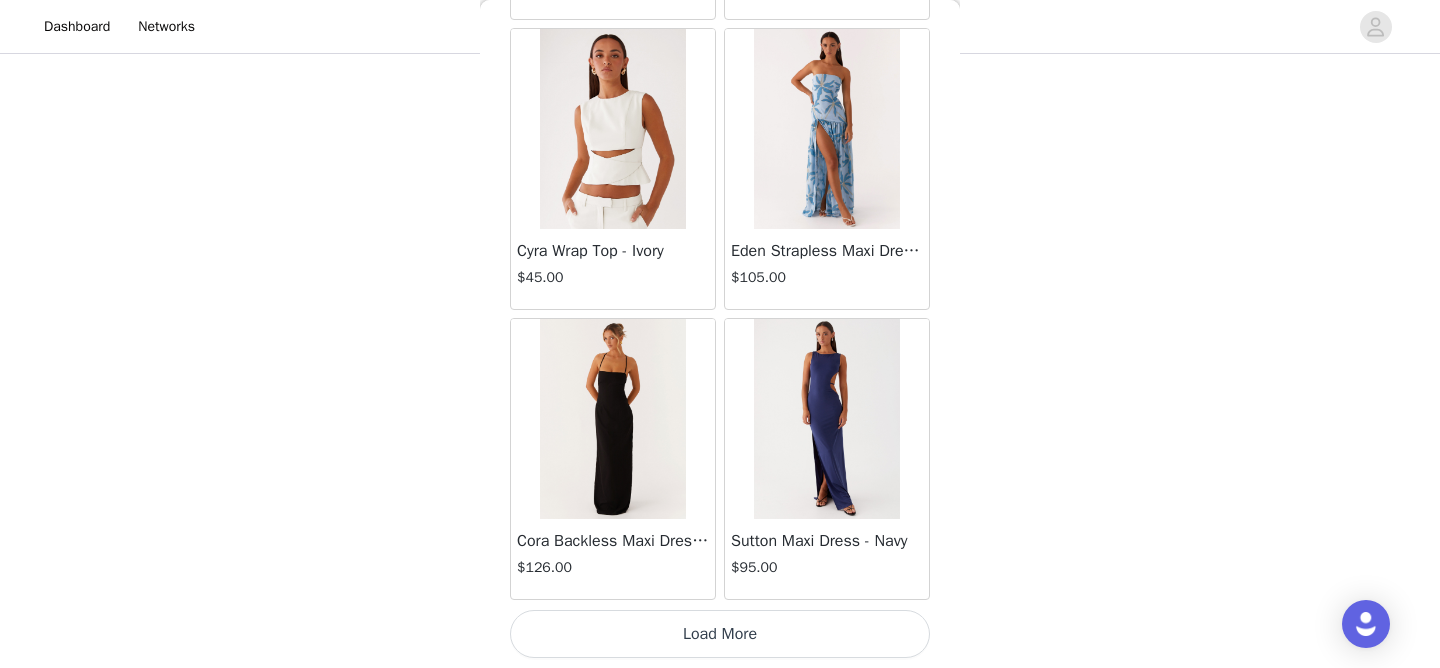 click on "Load More" at bounding box center [720, 634] 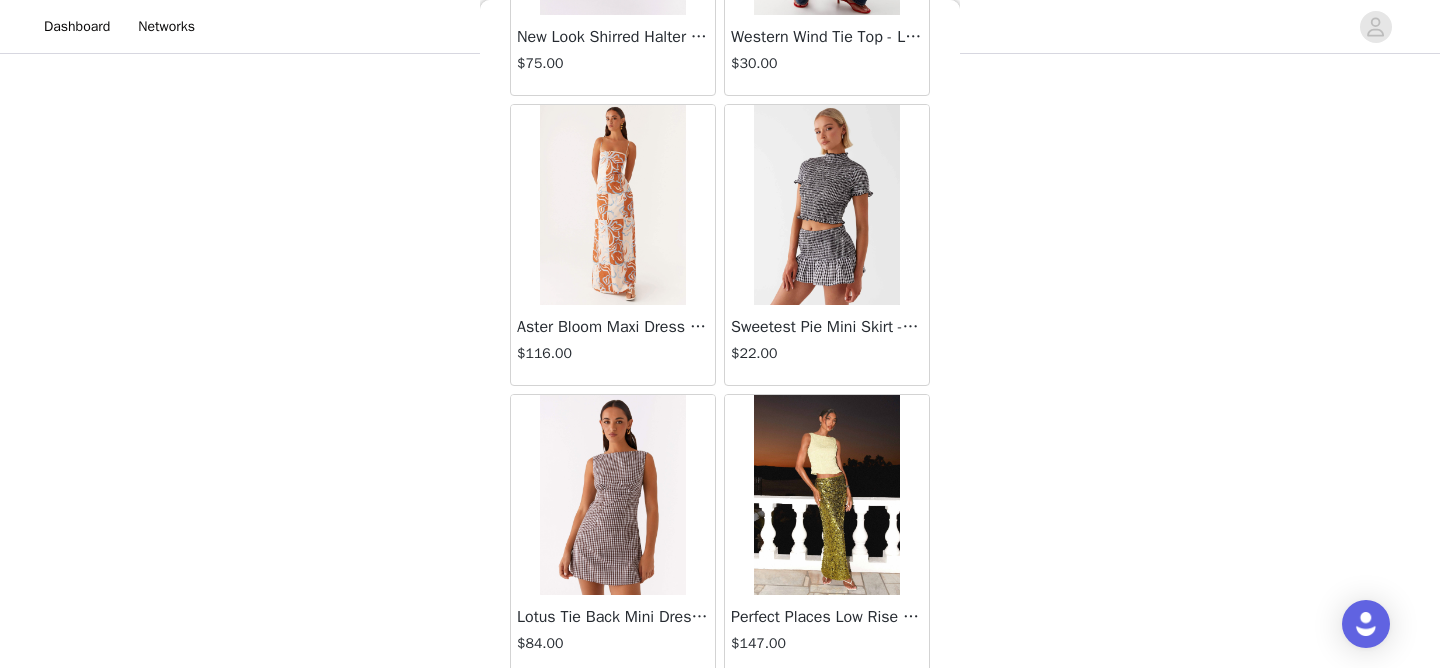 scroll, scrollTop: 22692, scrollLeft: 0, axis: vertical 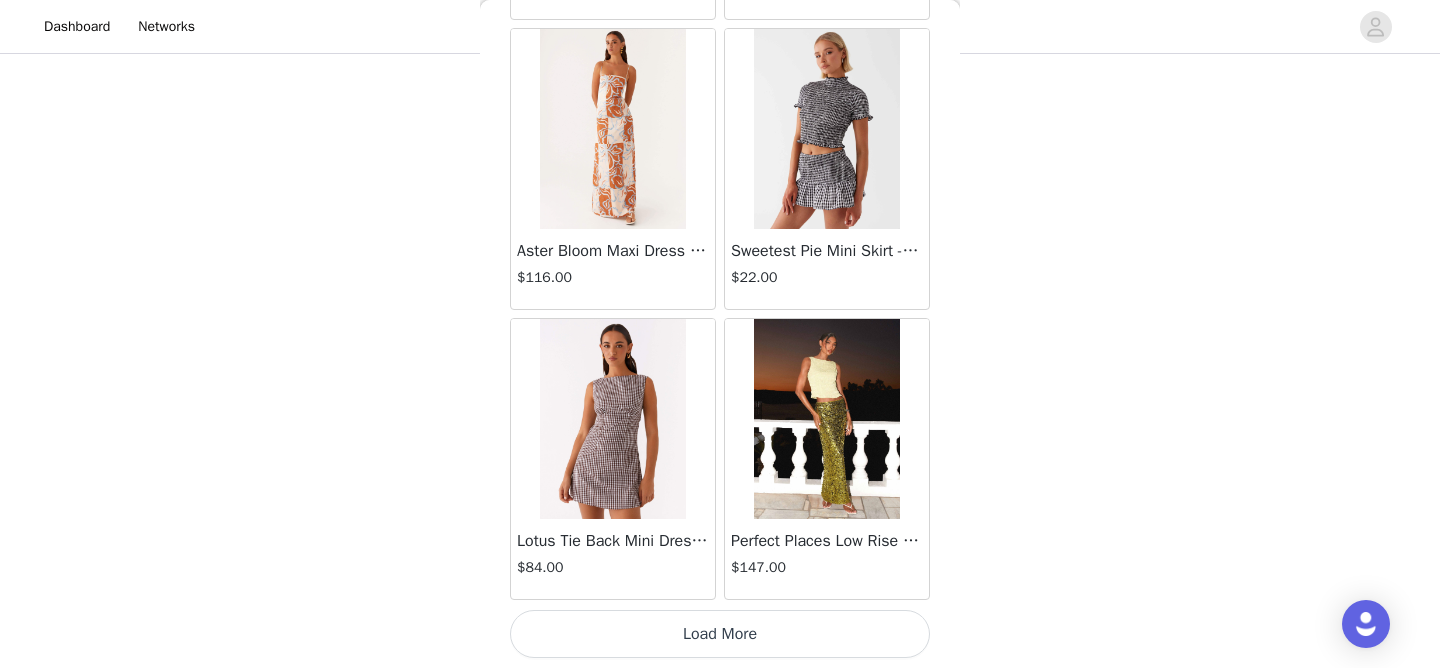 click on "Load More" at bounding box center [720, 634] 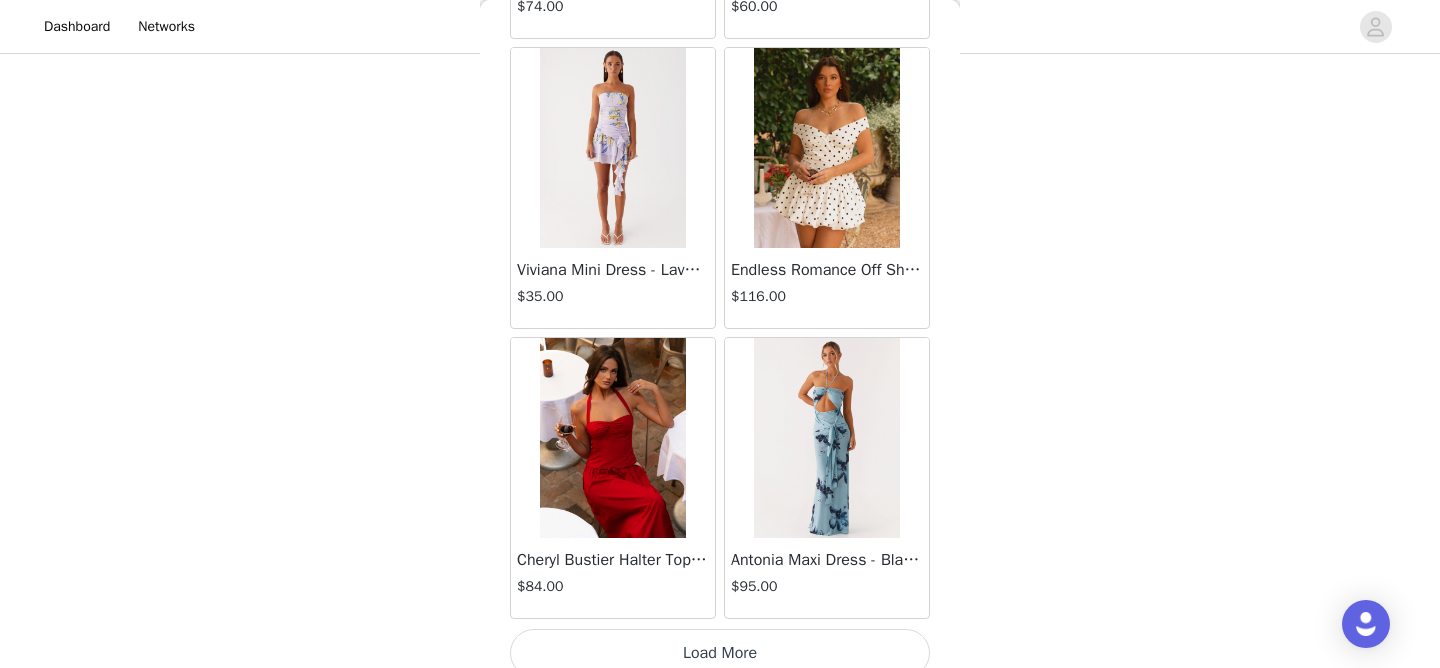 scroll, scrollTop: 25592, scrollLeft: 0, axis: vertical 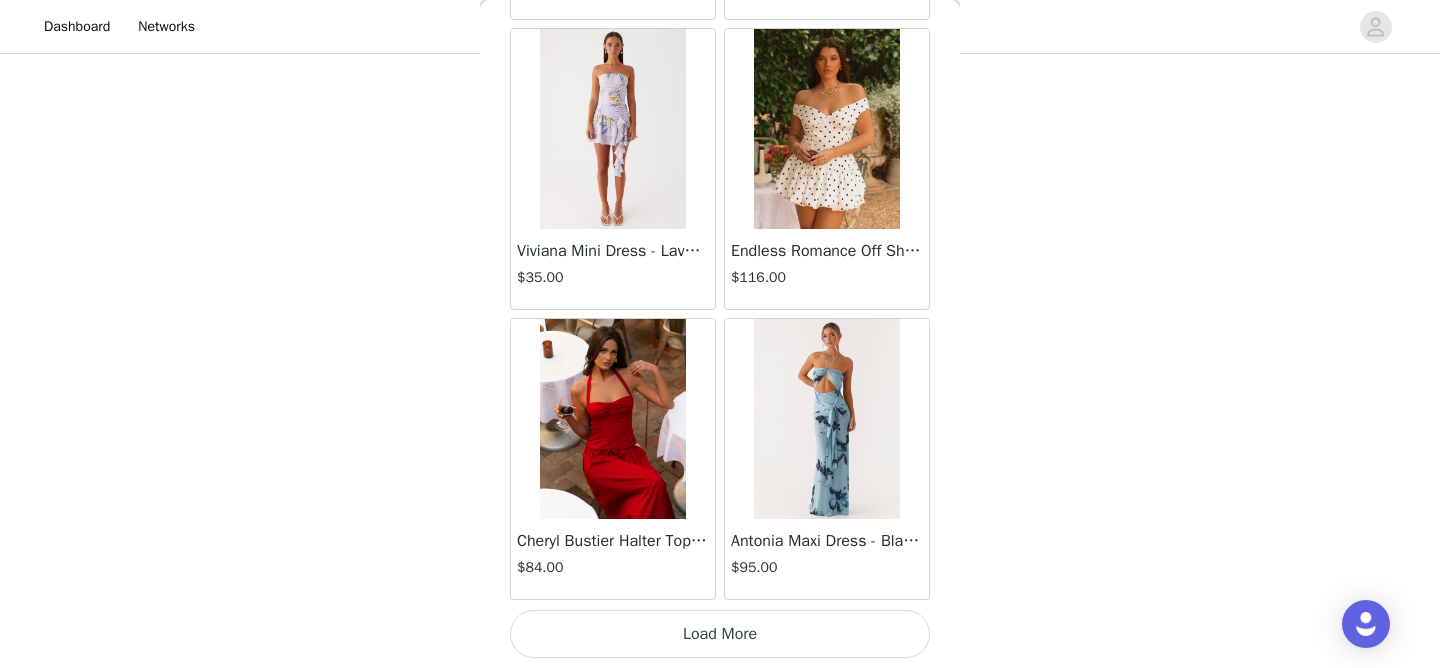 click on "Load More" at bounding box center (720, 634) 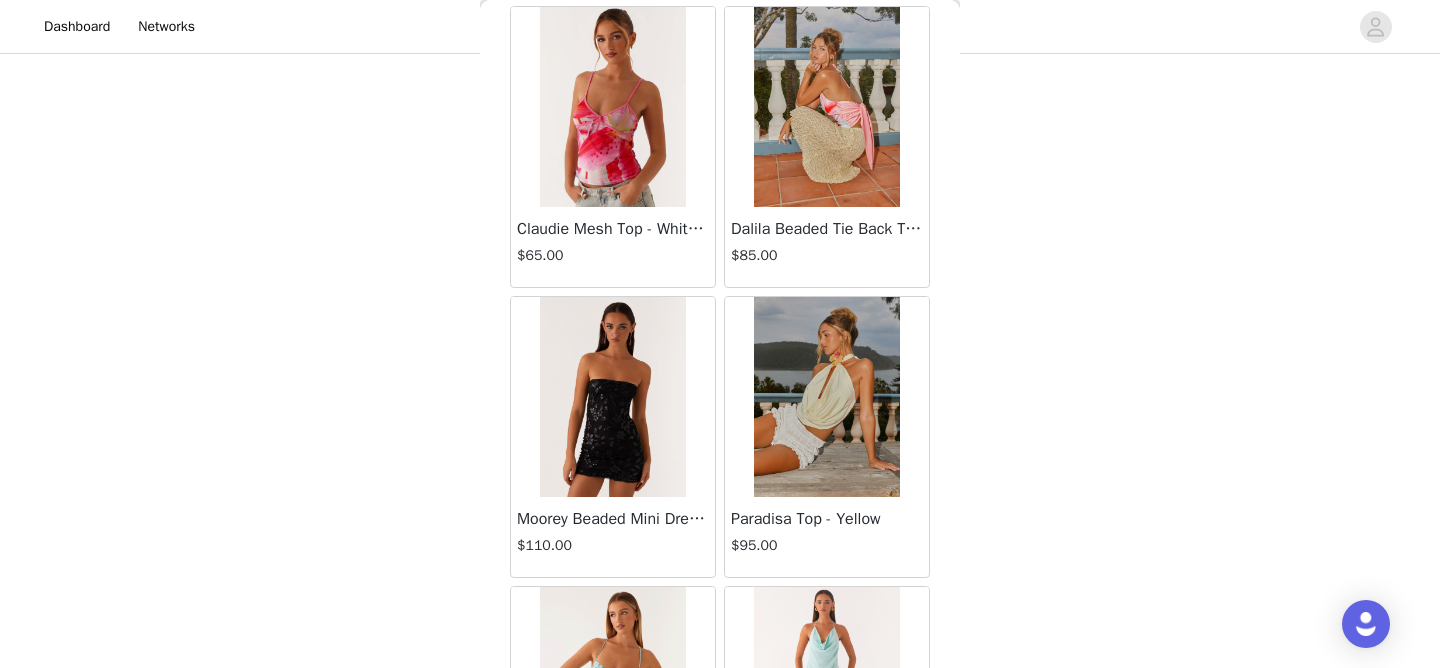 scroll, scrollTop: 28492, scrollLeft: 0, axis: vertical 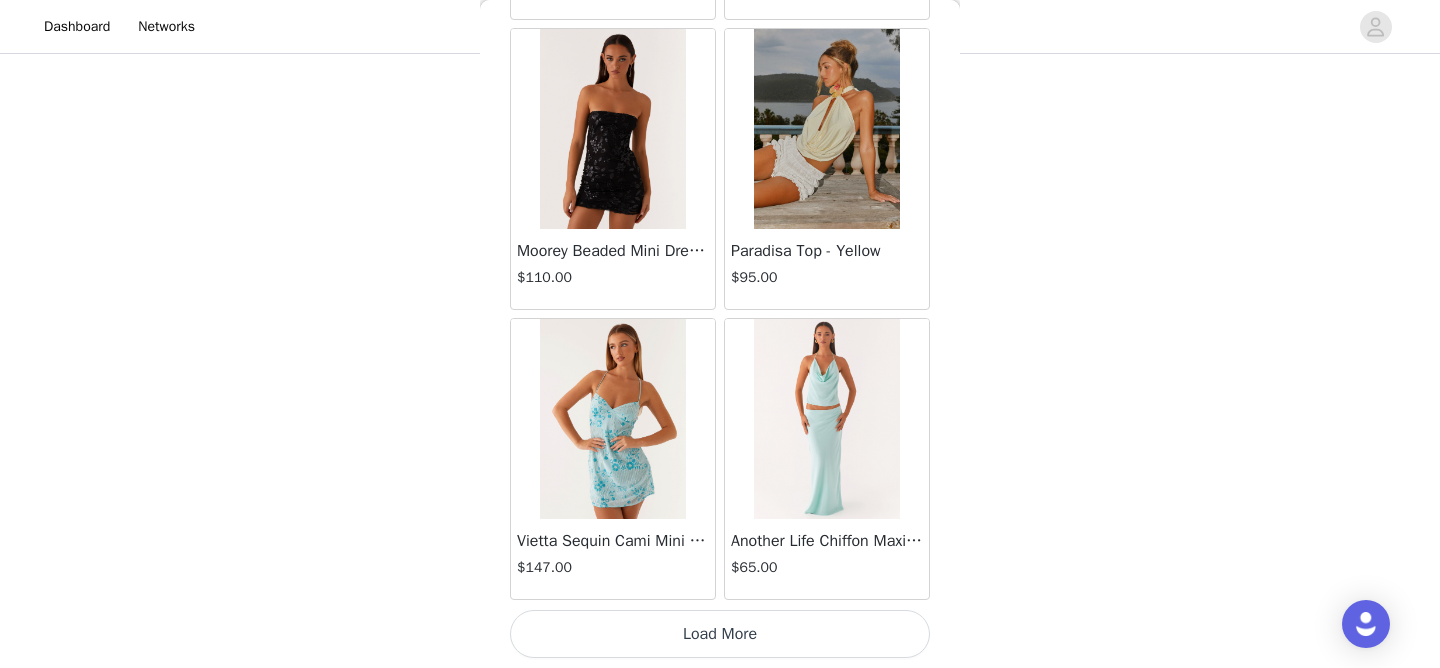click on "Load More" at bounding box center [720, 634] 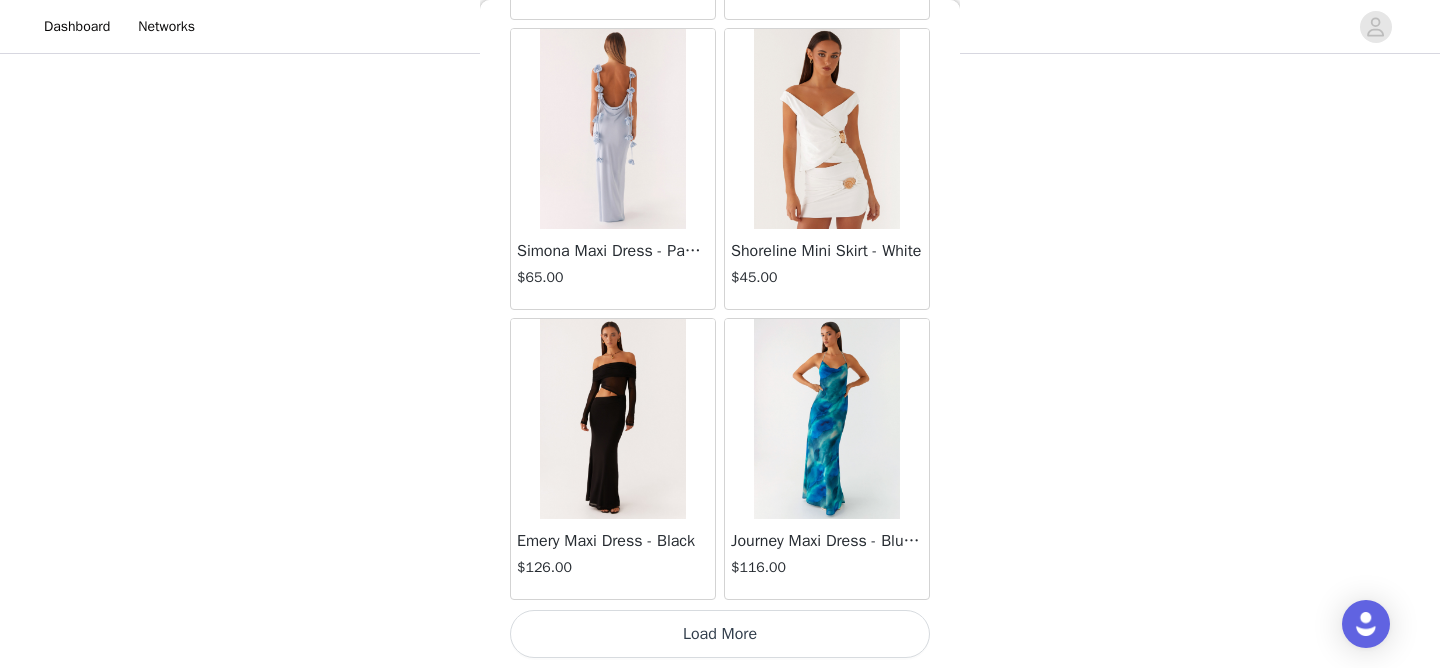 click on "Load More" at bounding box center (720, 634) 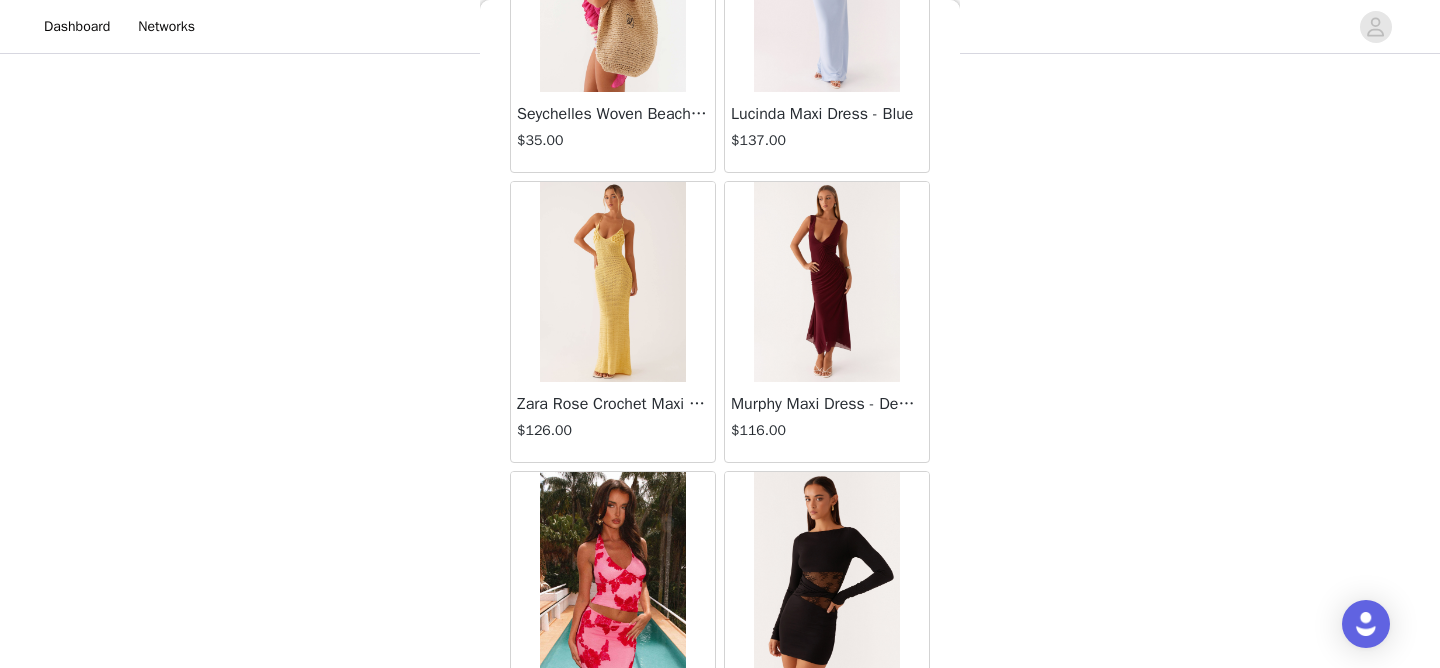 scroll, scrollTop: 32115, scrollLeft: 0, axis: vertical 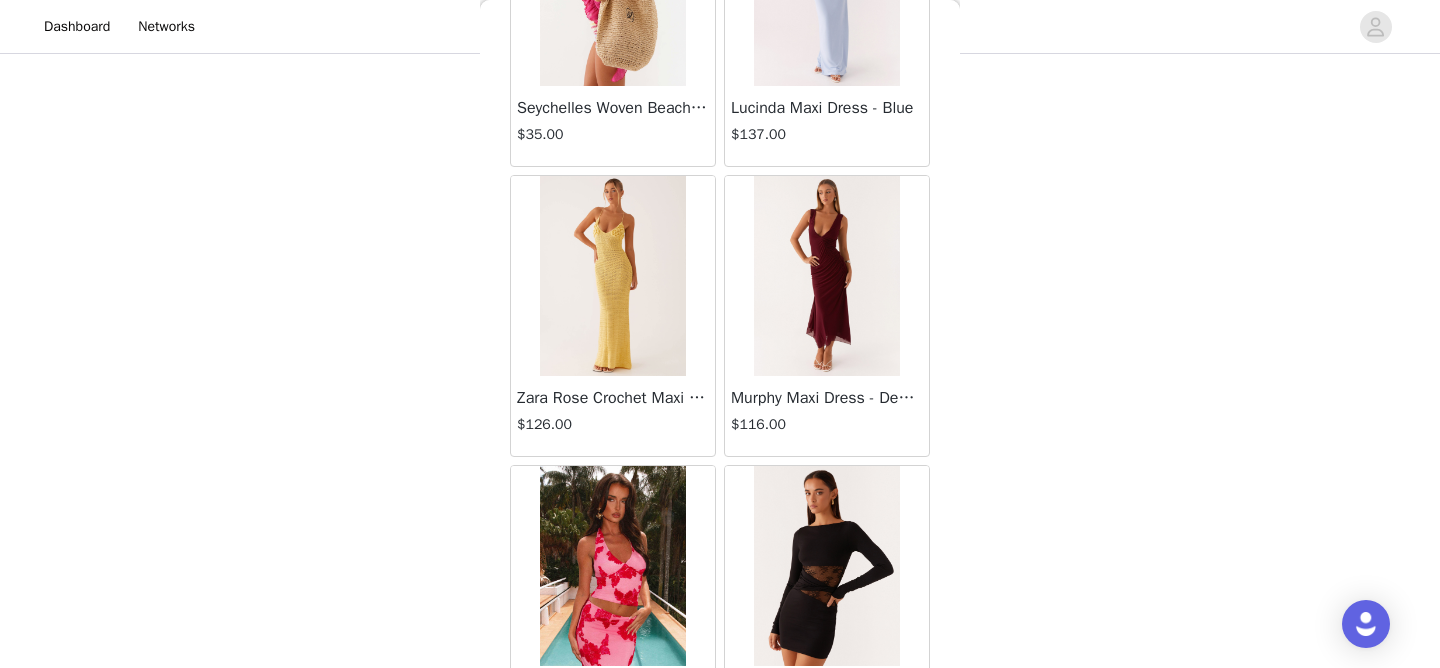 click at bounding box center (826, 276) 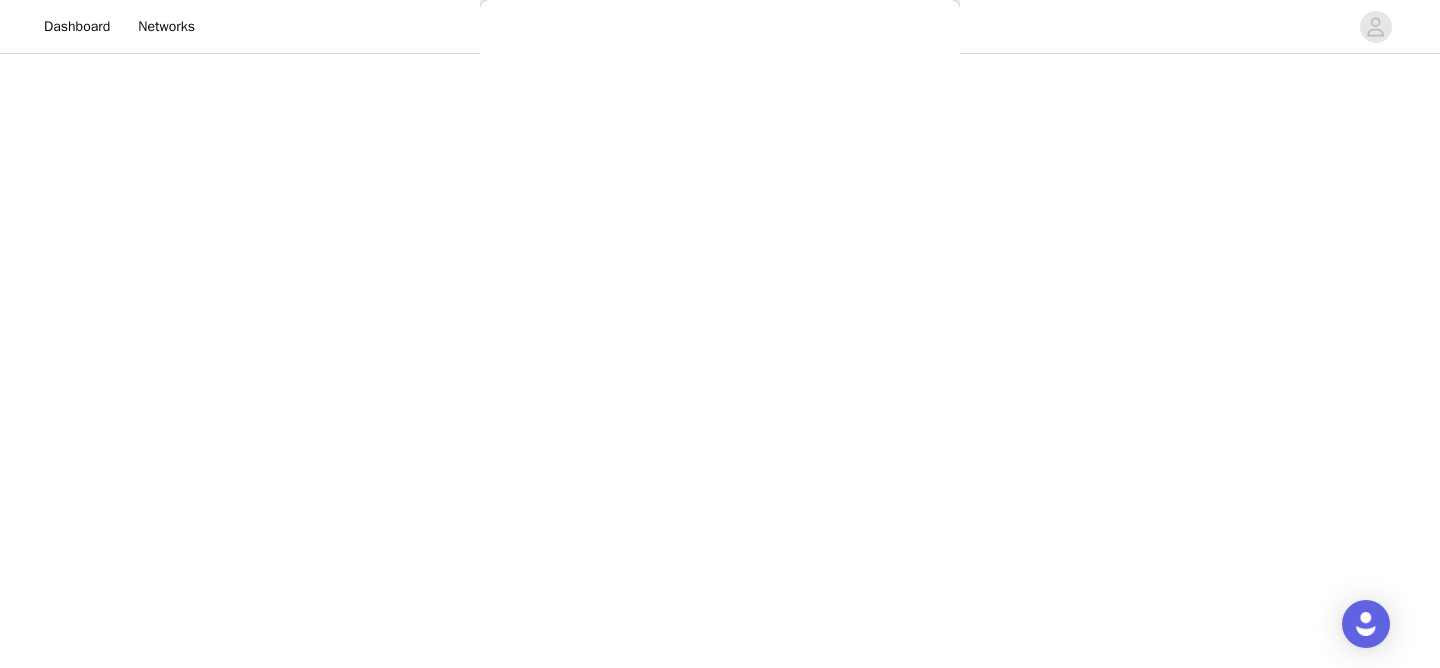 scroll, scrollTop: 410, scrollLeft: 0, axis: vertical 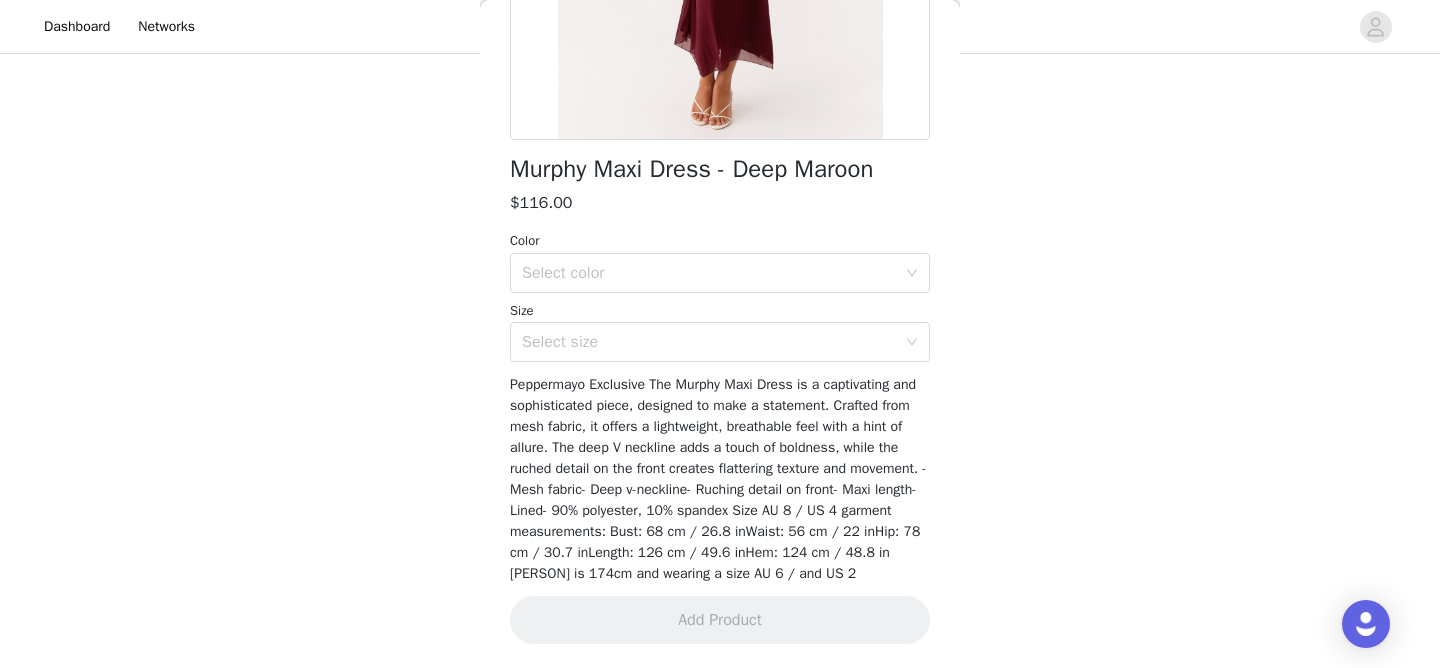 click on "Color   Select color" at bounding box center [720, 262] 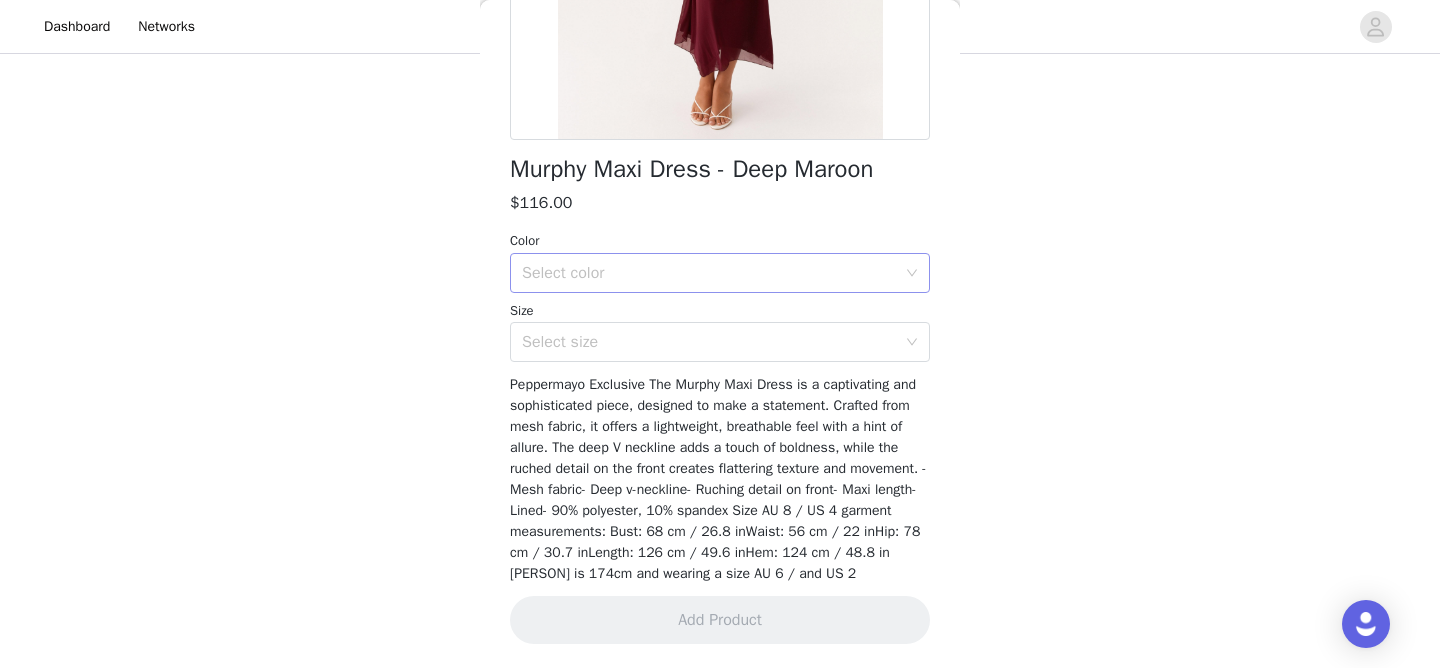 click on "Select color" at bounding box center (709, 273) 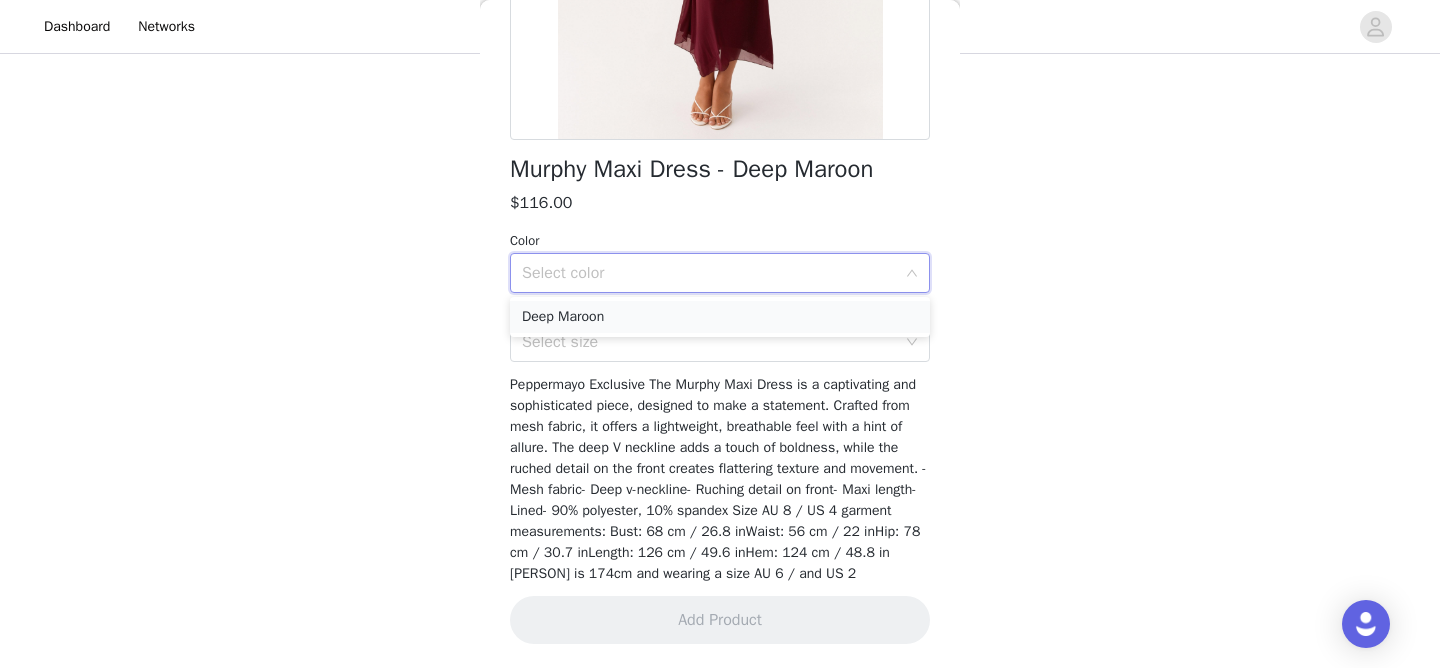 click on "Deep Maroon" at bounding box center (720, 317) 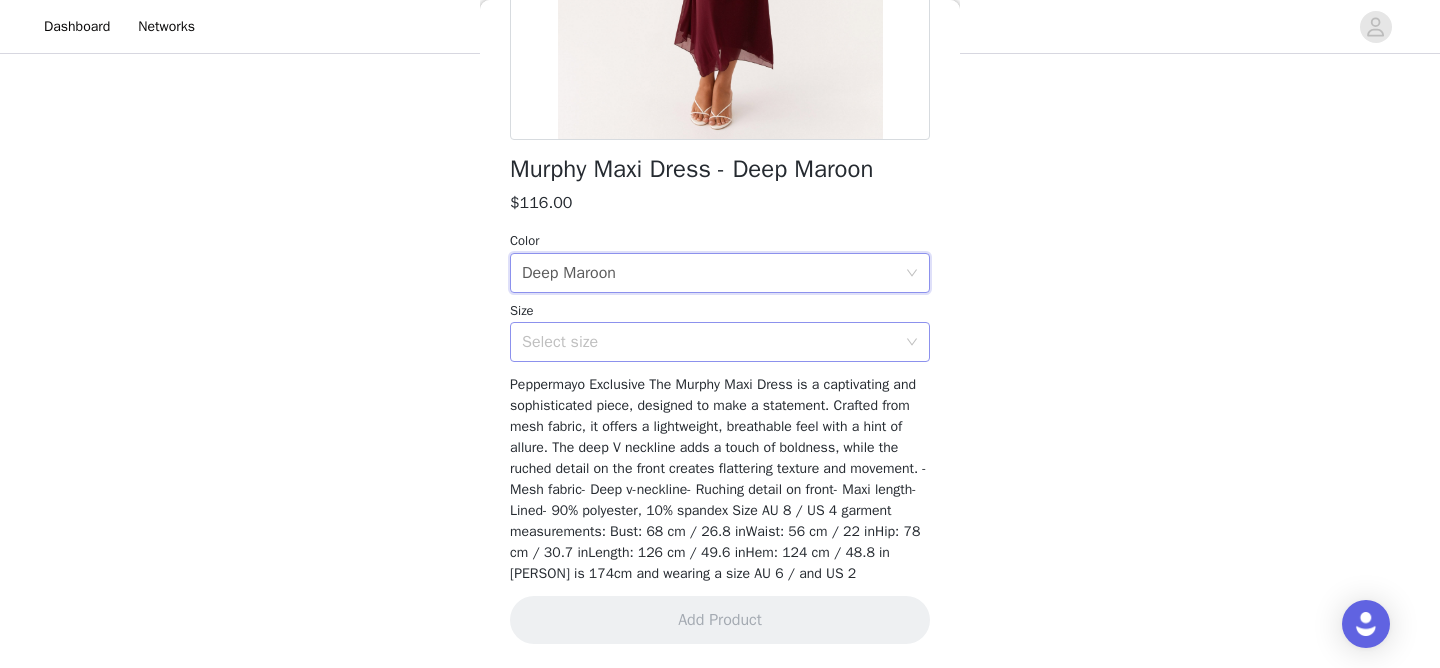 click on "Select size" at bounding box center [709, 342] 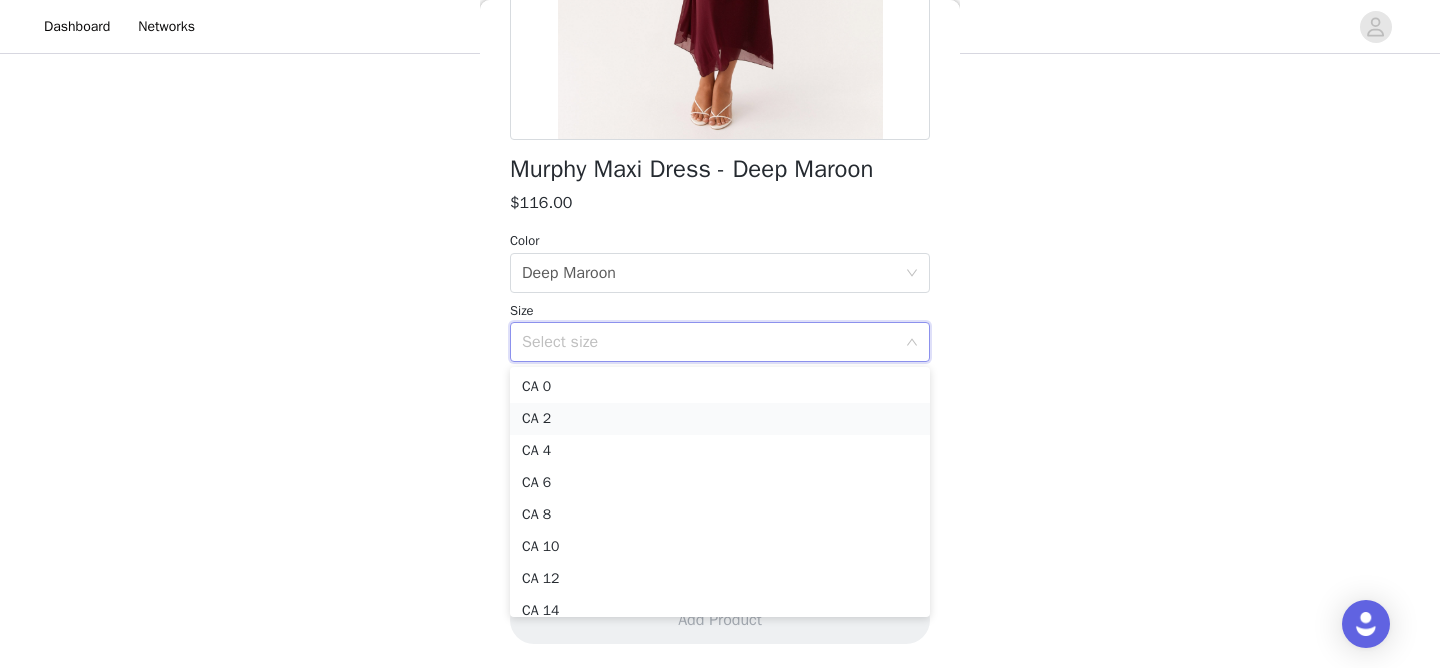 click on "CA 2" at bounding box center [720, 419] 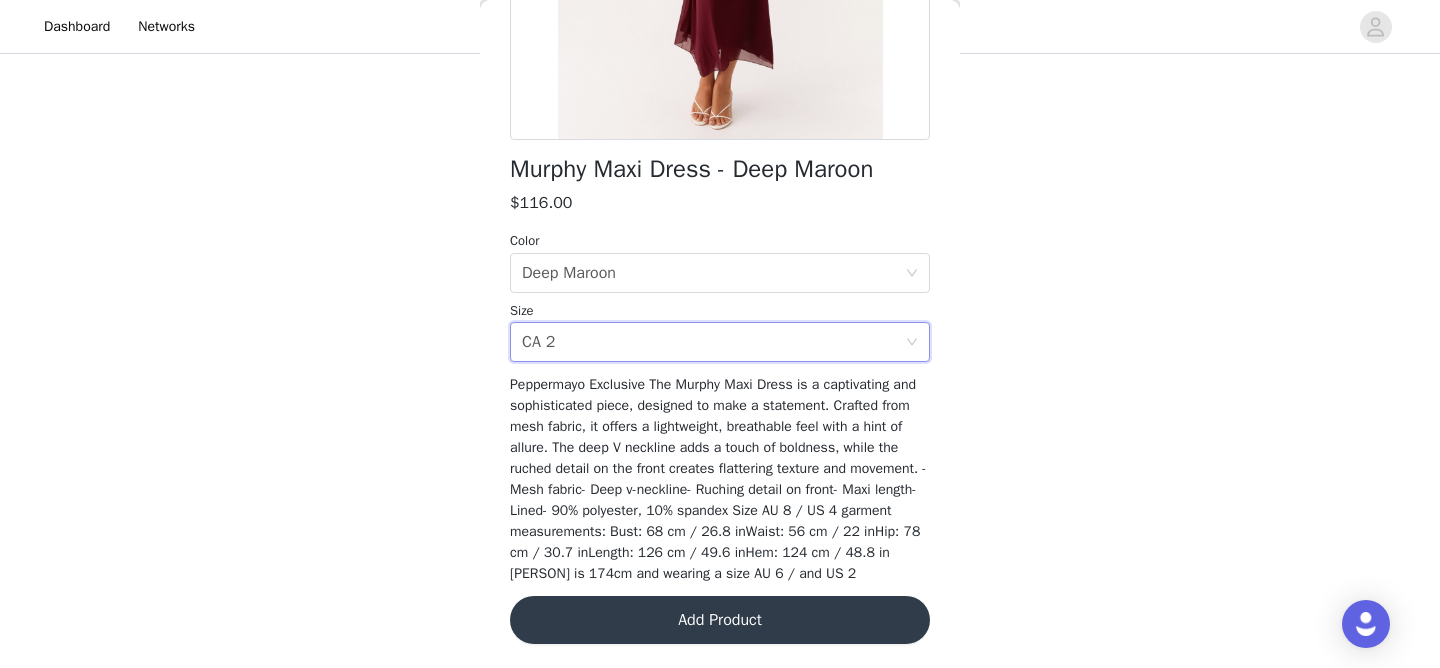 click on "Add Product" at bounding box center [720, 620] 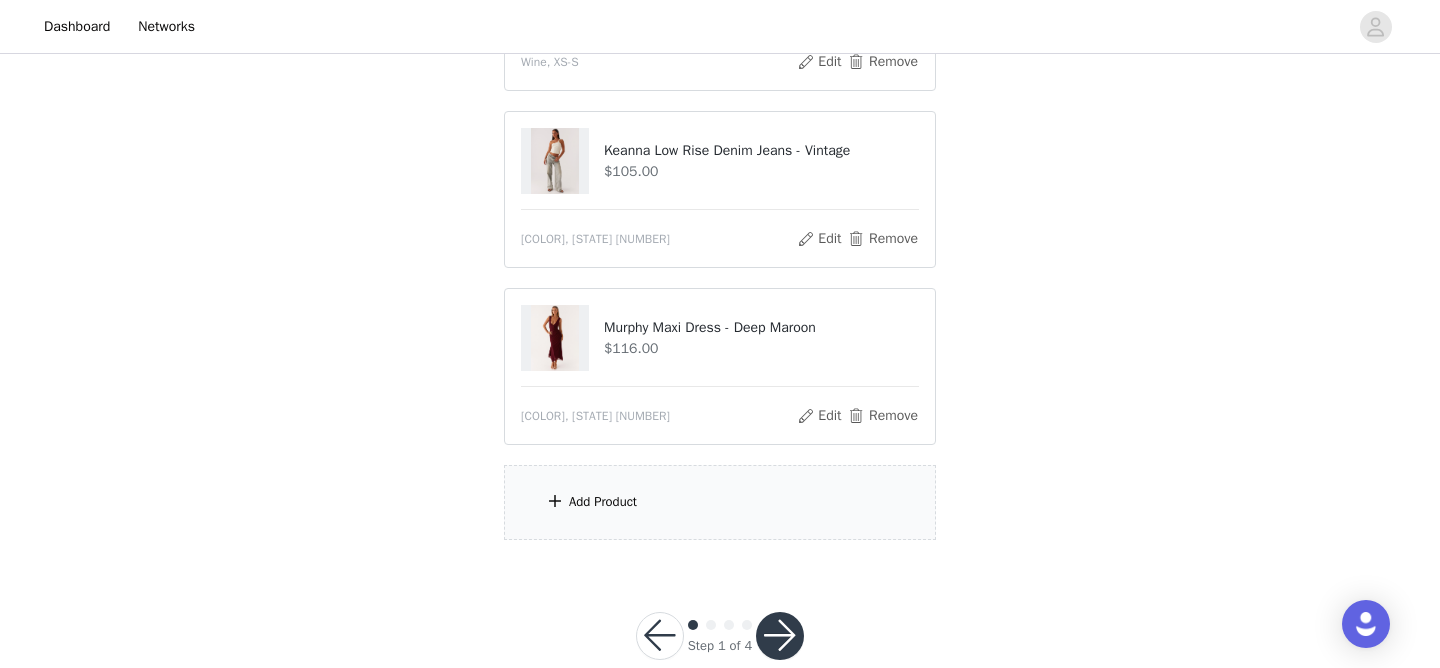 scroll, scrollTop: 350, scrollLeft: 0, axis: vertical 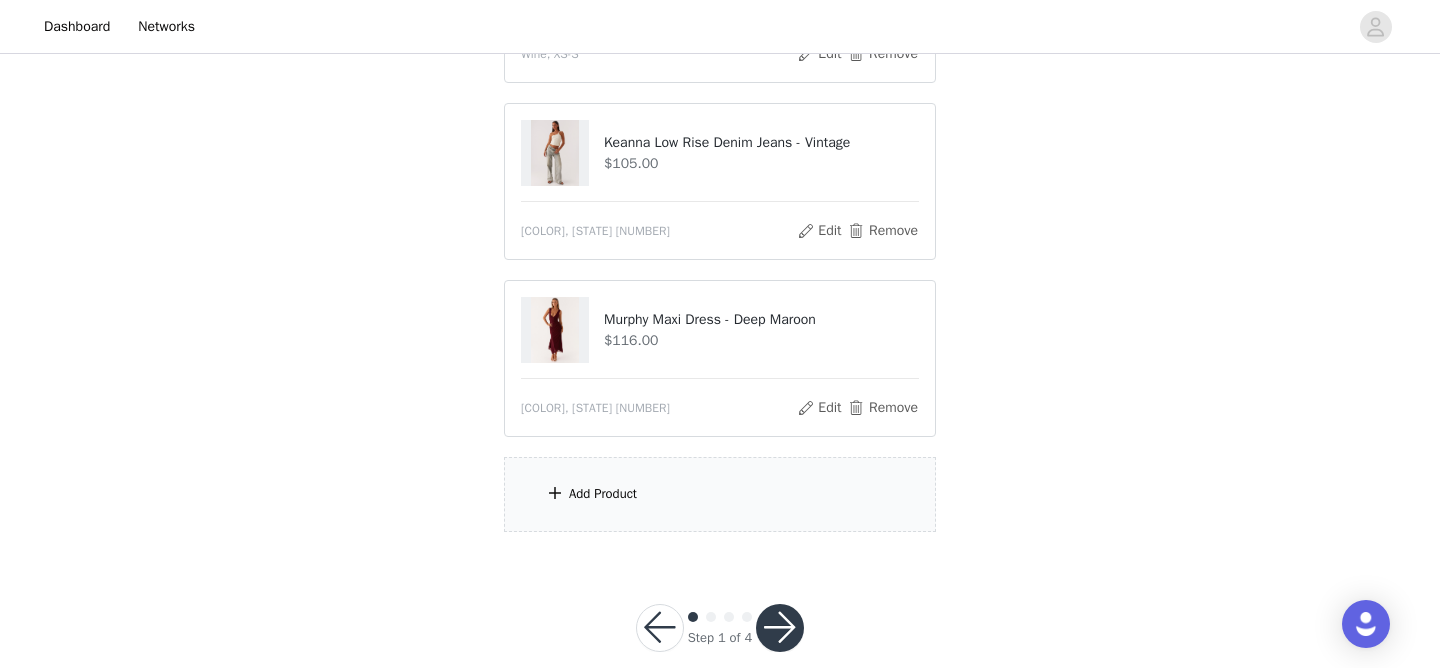 click on "Add Product" at bounding box center (720, 494) 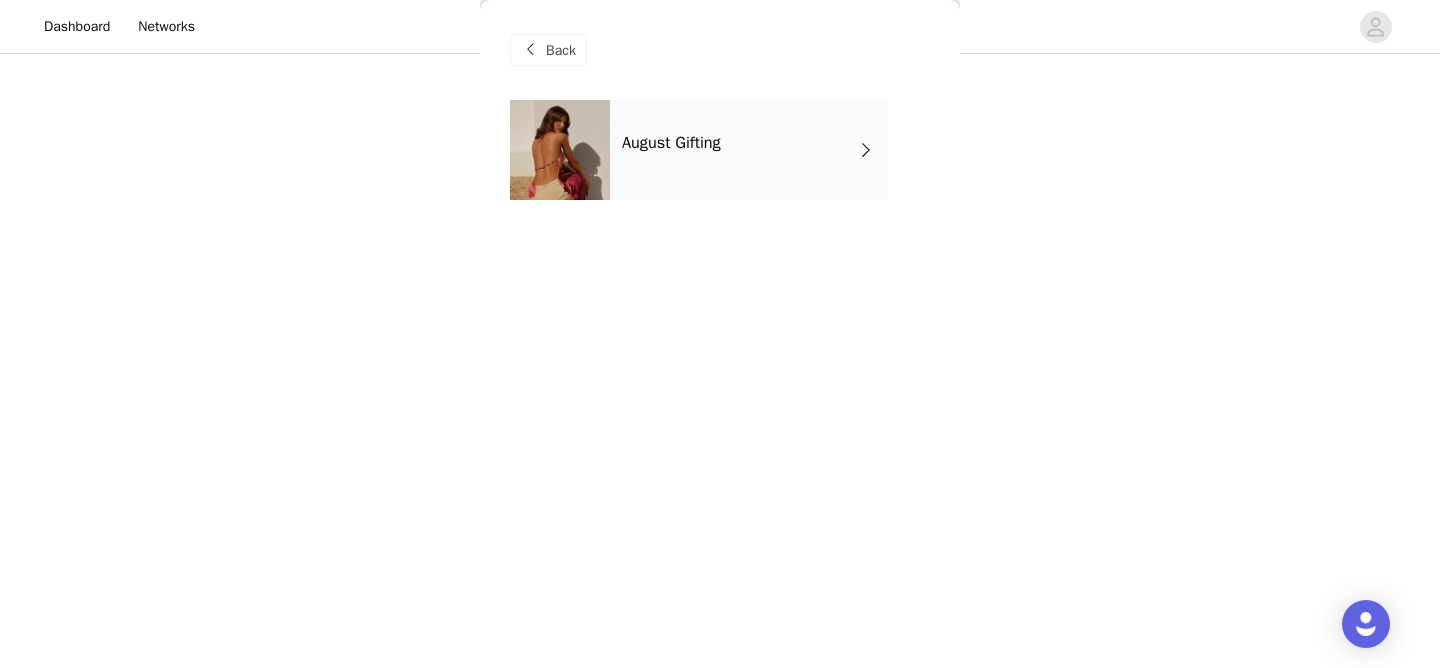 click on "August Gifting" at bounding box center (749, 150) 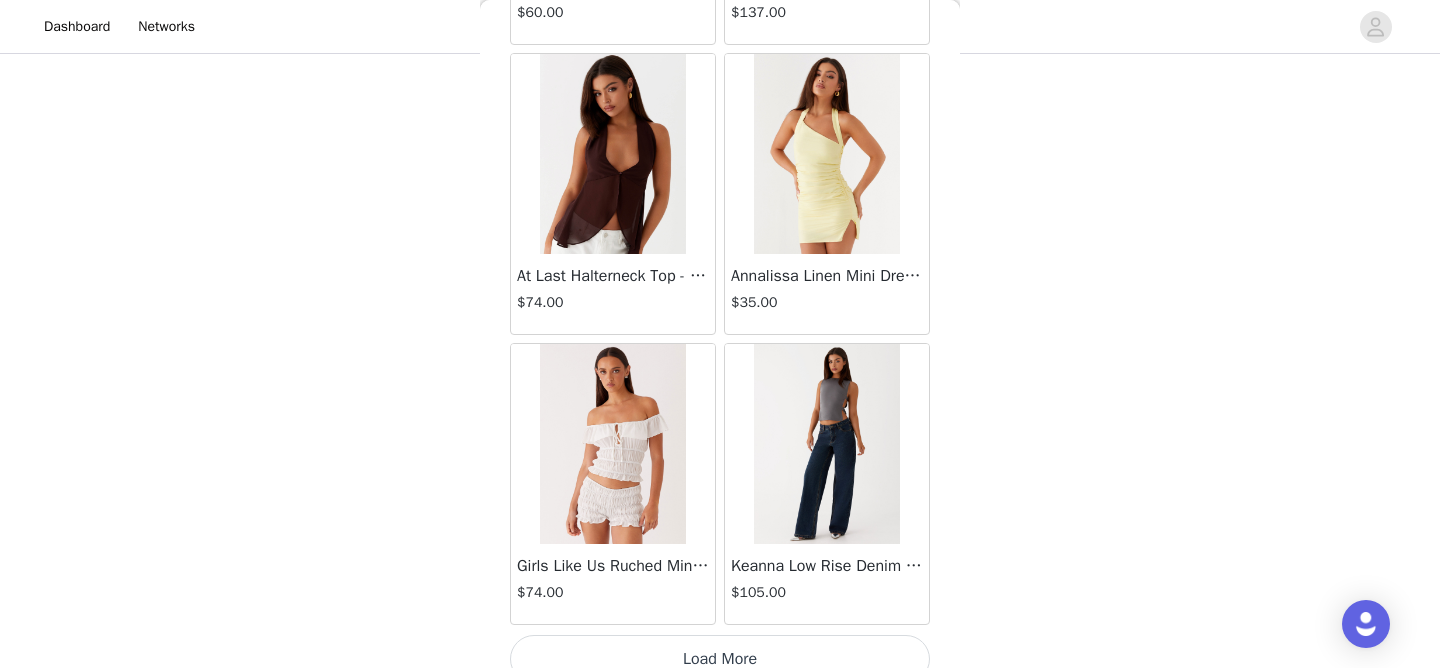 scroll, scrollTop: 2392, scrollLeft: 0, axis: vertical 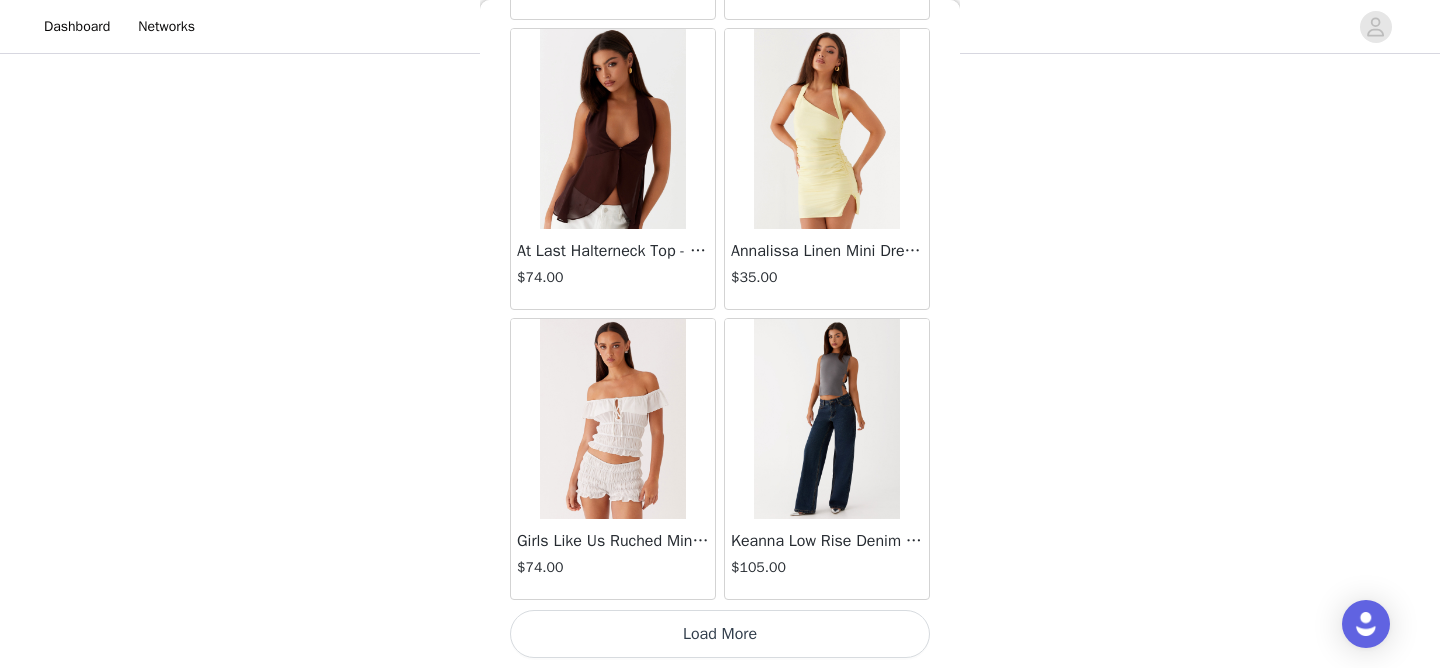 click on "Load More" at bounding box center (720, 634) 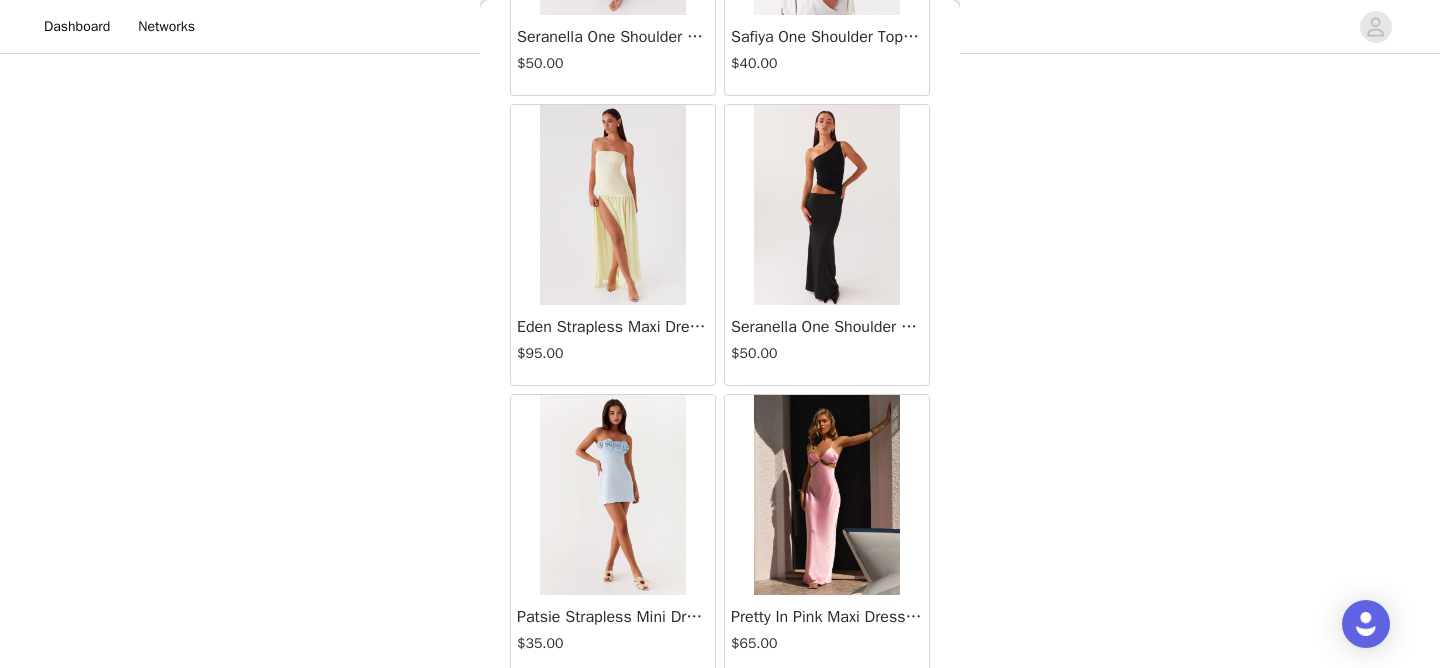 scroll, scrollTop: 5292, scrollLeft: 0, axis: vertical 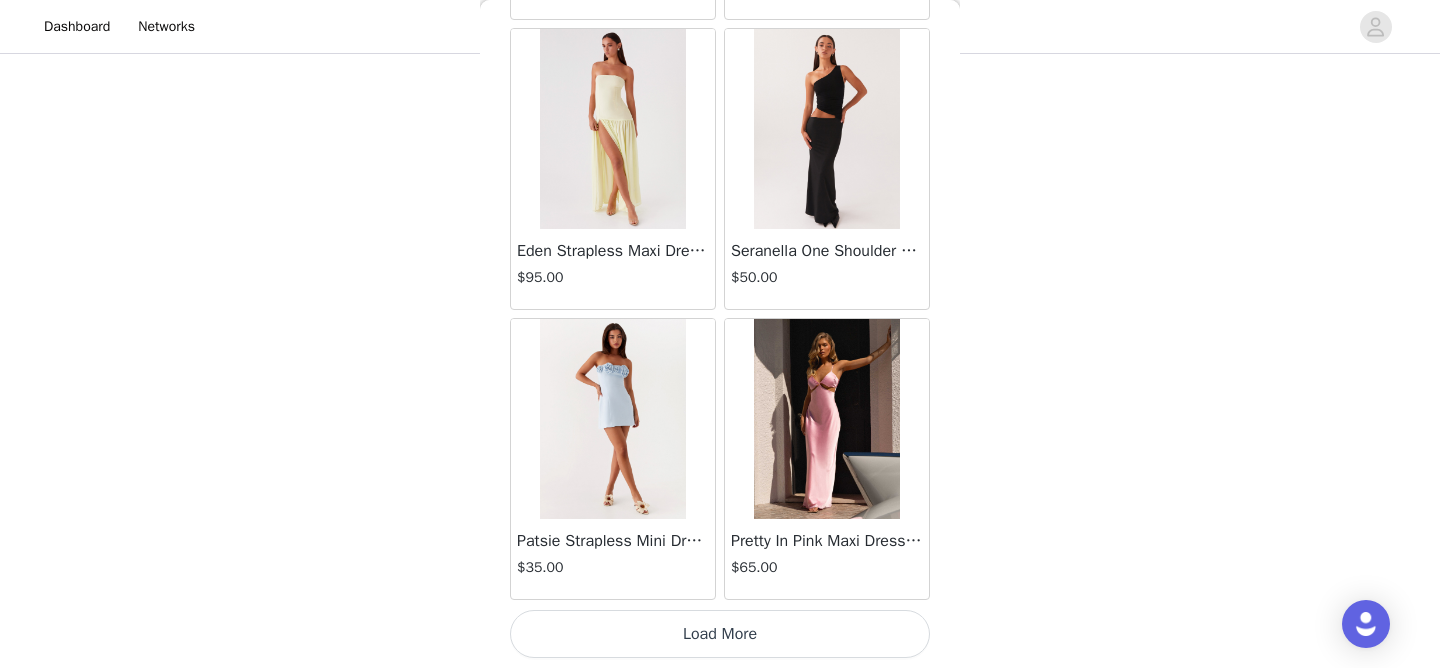 click on "Load More" at bounding box center [720, 634] 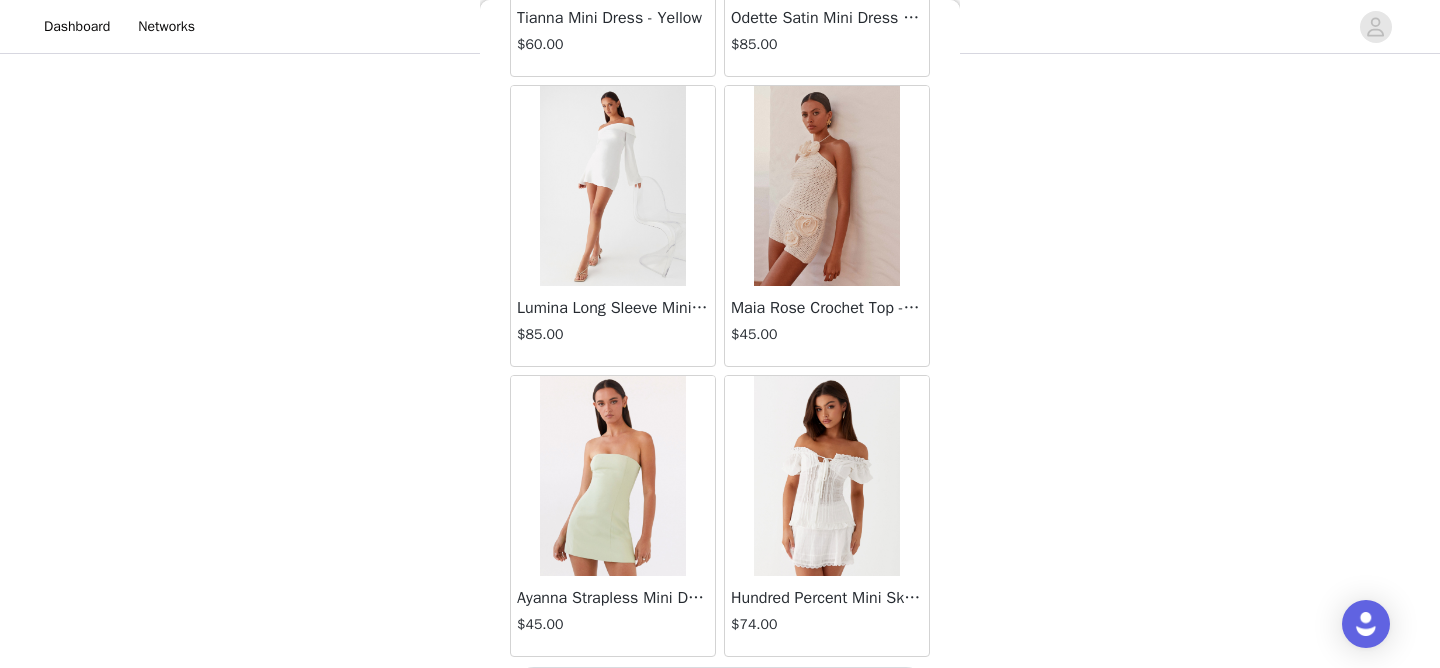 scroll, scrollTop: 8192, scrollLeft: 0, axis: vertical 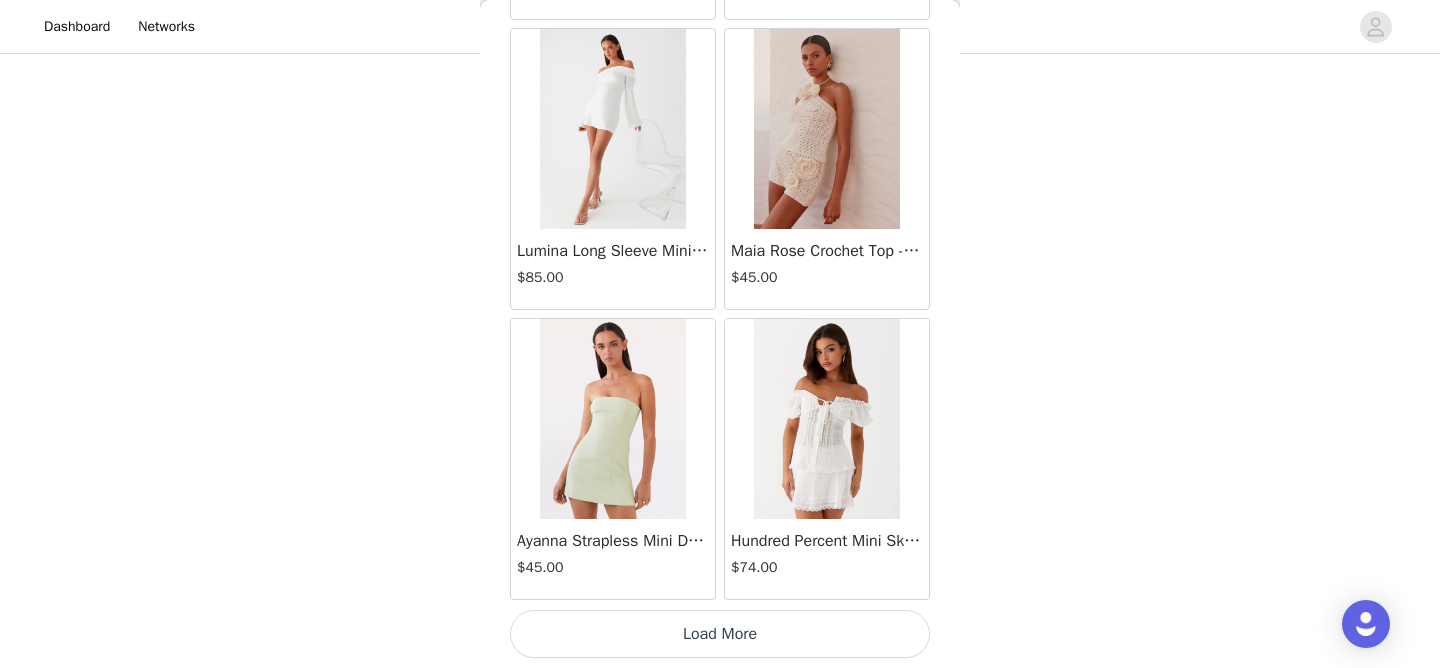 click on "Load More" at bounding box center (720, 634) 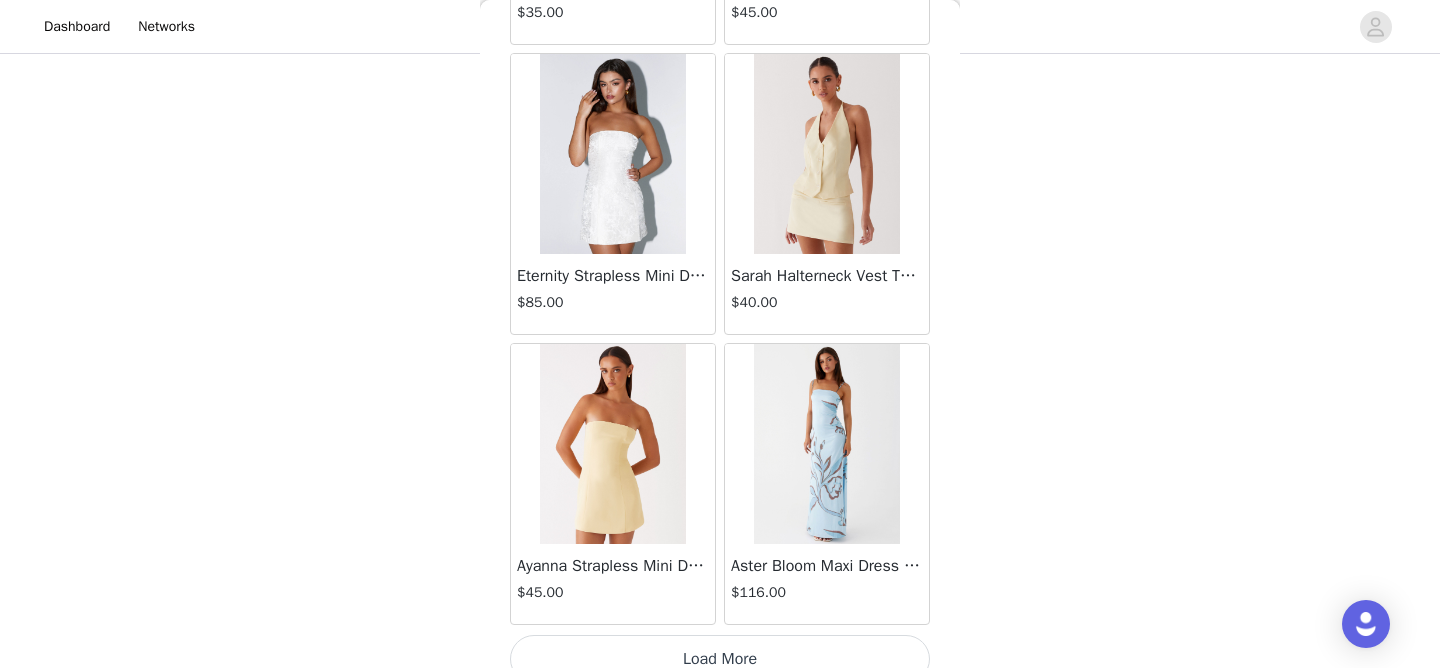 scroll, scrollTop: 11092, scrollLeft: 0, axis: vertical 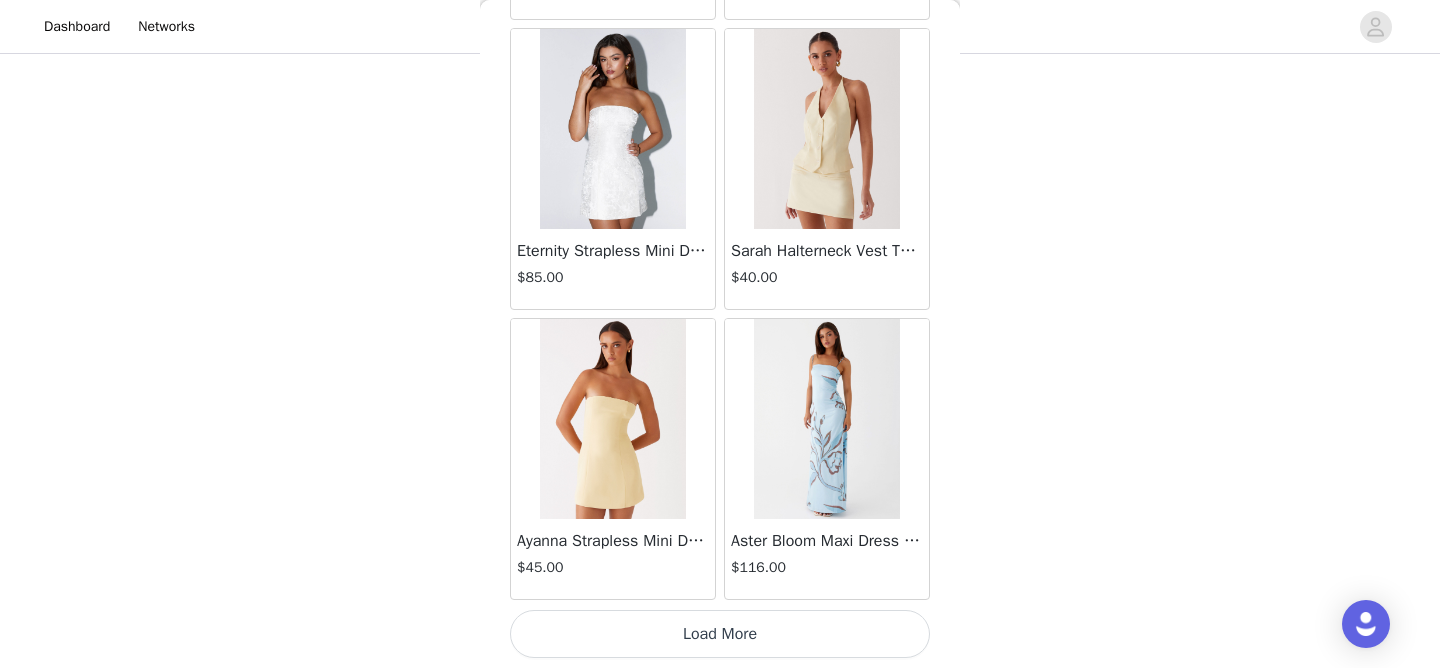 click on "Load More" at bounding box center (720, 634) 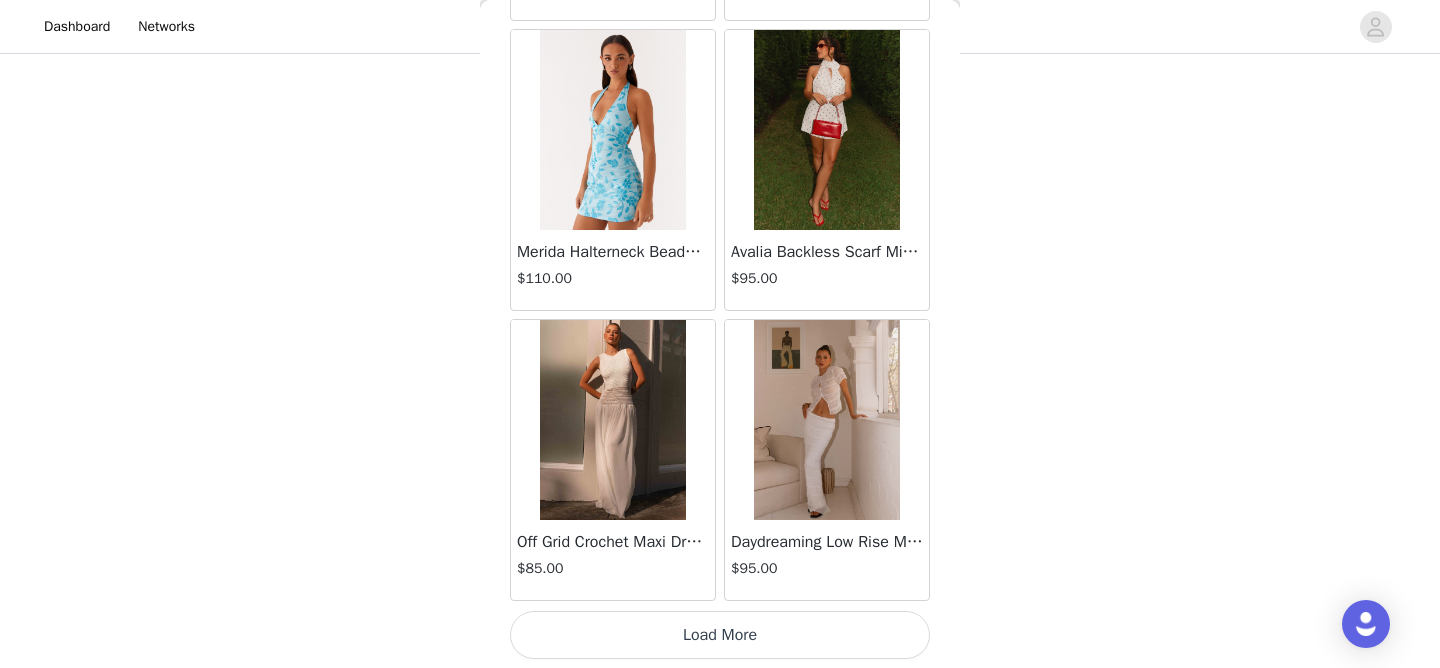scroll, scrollTop: 13992, scrollLeft: 0, axis: vertical 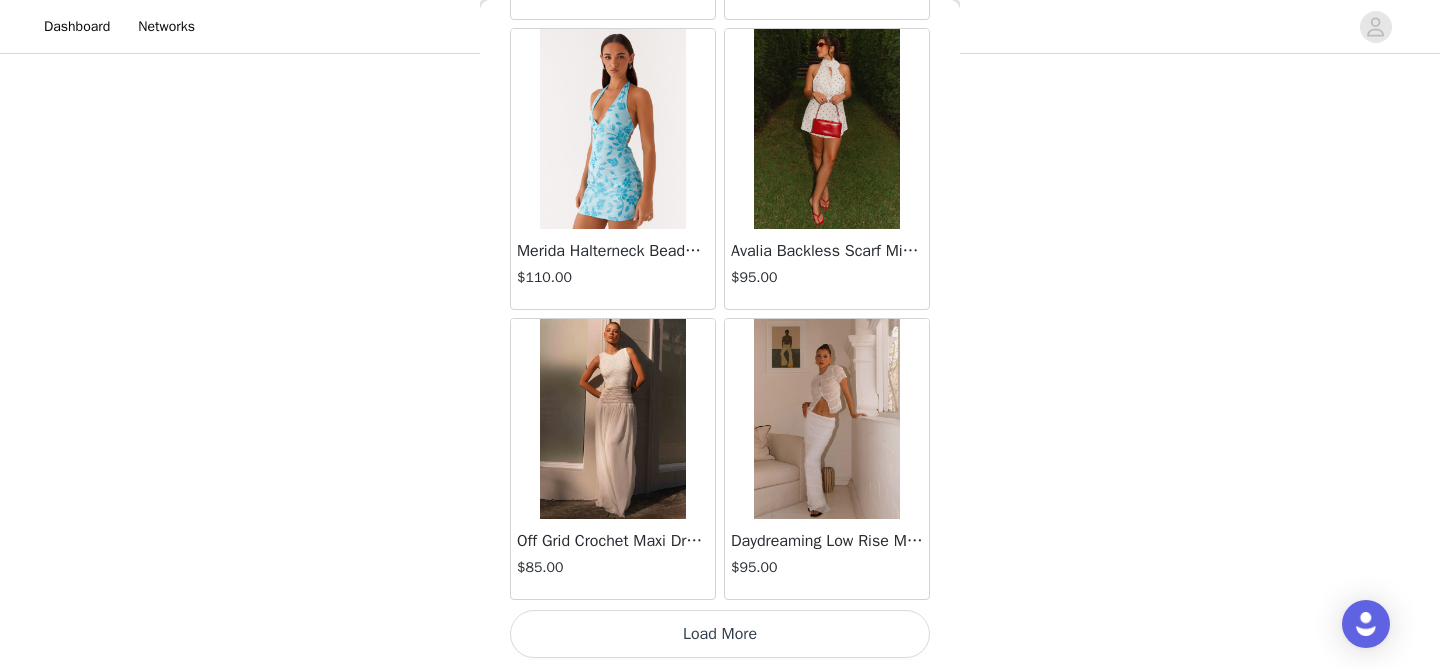 click on "Load More" at bounding box center [720, 634] 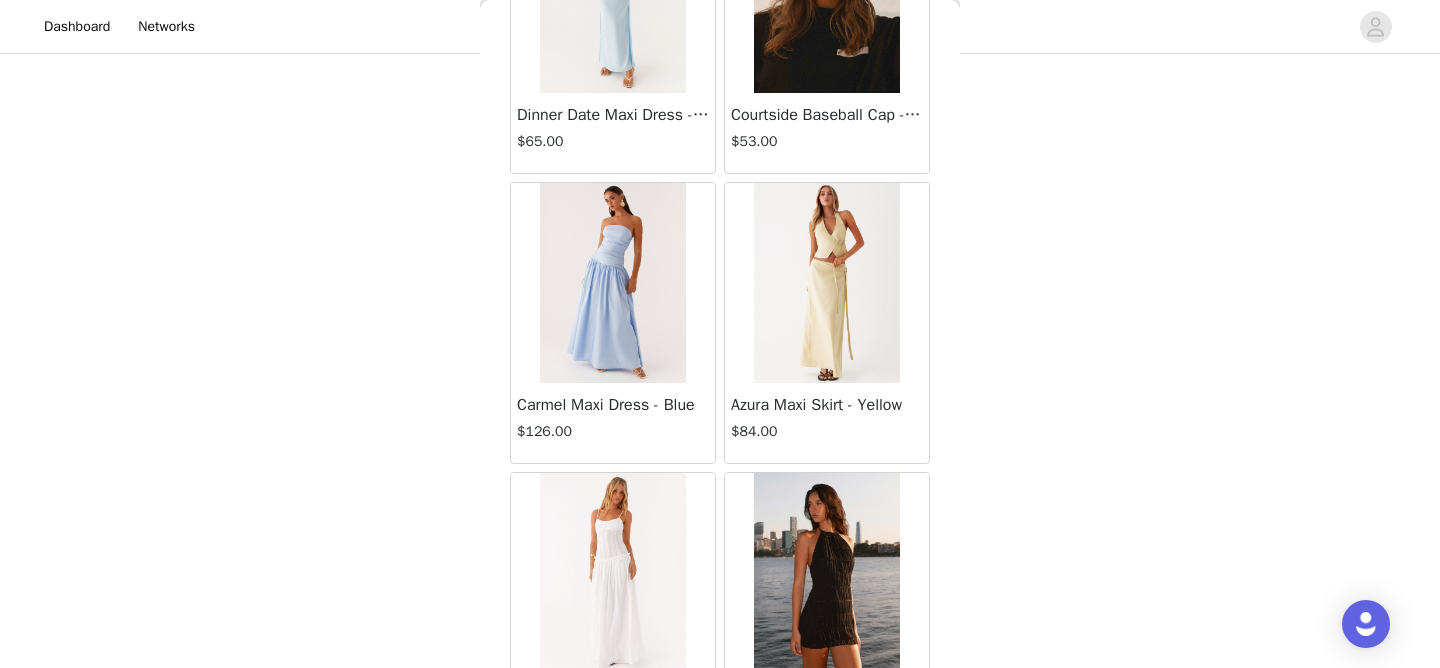 scroll, scrollTop: 16892, scrollLeft: 0, axis: vertical 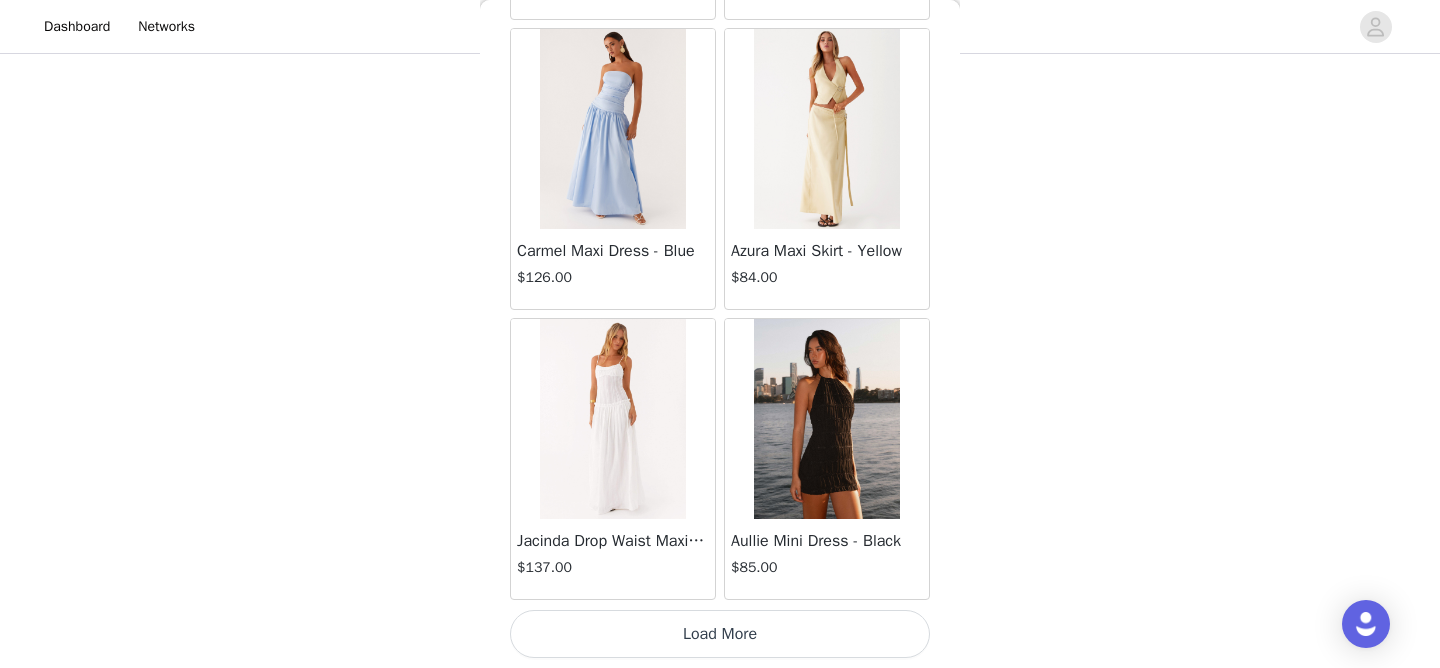 click on "Load More" at bounding box center [720, 634] 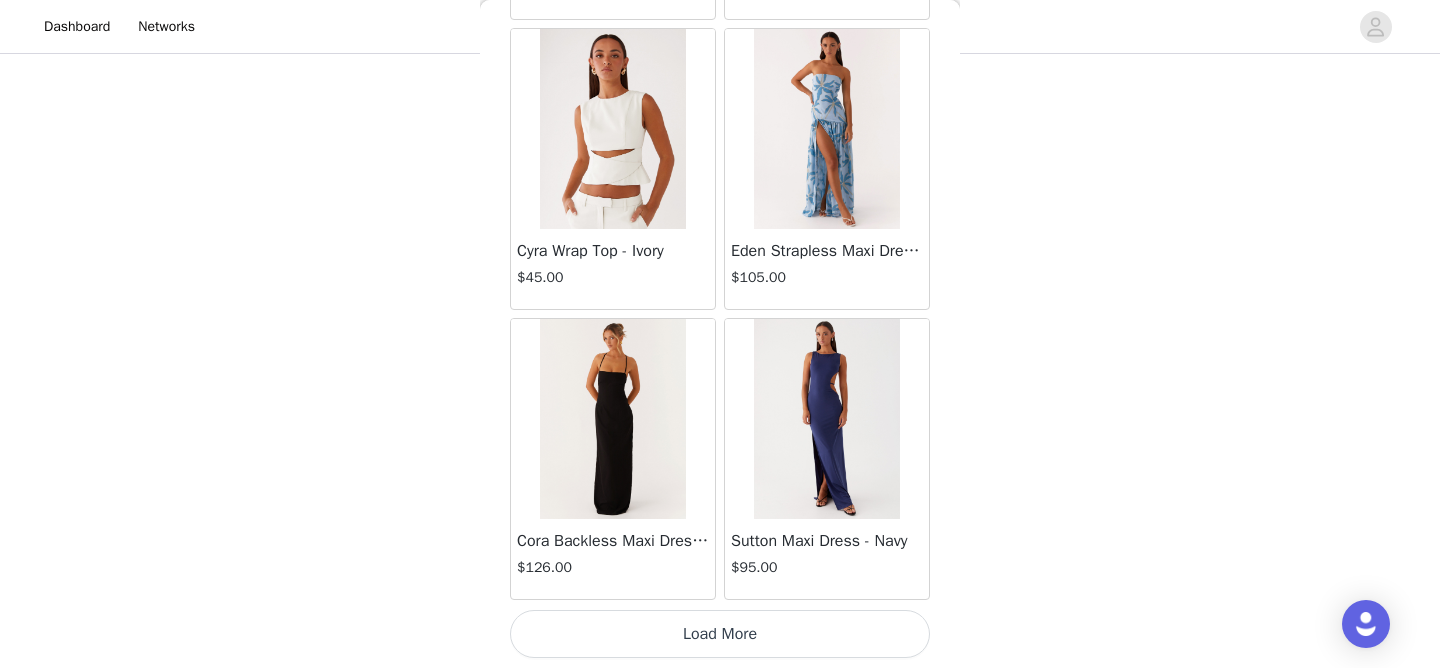 scroll, scrollTop: 19791, scrollLeft: 0, axis: vertical 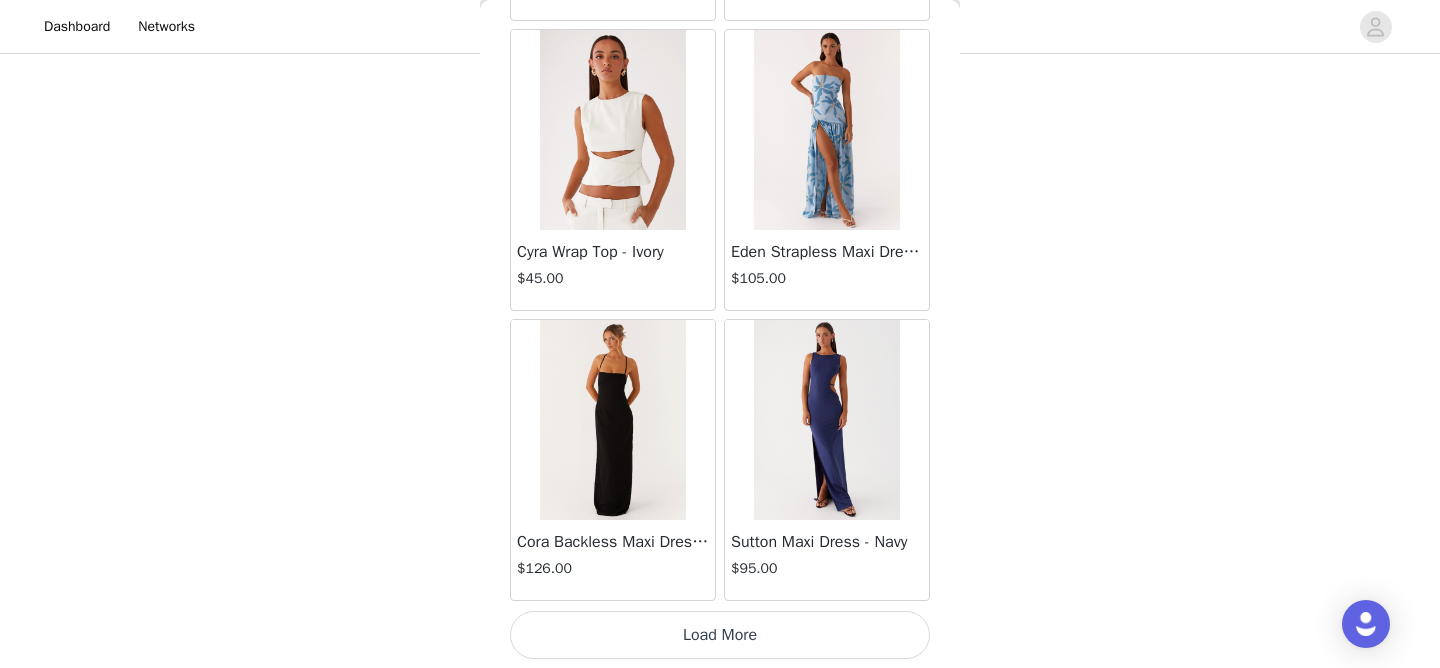 click on "Load More" at bounding box center (720, 635) 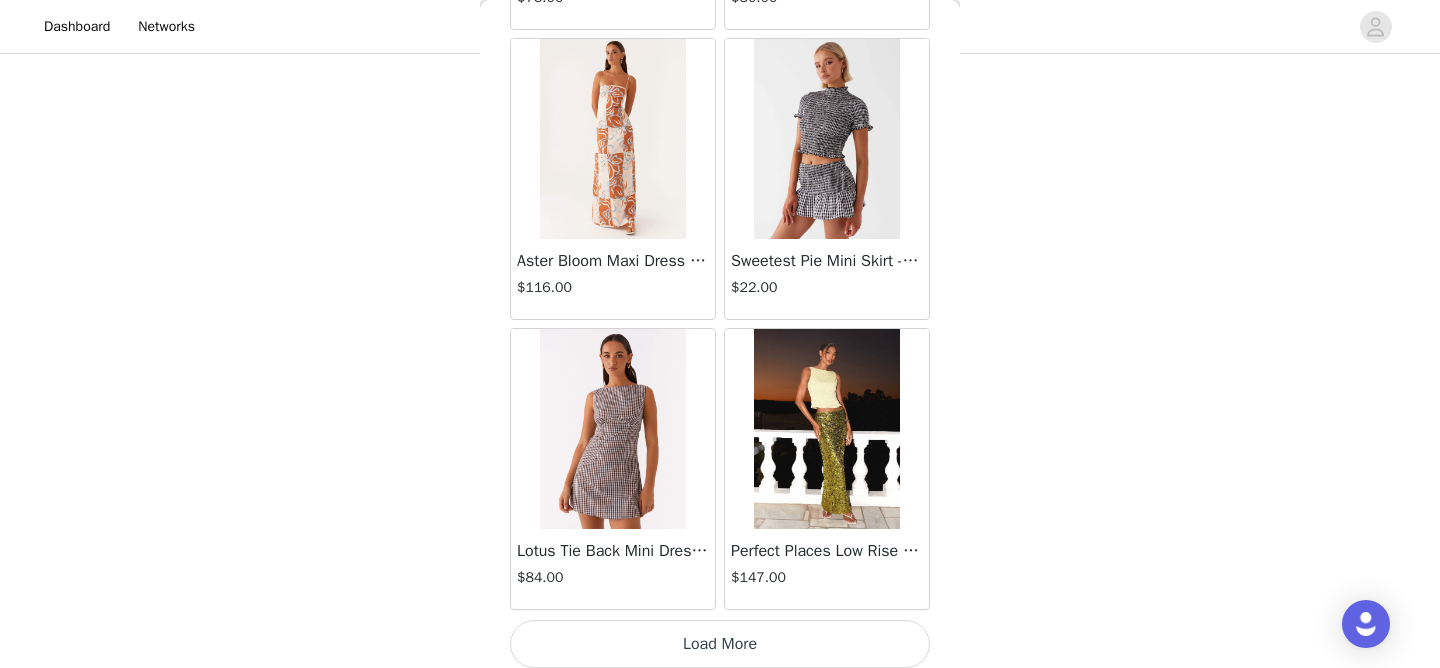 scroll, scrollTop: 22692, scrollLeft: 0, axis: vertical 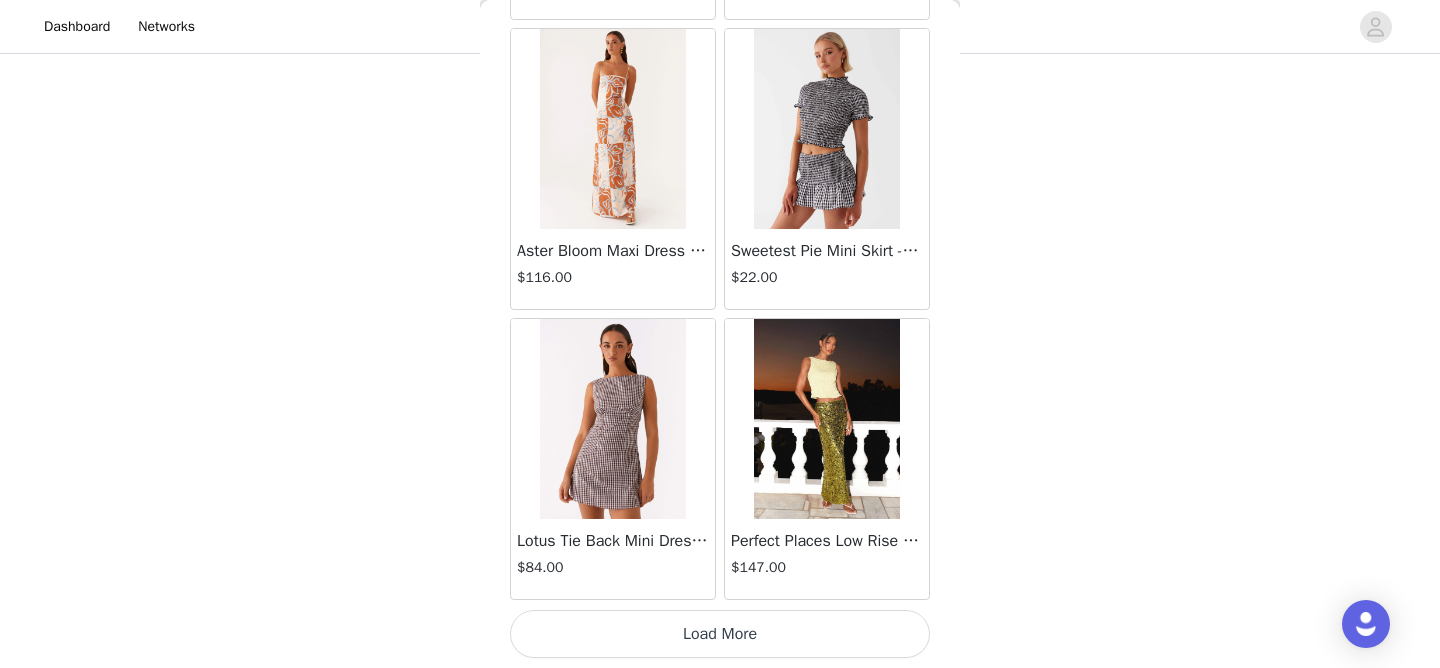 click on "Load More" at bounding box center (720, 634) 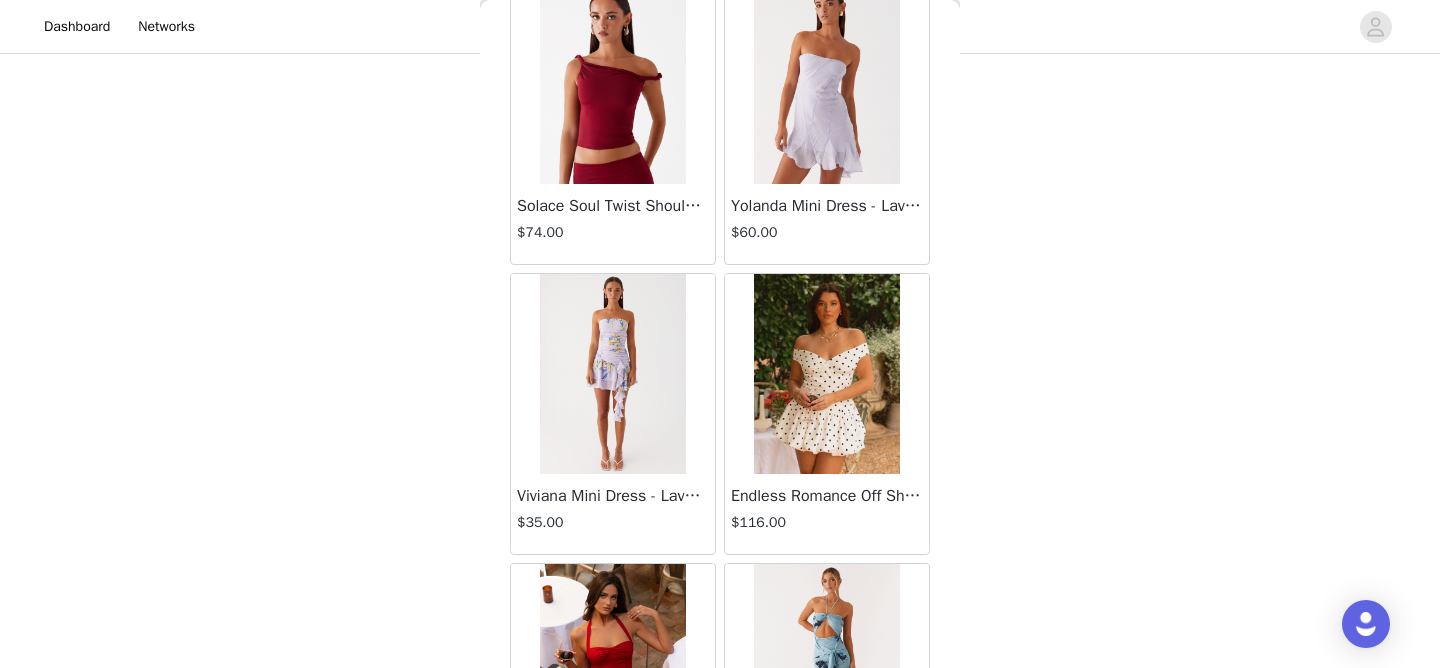 scroll, scrollTop: 25592, scrollLeft: 0, axis: vertical 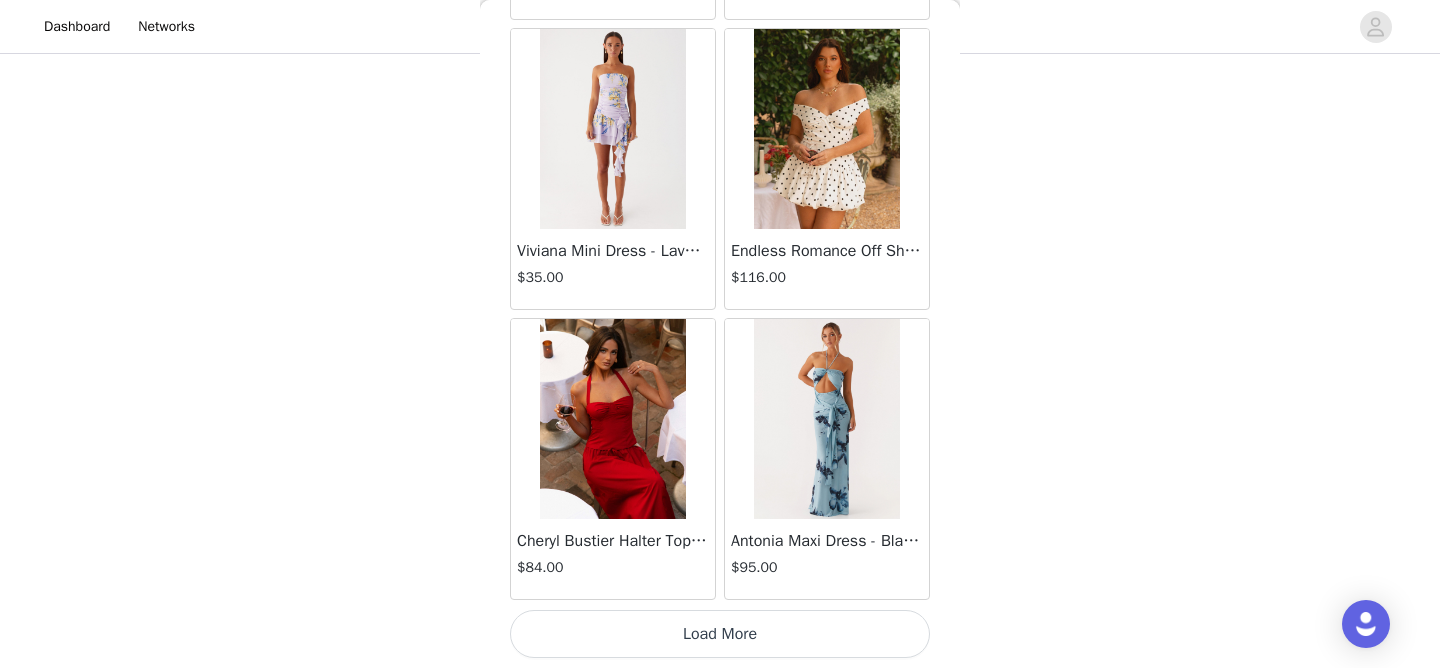 click on "Load More" at bounding box center (720, 634) 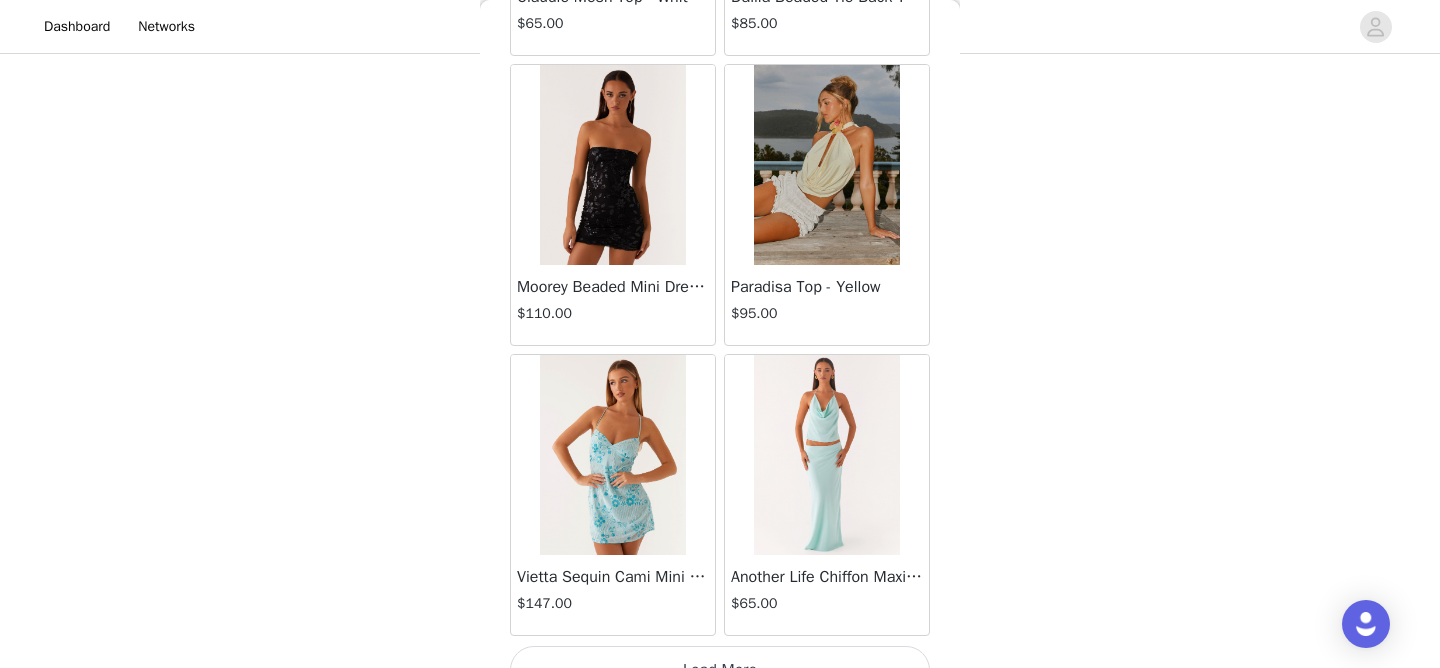 scroll, scrollTop: 28492, scrollLeft: 0, axis: vertical 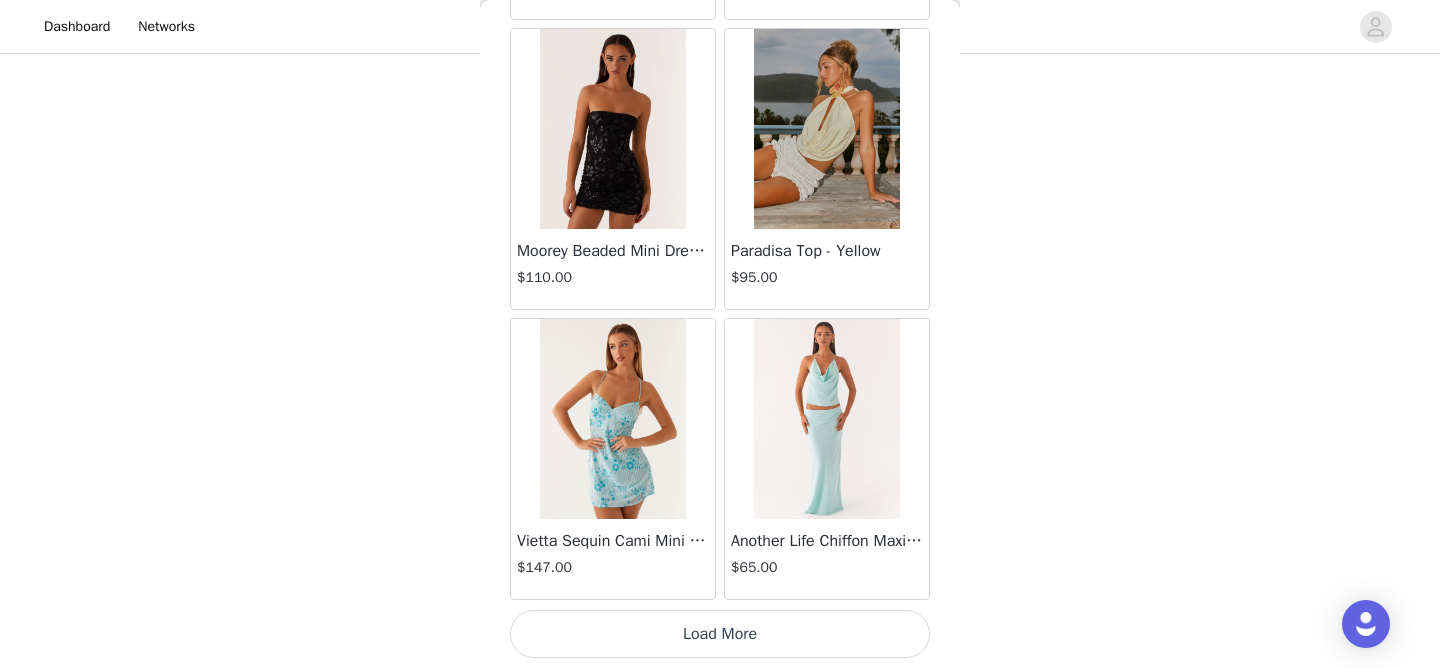 click on "Load More" at bounding box center [720, 634] 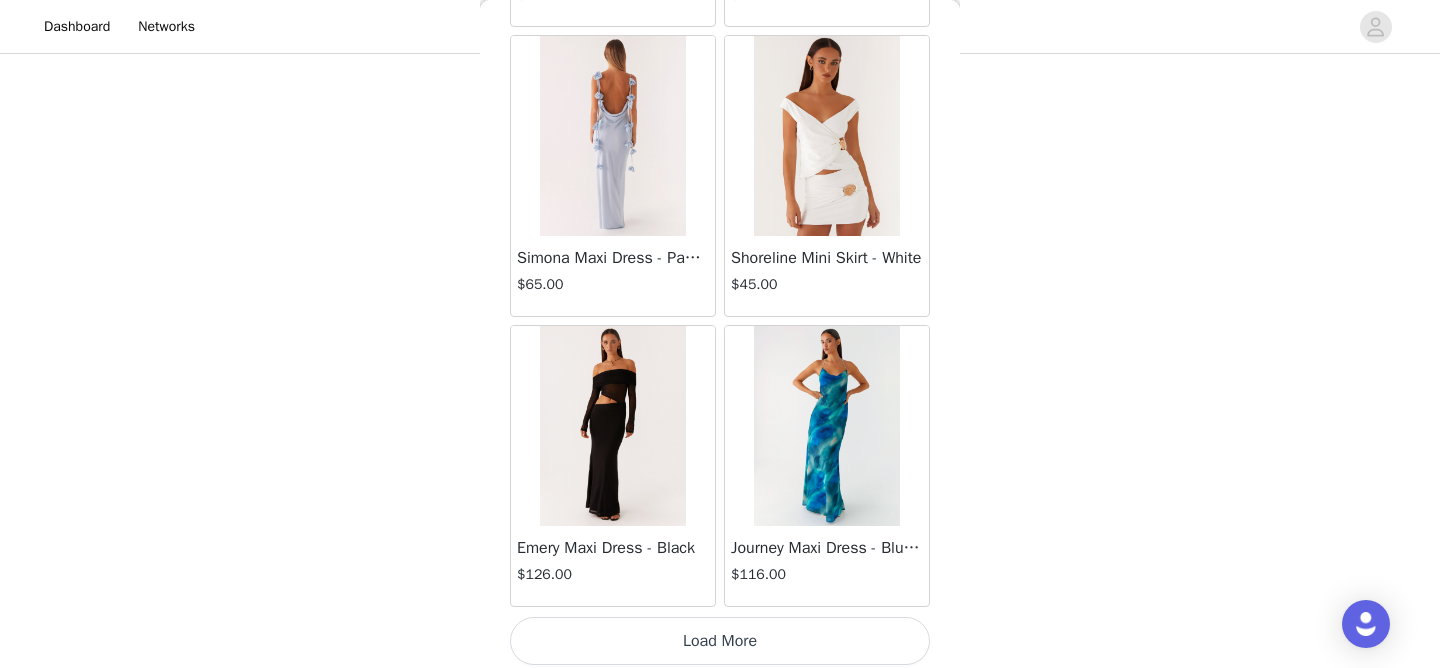 scroll, scrollTop: 31392, scrollLeft: 0, axis: vertical 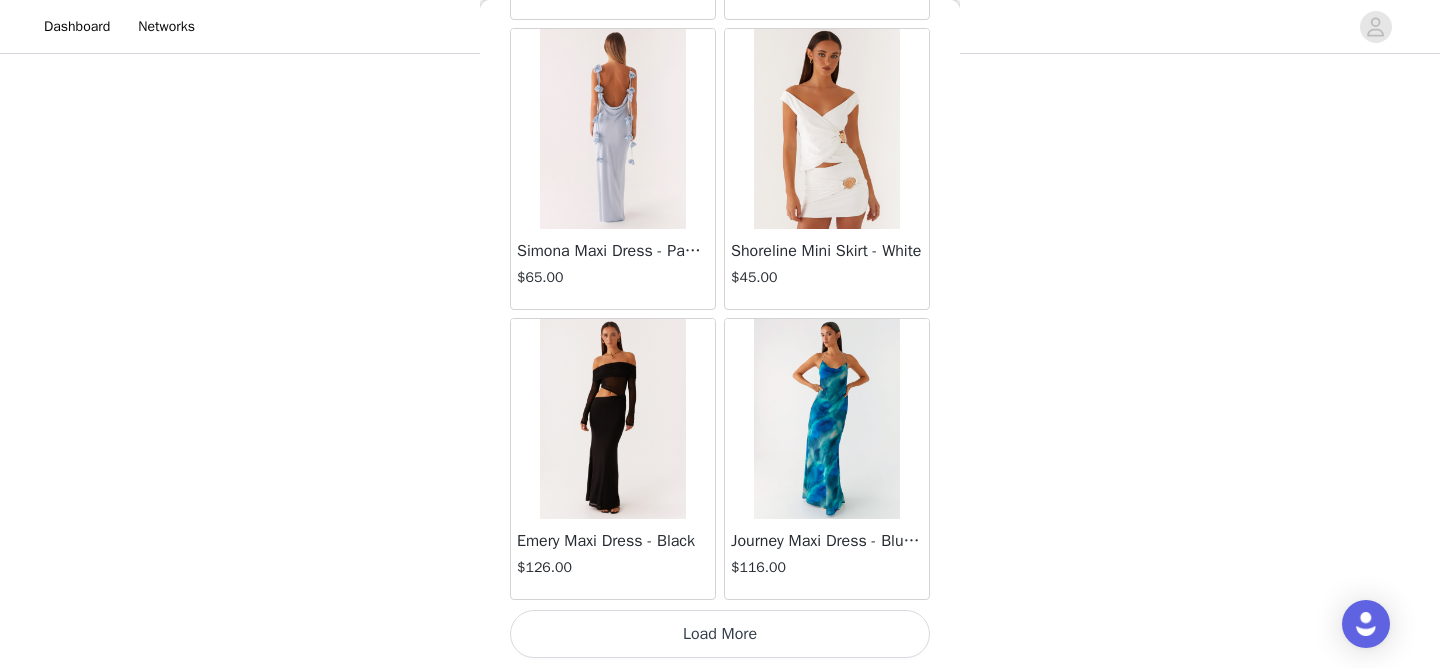click on "Load More" at bounding box center [720, 634] 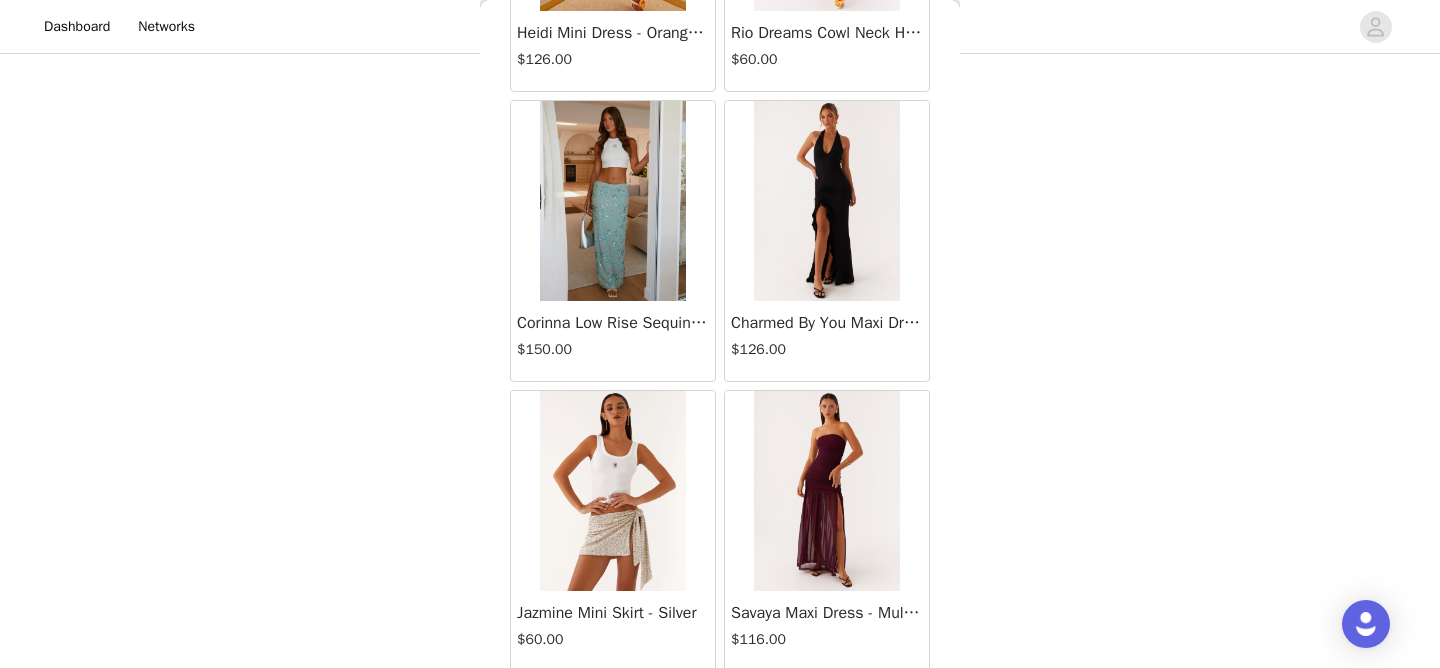 scroll, scrollTop: 34292, scrollLeft: 0, axis: vertical 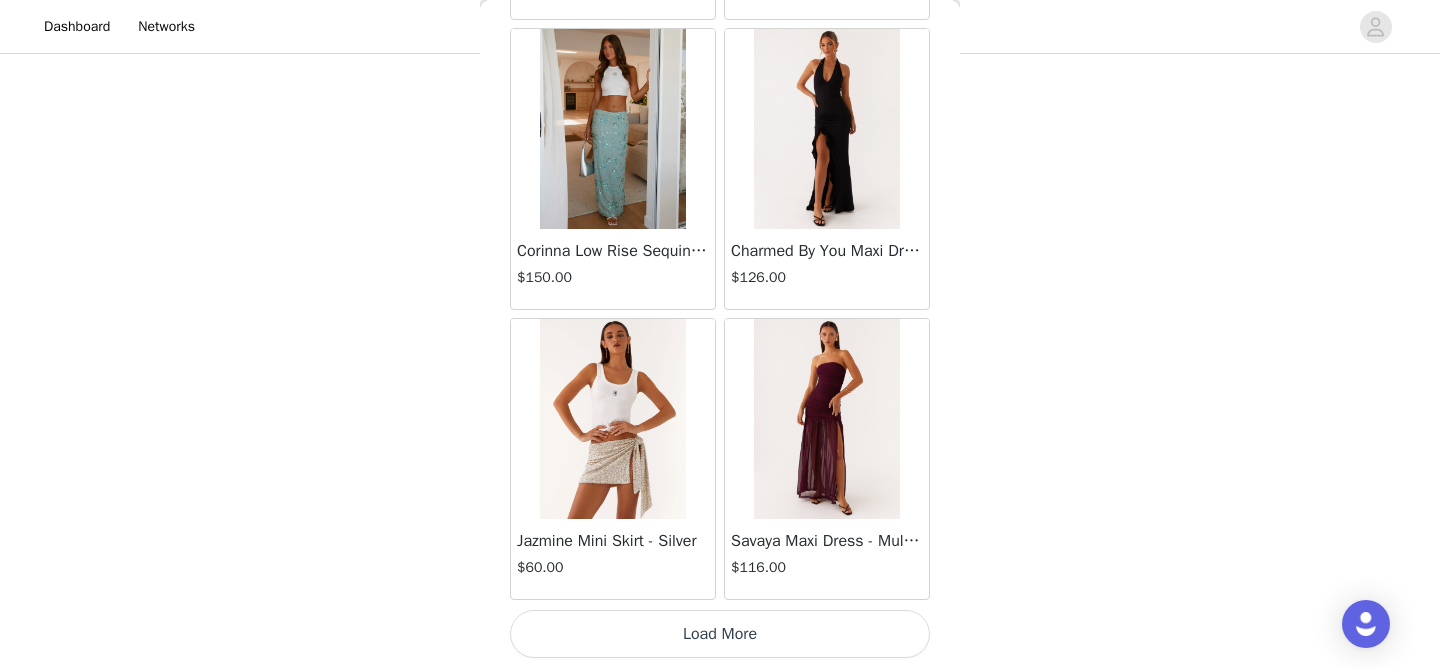 click on "Load More" at bounding box center (720, 634) 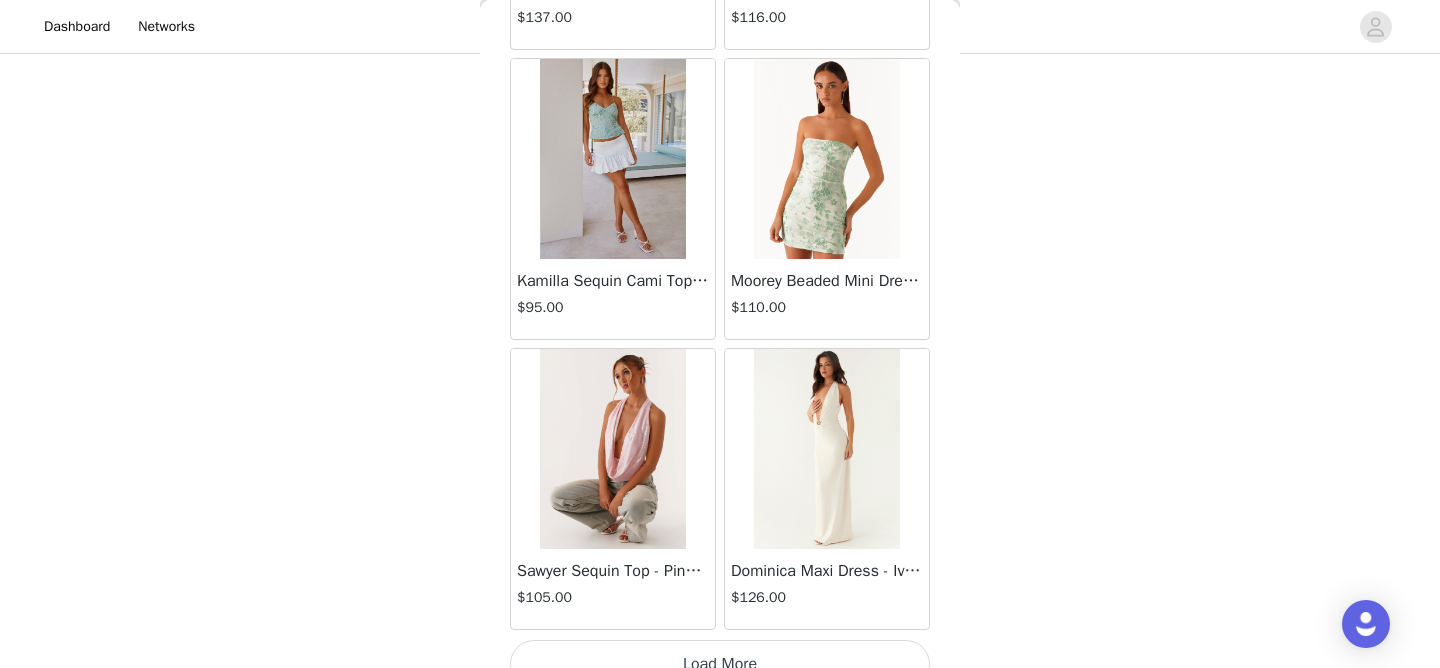 scroll, scrollTop: 37192, scrollLeft: 0, axis: vertical 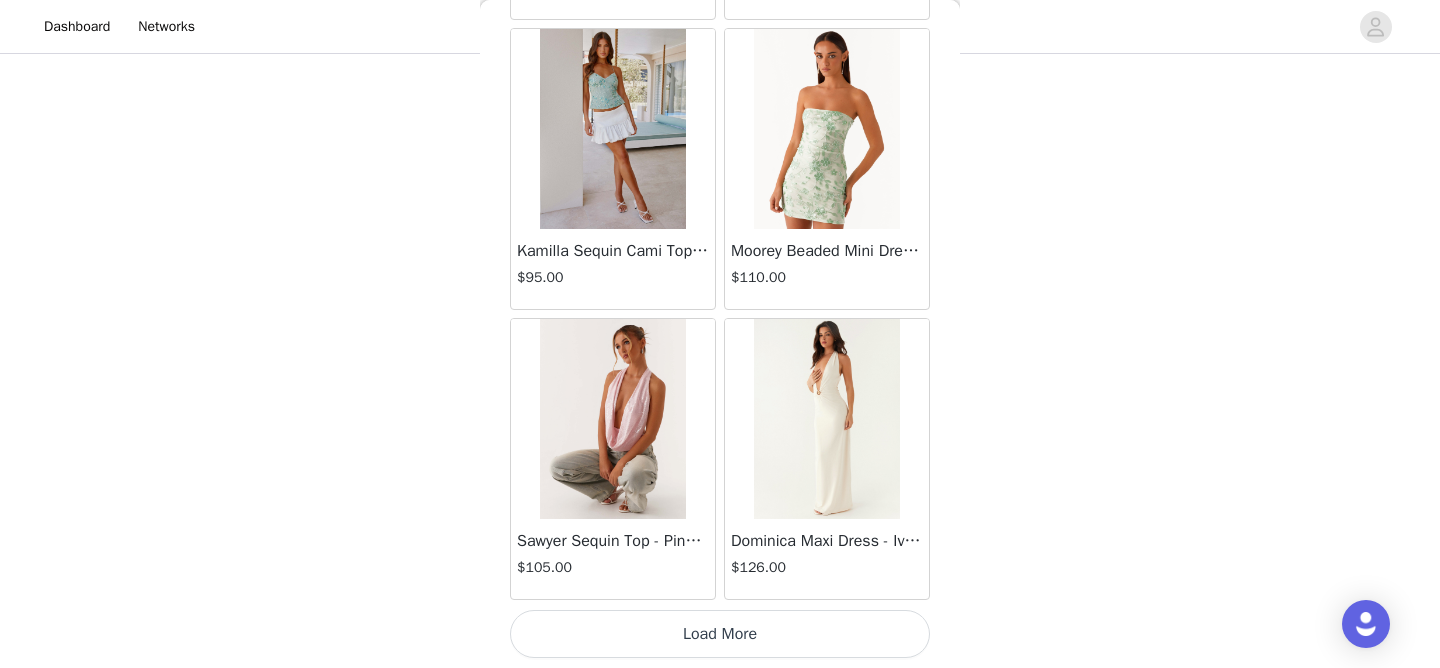 click on "Load More" at bounding box center [720, 634] 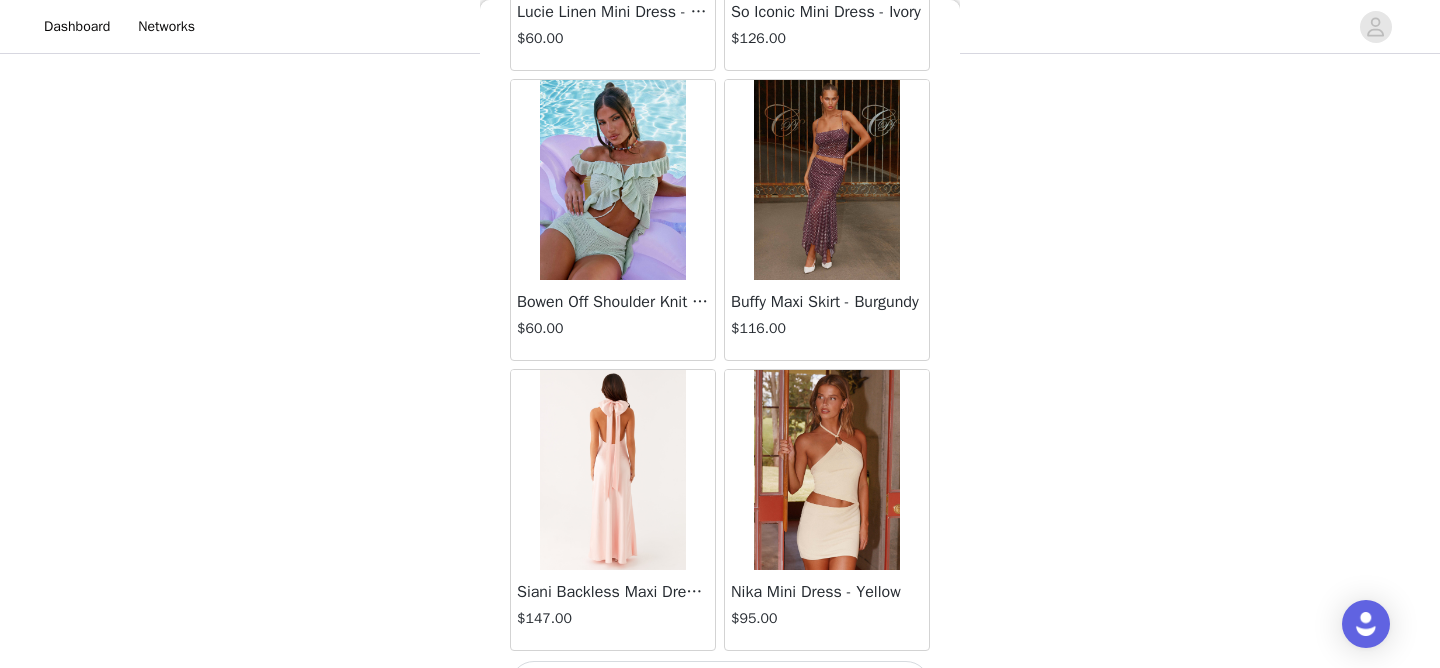 scroll, scrollTop: 40092, scrollLeft: 0, axis: vertical 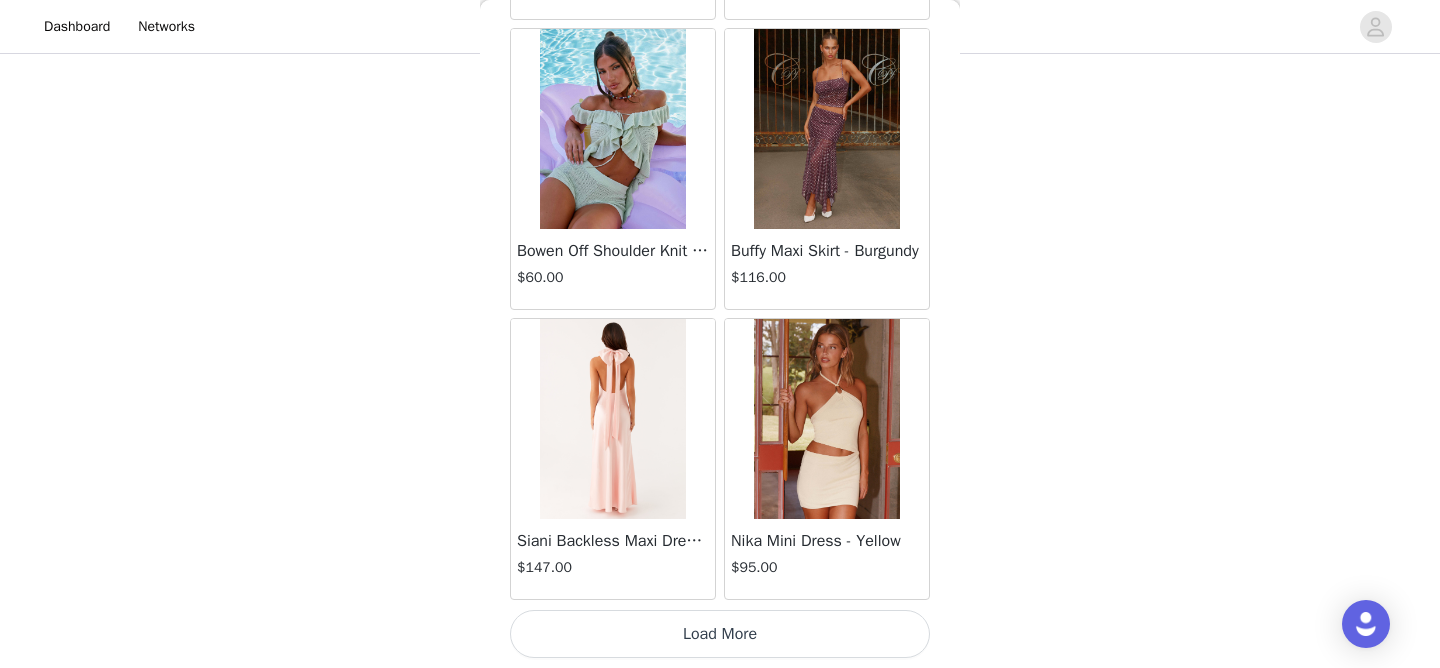 click on "Load More" at bounding box center [720, 634] 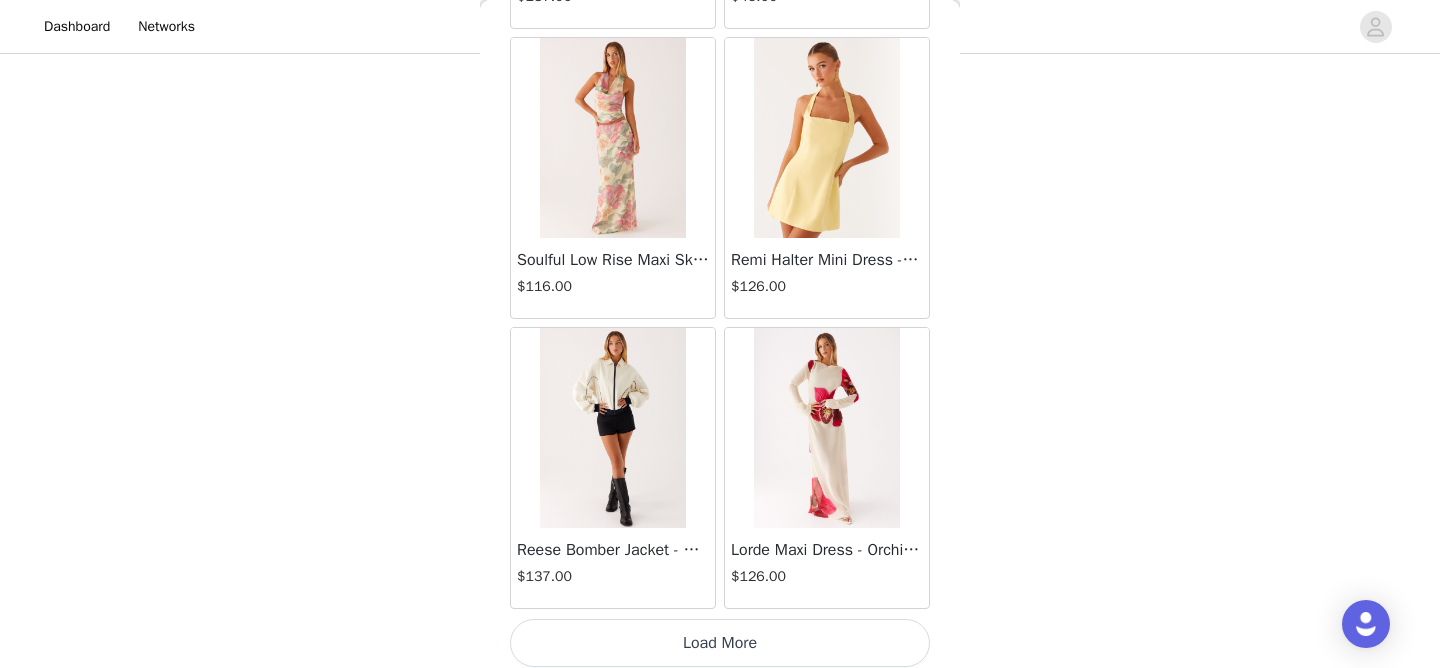scroll, scrollTop: 42992, scrollLeft: 0, axis: vertical 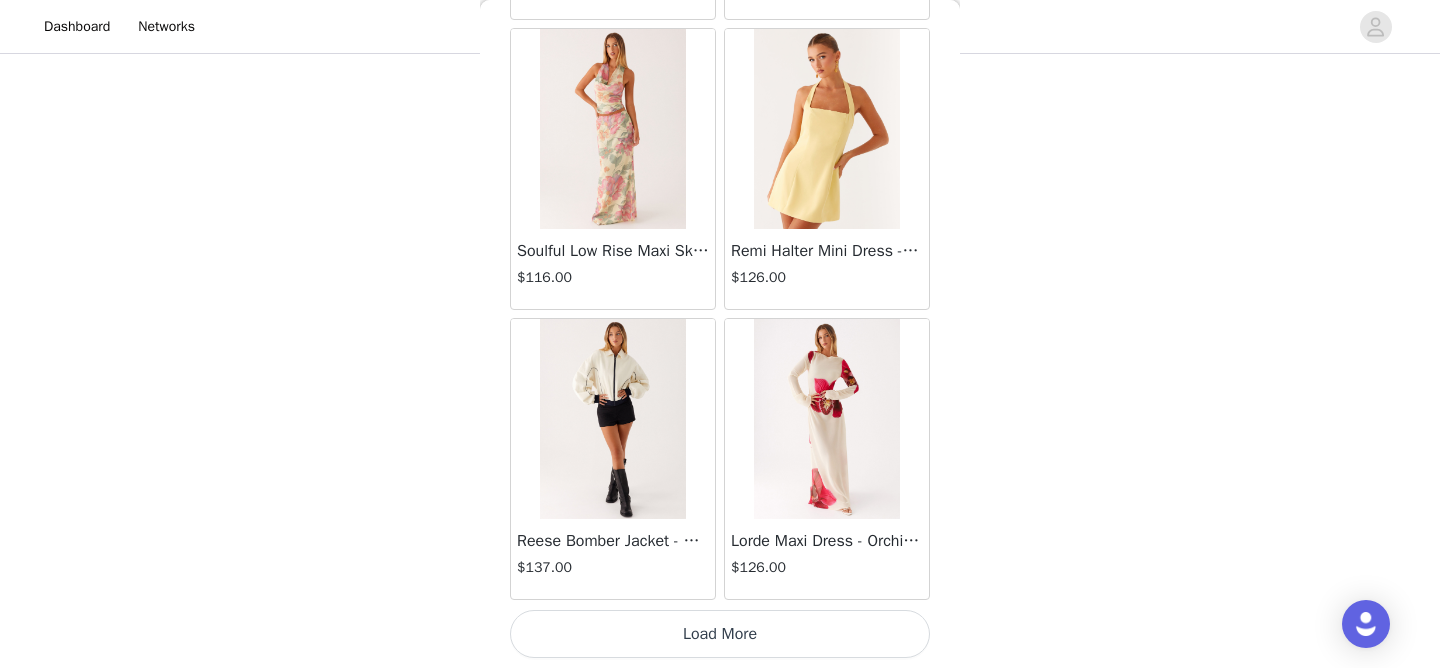 click on "Load More" at bounding box center (720, 634) 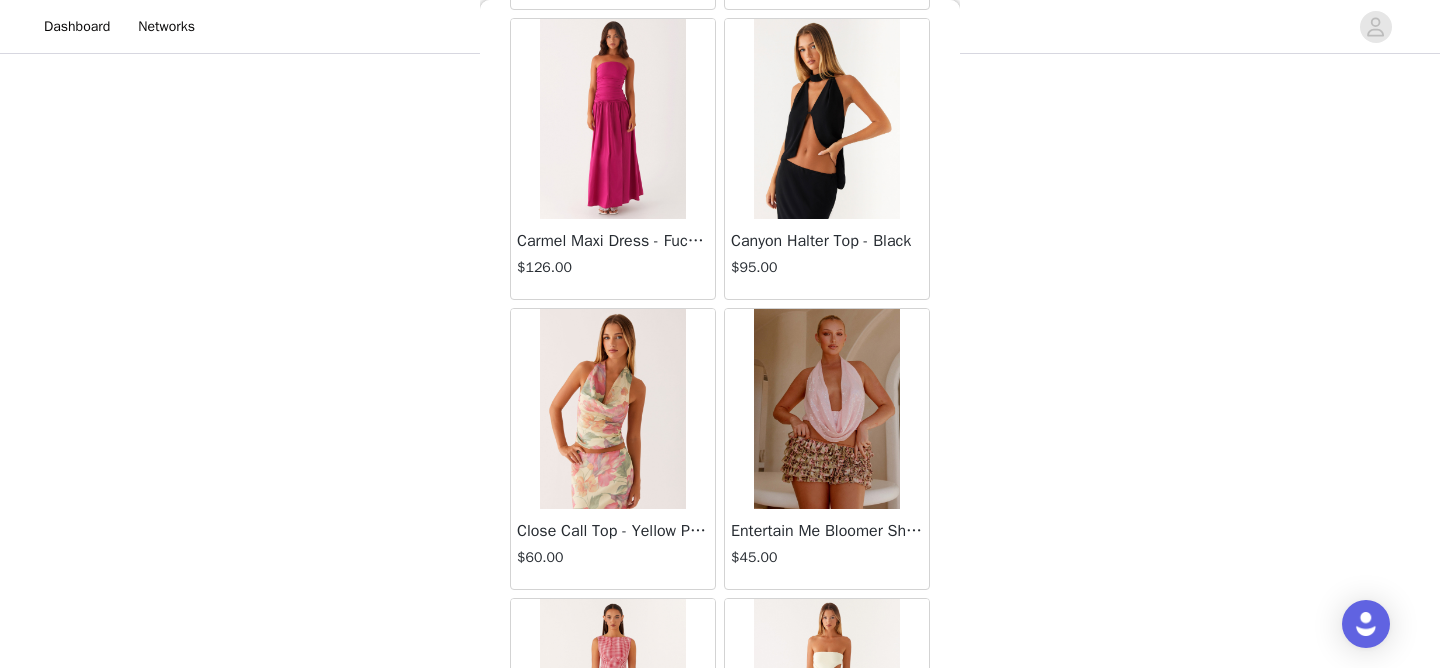 scroll, scrollTop: 45892, scrollLeft: 0, axis: vertical 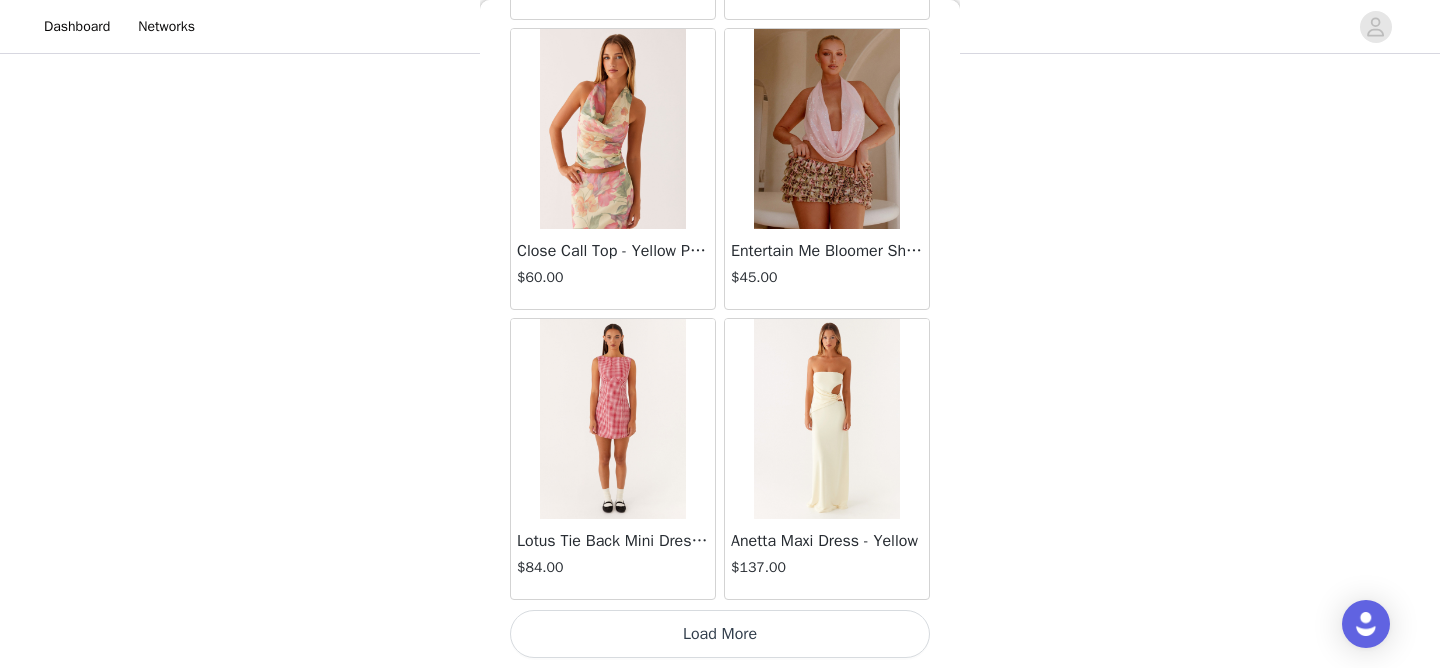click on "Load More" at bounding box center (720, 634) 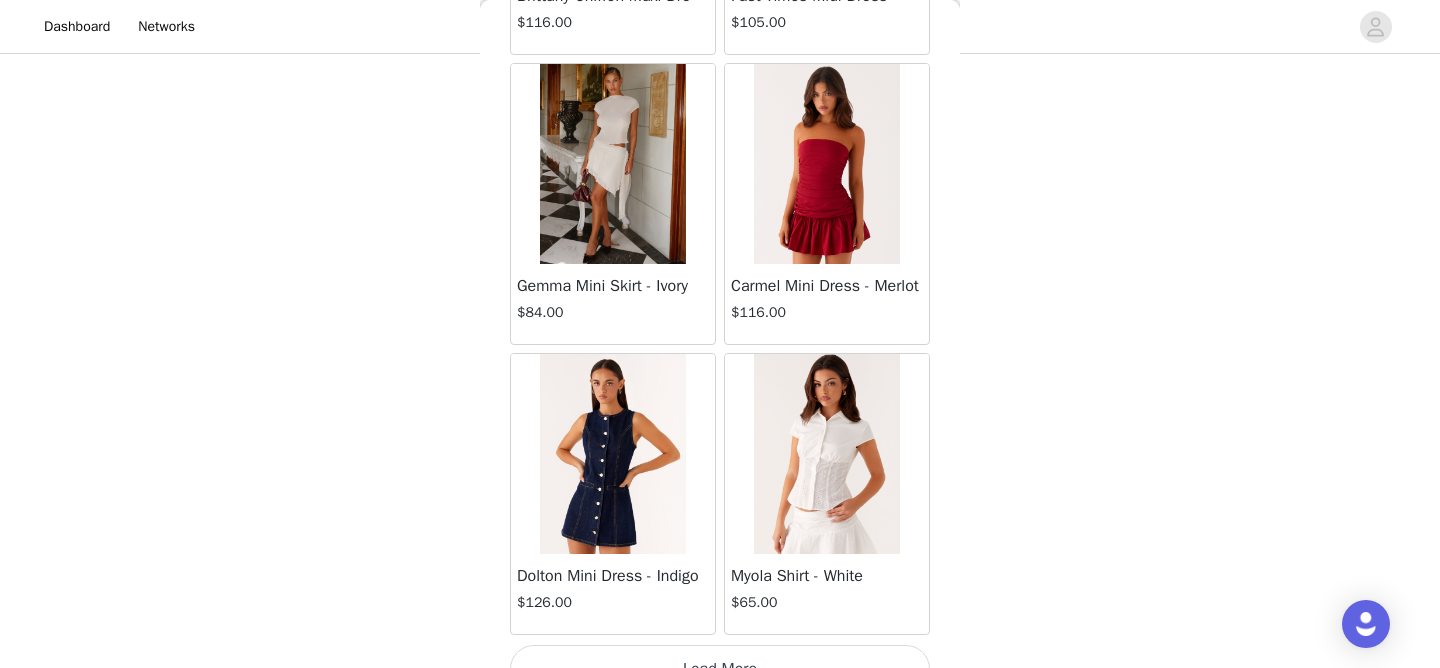 scroll, scrollTop: 48792, scrollLeft: 0, axis: vertical 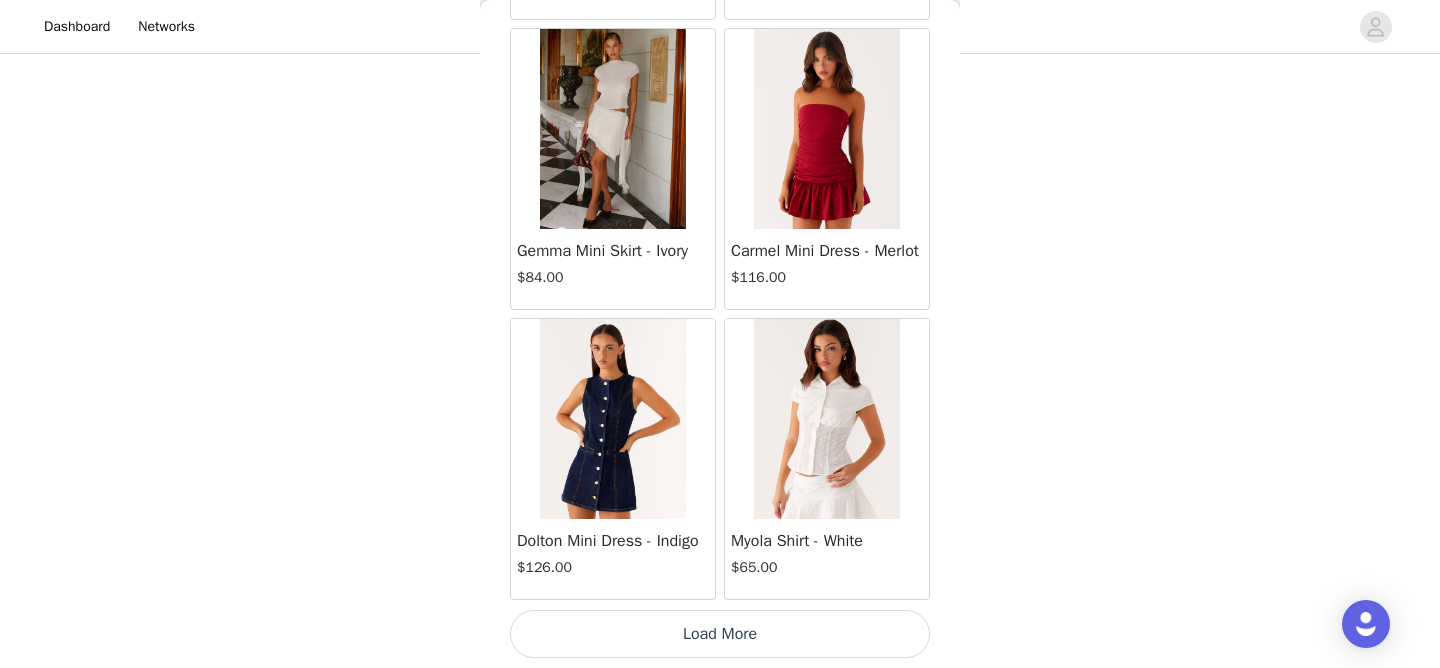 click on "Load More" at bounding box center [720, 634] 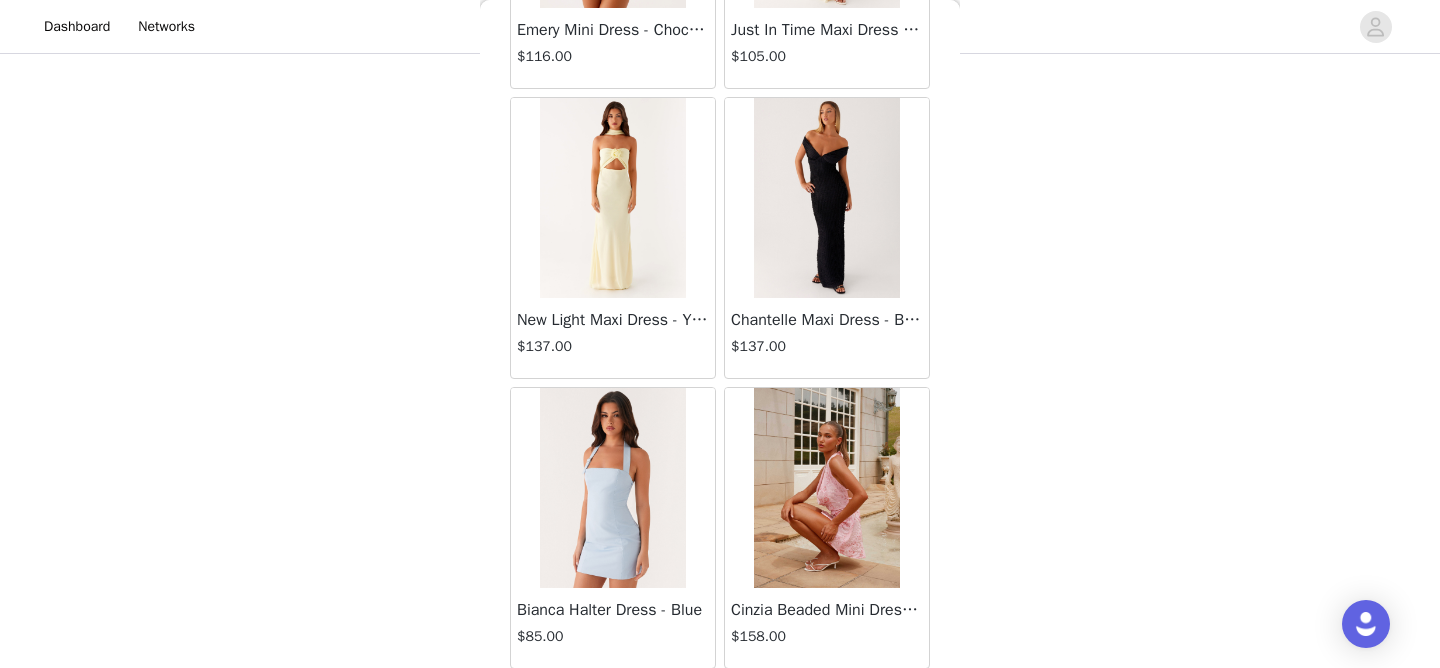 scroll, scrollTop: 51692, scrollLeft: 0, axis: vertical 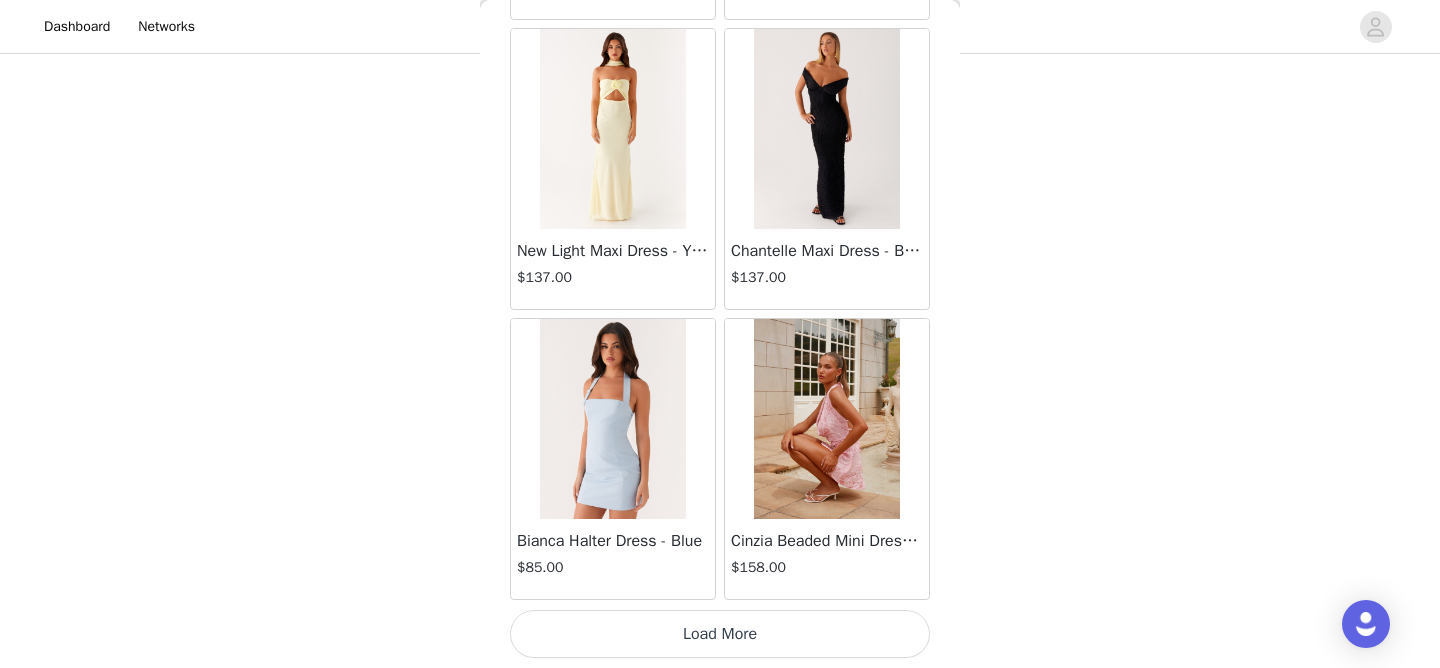 click on "Load More" at bounding box center [720, 634] 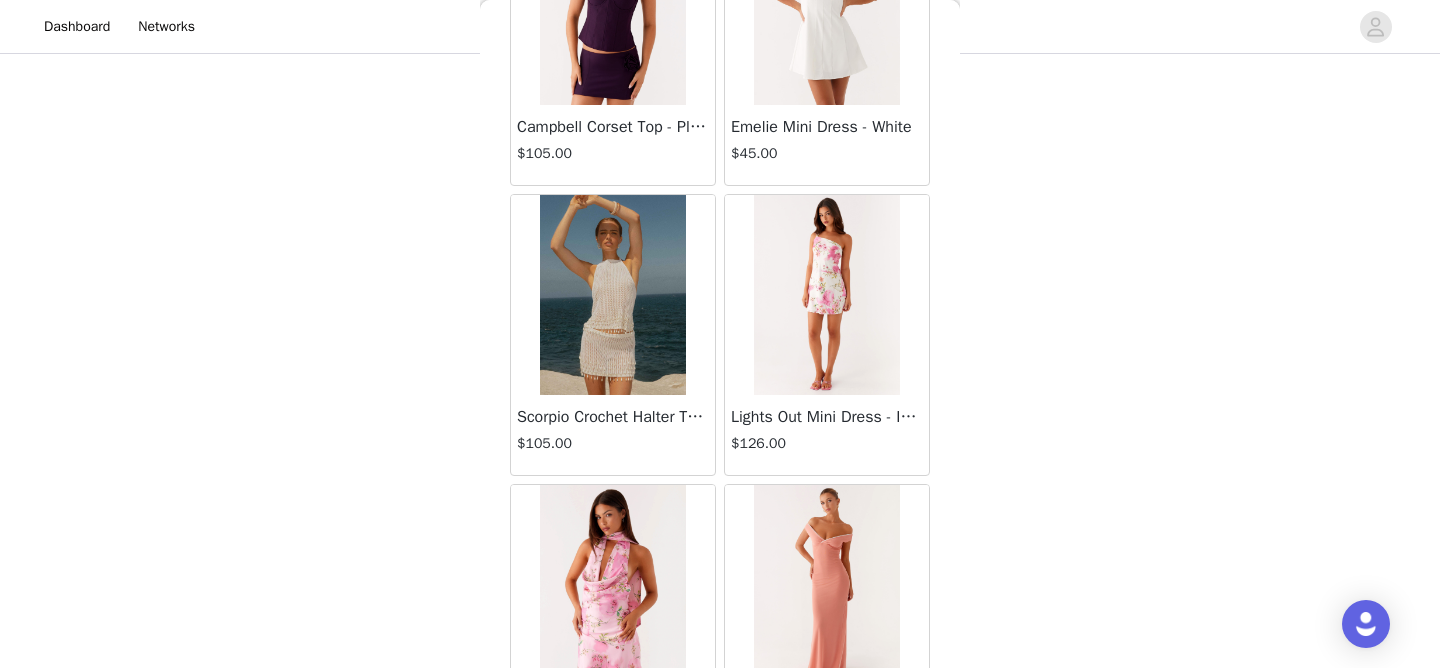 scroll, scrollTop: 54592, scrollLeft: 0, axis: vertical 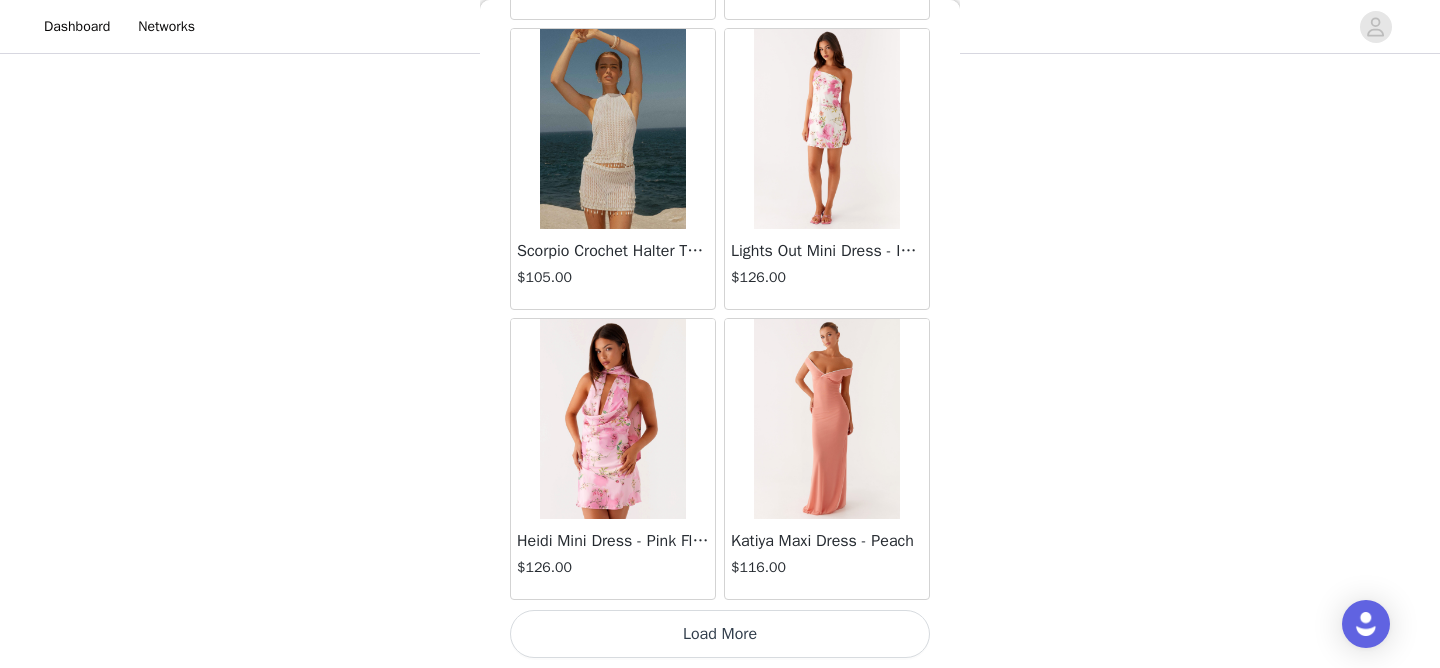 click on "Load More" at bounding box center [720, 634] 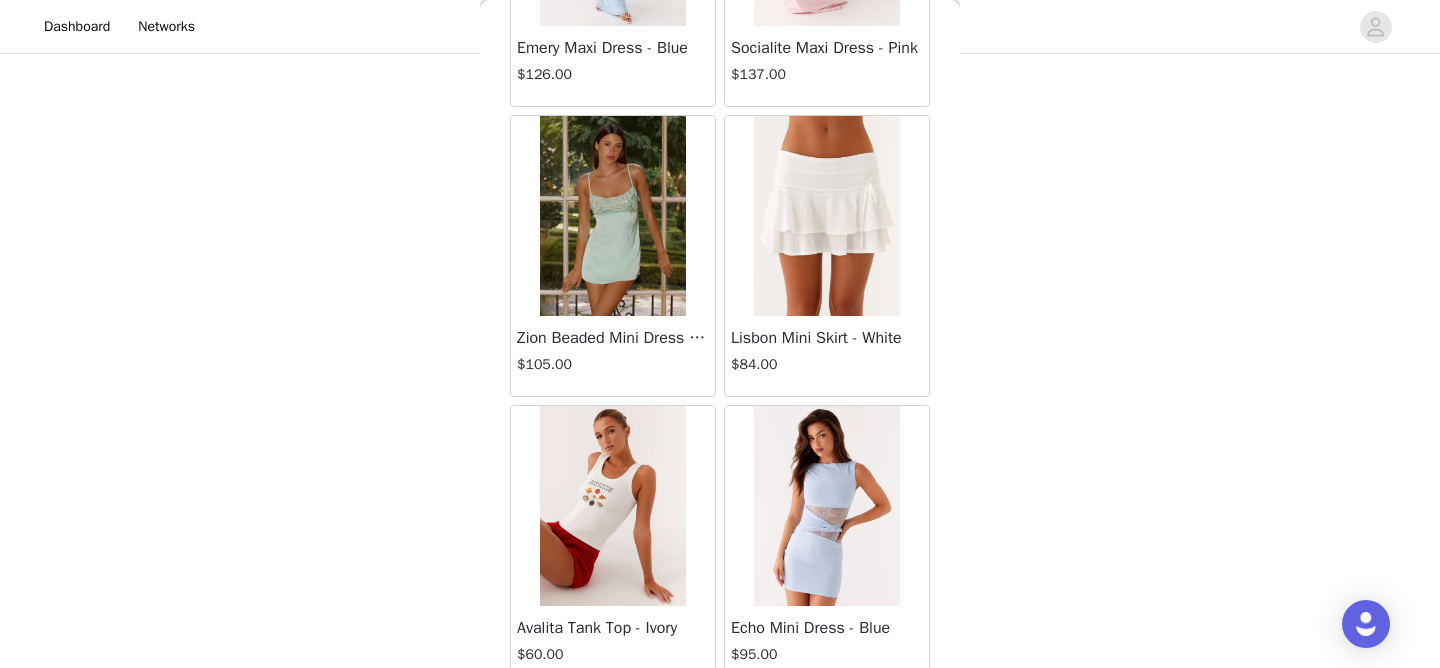 scroll, scrollTop: 57492, scrollLeft: 0, axis: vertical 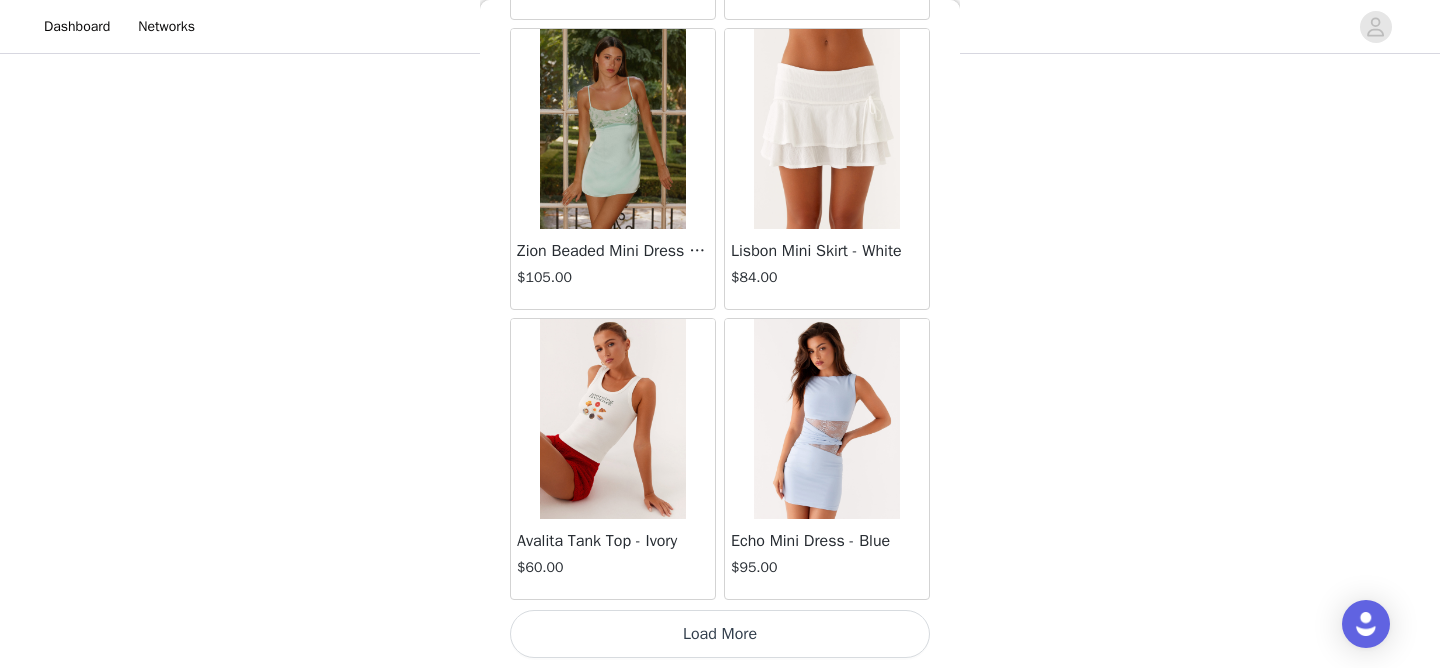 click on "Load More" at bounding box center (720, 634) 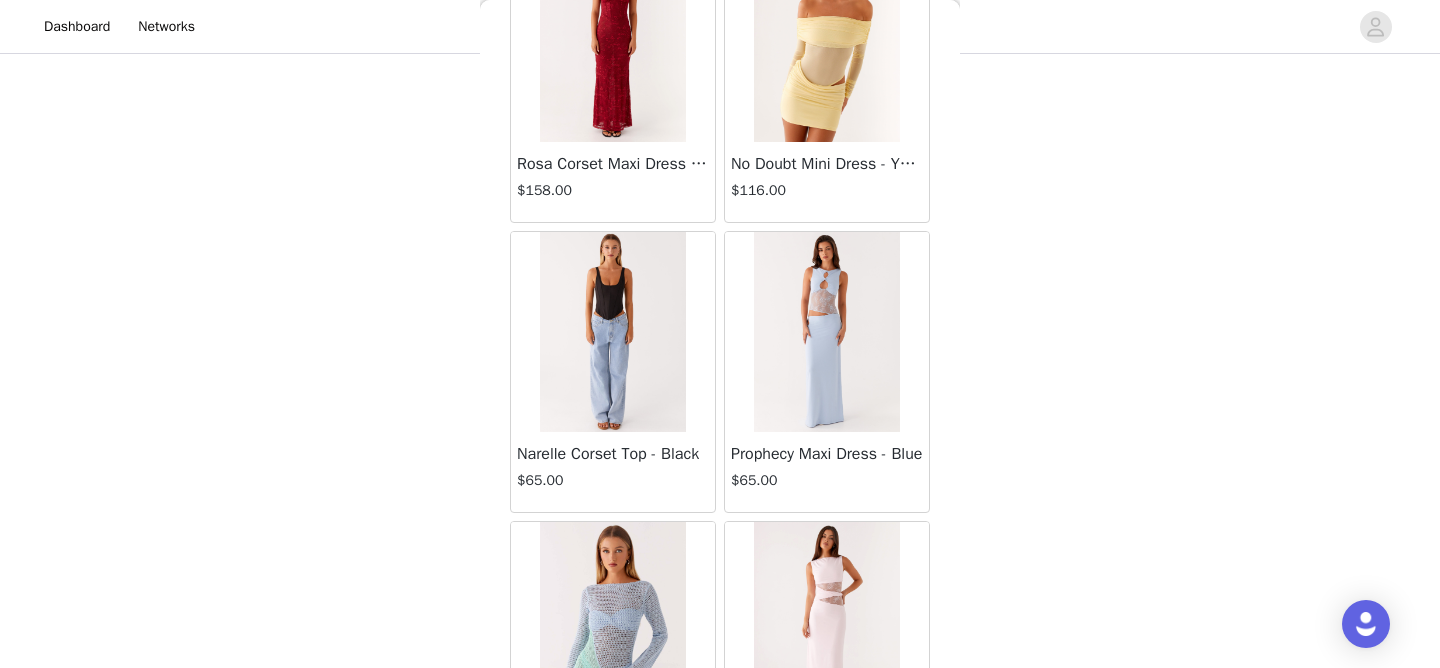 scroll, scrollTop: 60392, scrollLeft: 0, axis: vertical 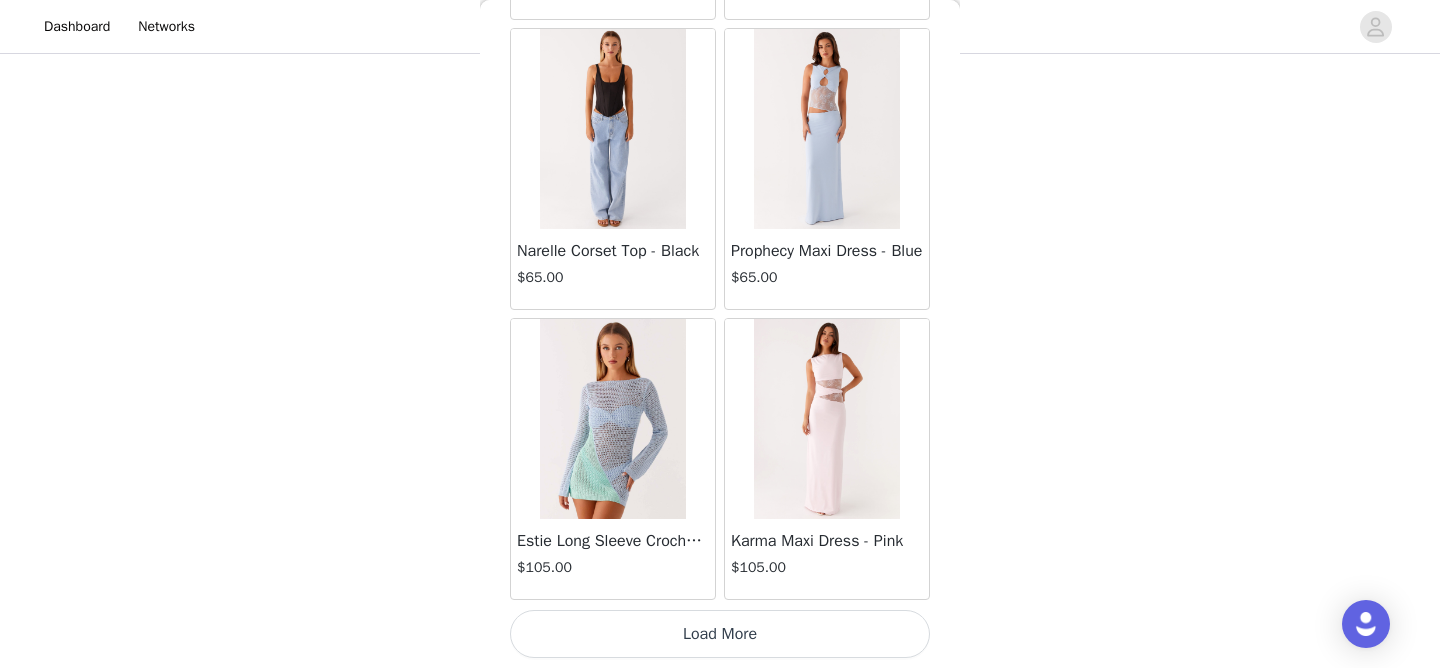 click on "Load More" at bounding box center [720, 634] 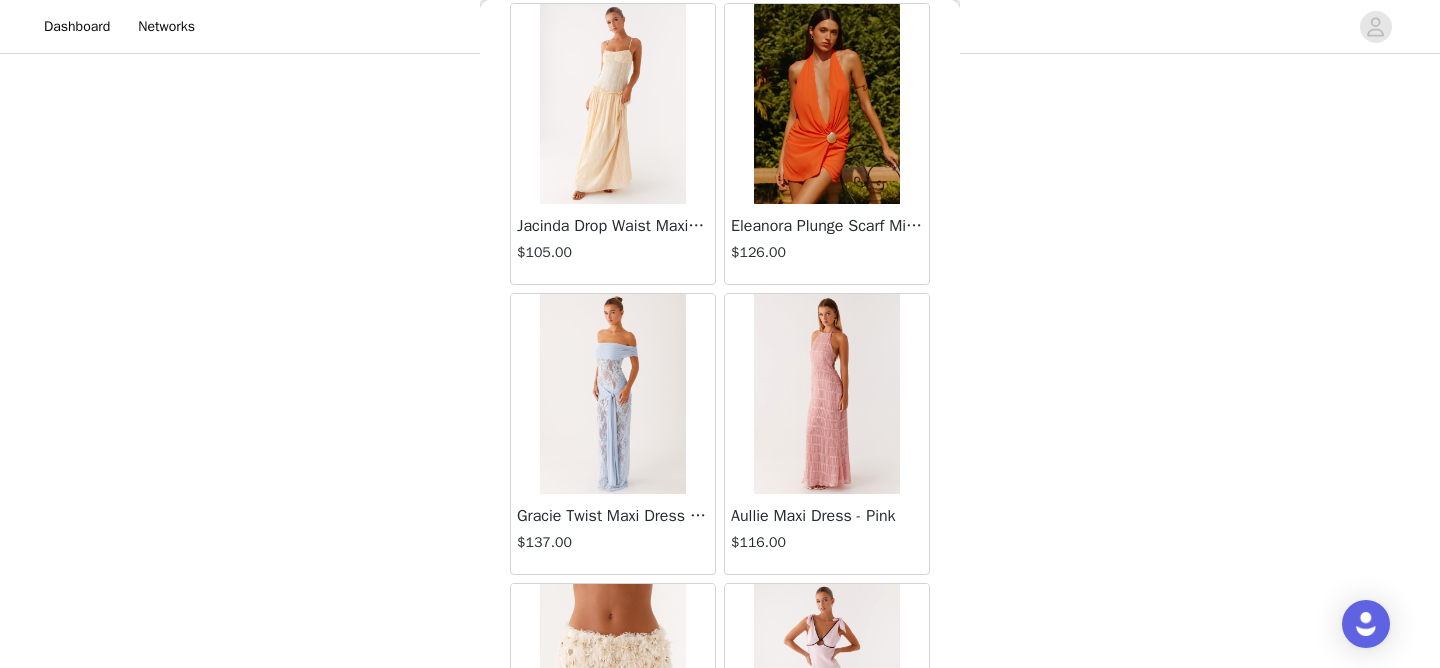 scroll, scrollTop: 63292, scrollLeft: 0, axis: vertical 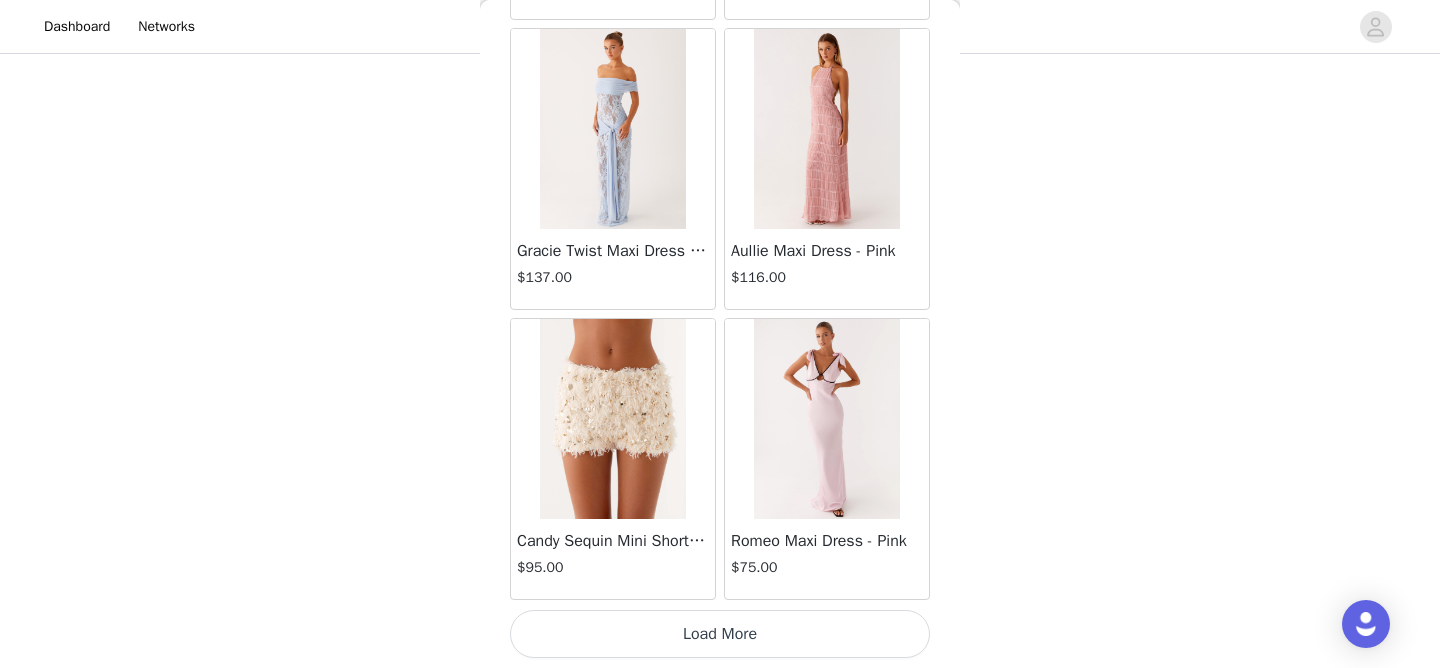 click on "Load More" at bounding box center (720, 634) 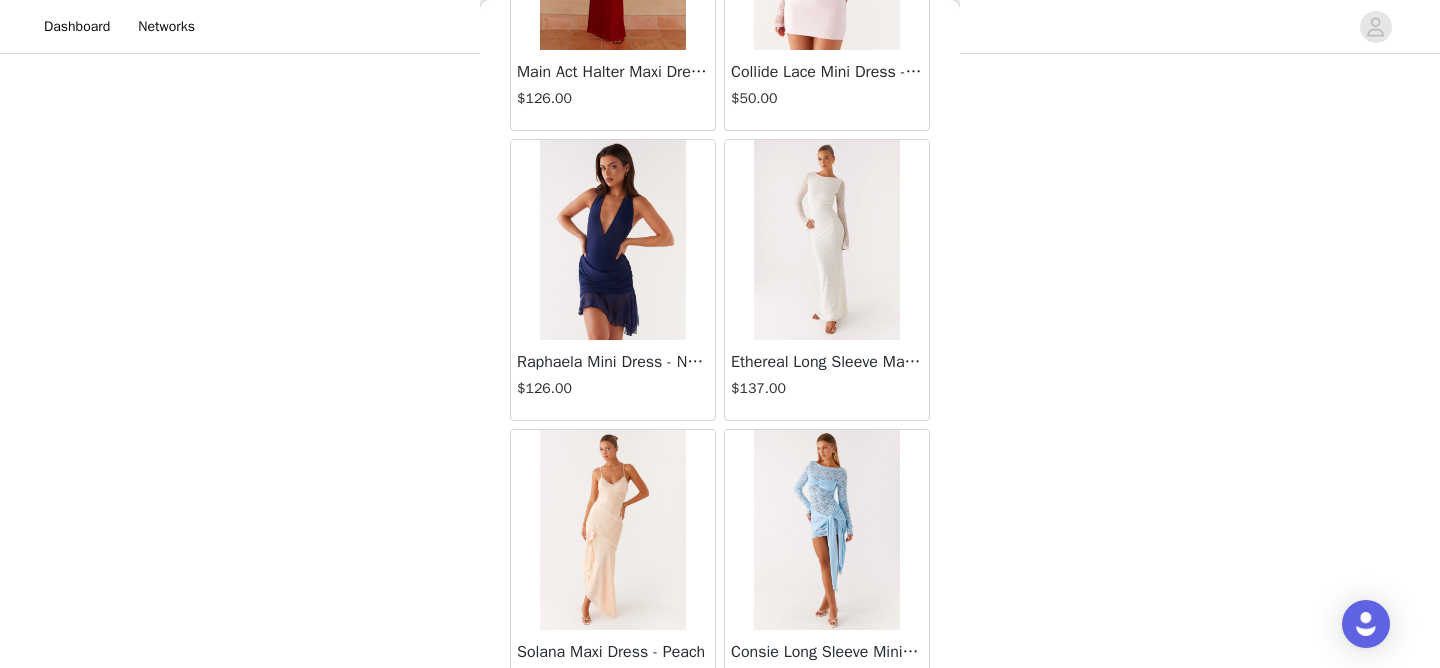 scroll, scrollTop: 66192, scrollLeft: 0, axis: vertical 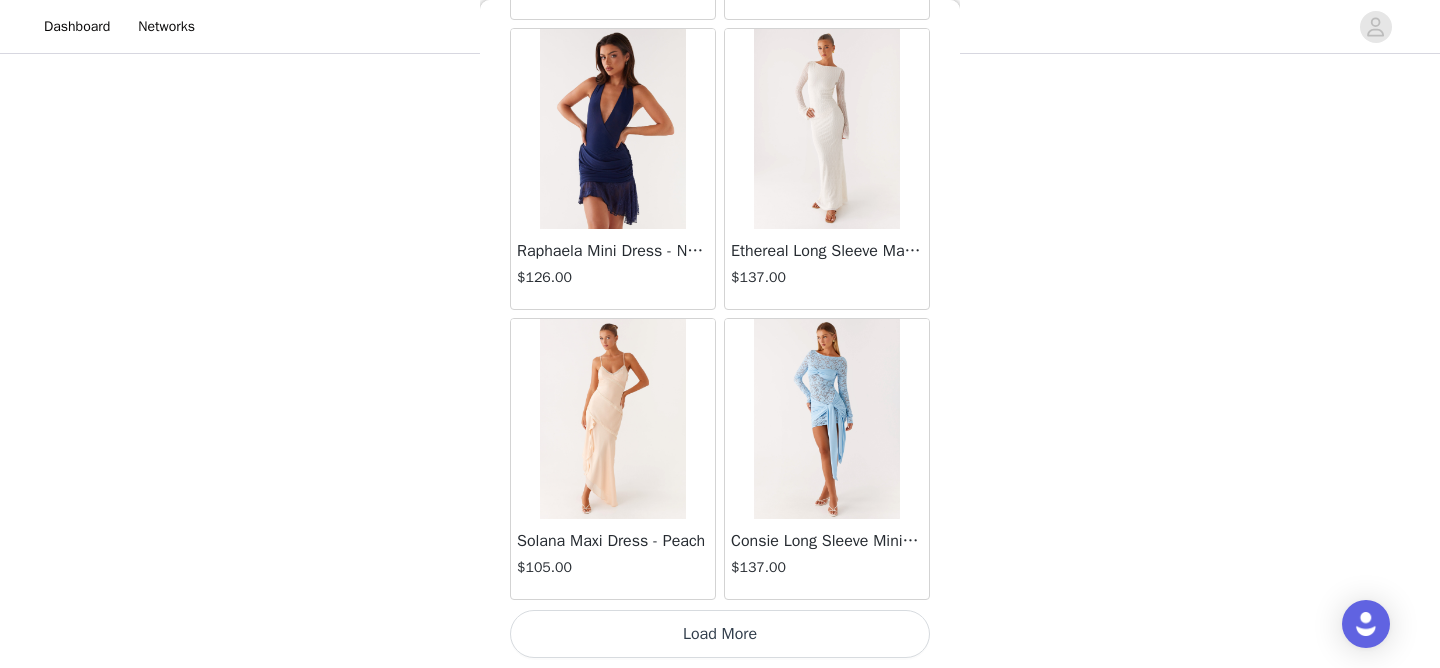 click on "Load More" at bounding box center [720, 634] 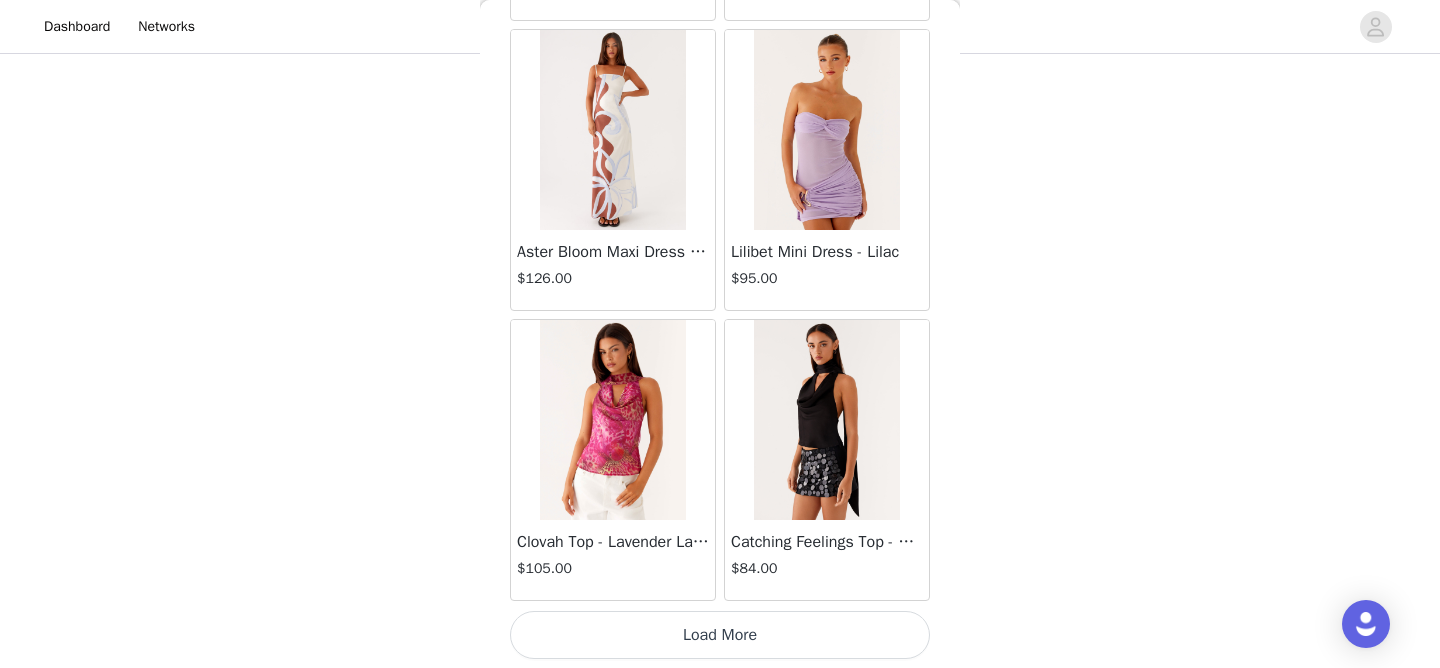 scroll, scrollTop: 69092, scrollLeft: 0, axis: vertical 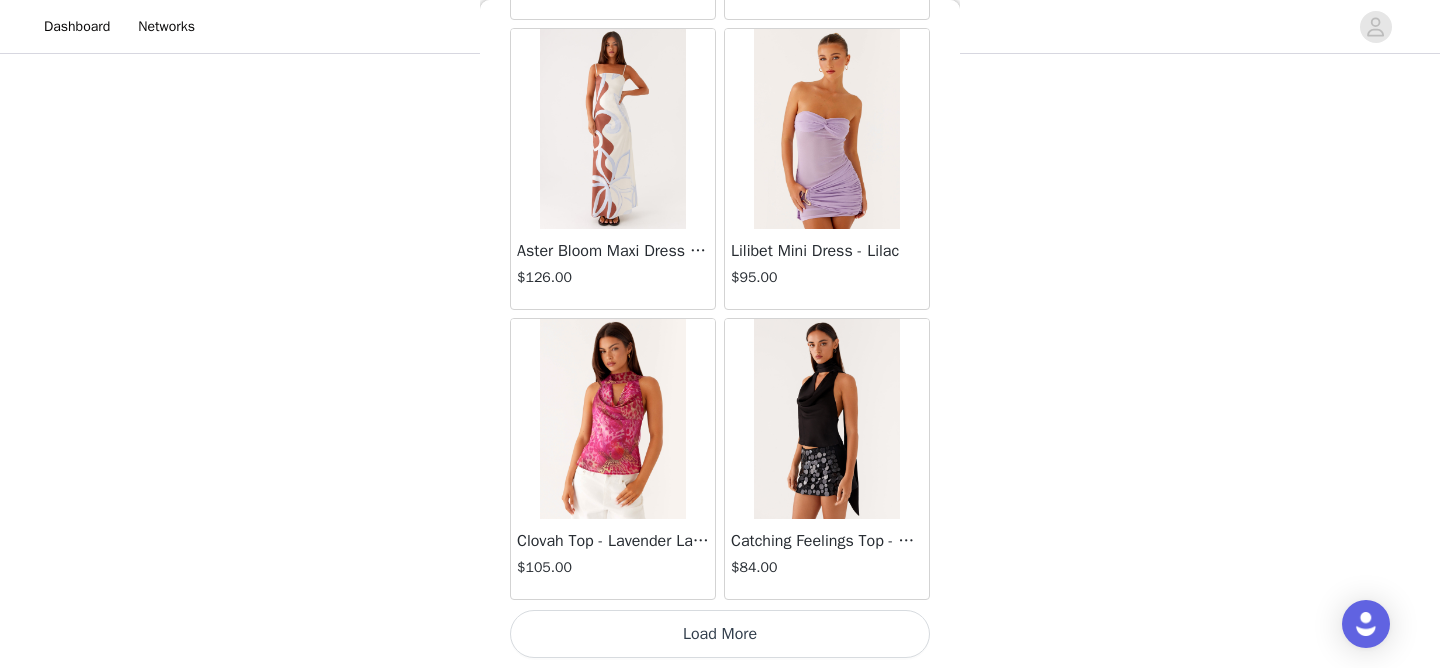 click on "Load More" at bounding box center (720, 634) 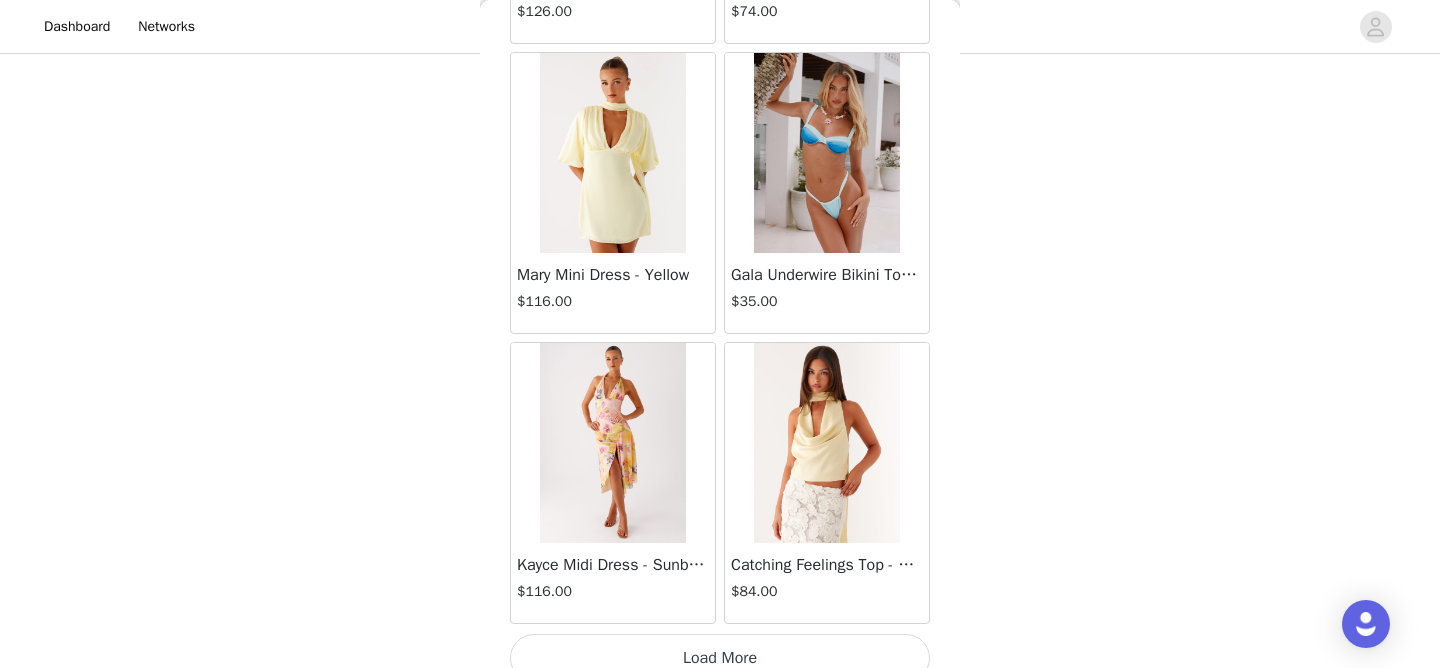 scroll, scrollTop: 71992, scrollLeft: 0, axis: vertical 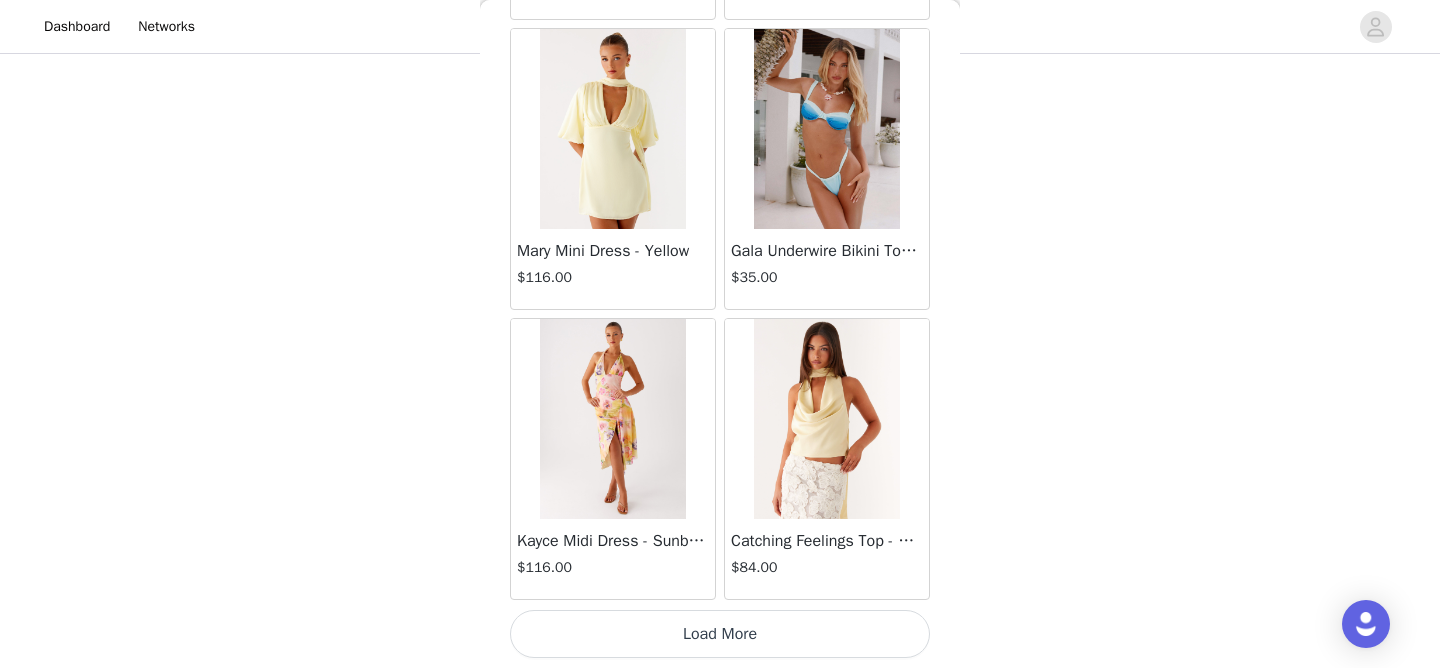 click on "Load More" at bounding box center [720, 634] 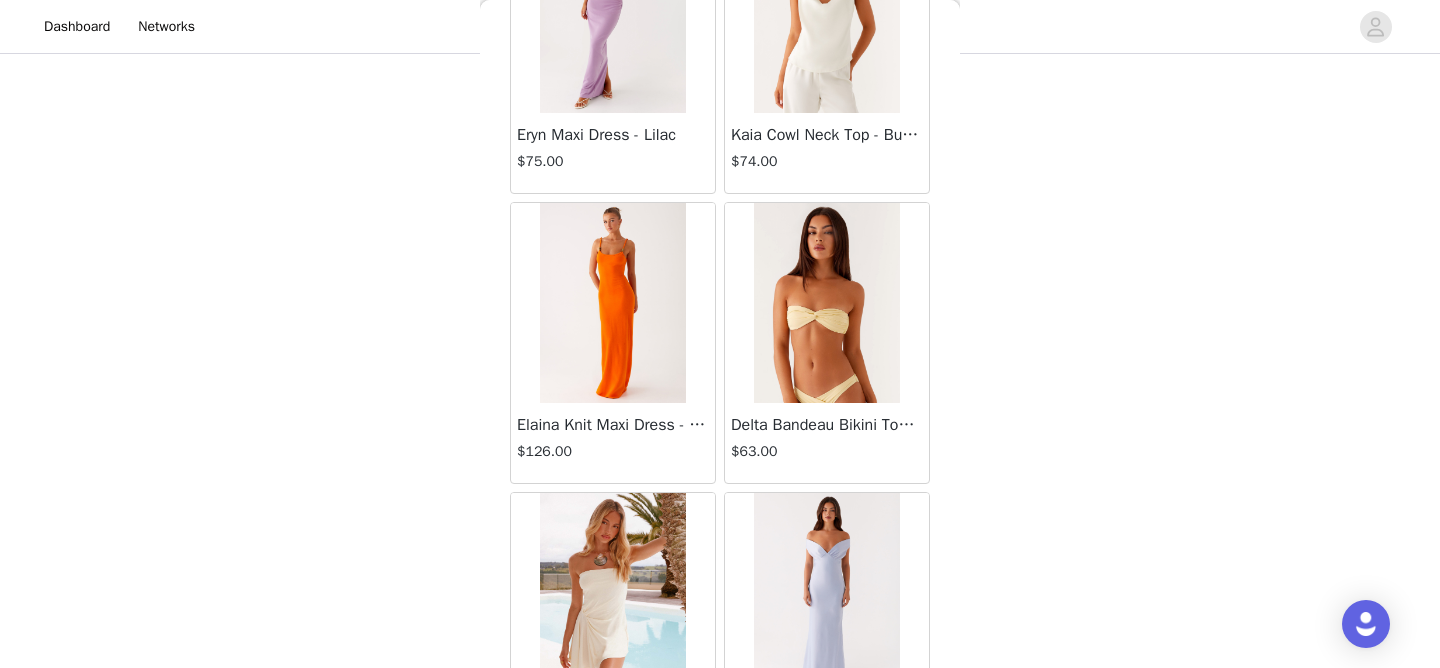 scroll, scrollTop: 74892, scrollLeft: 0, axis: vertical 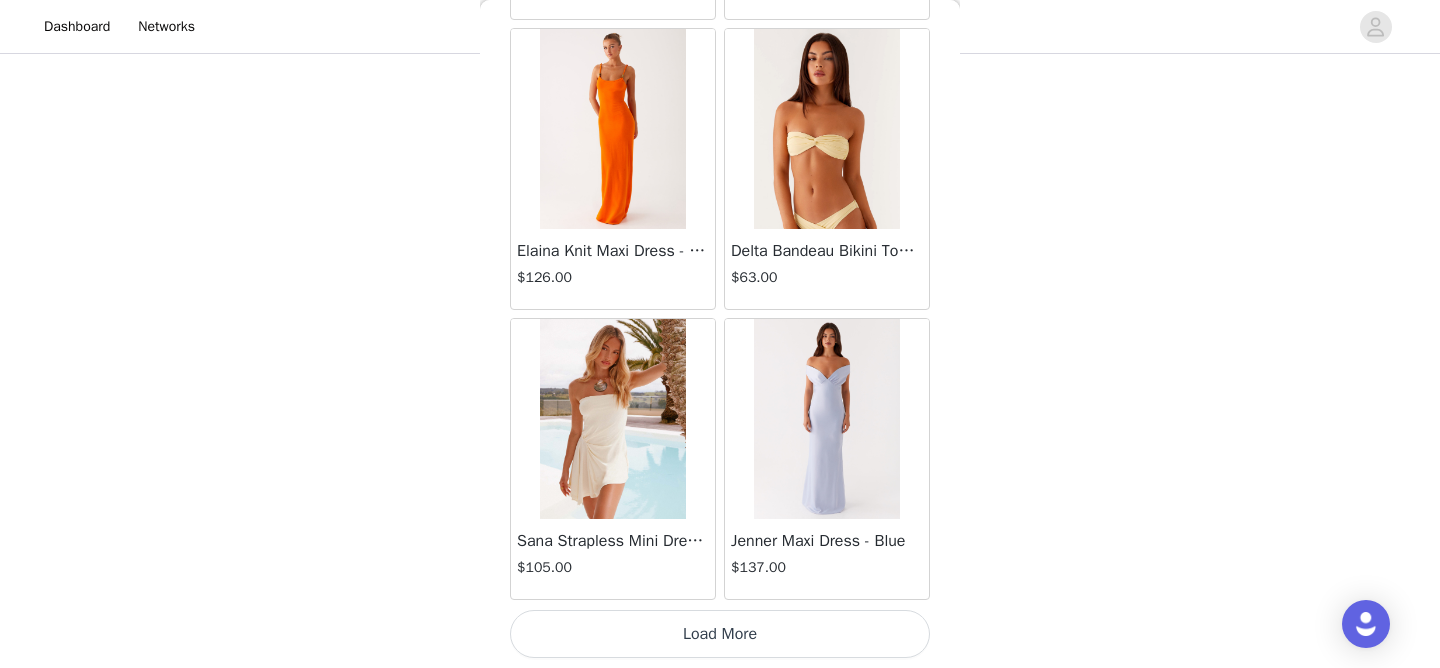 click on "Load More" at bounding box center (720, 634) 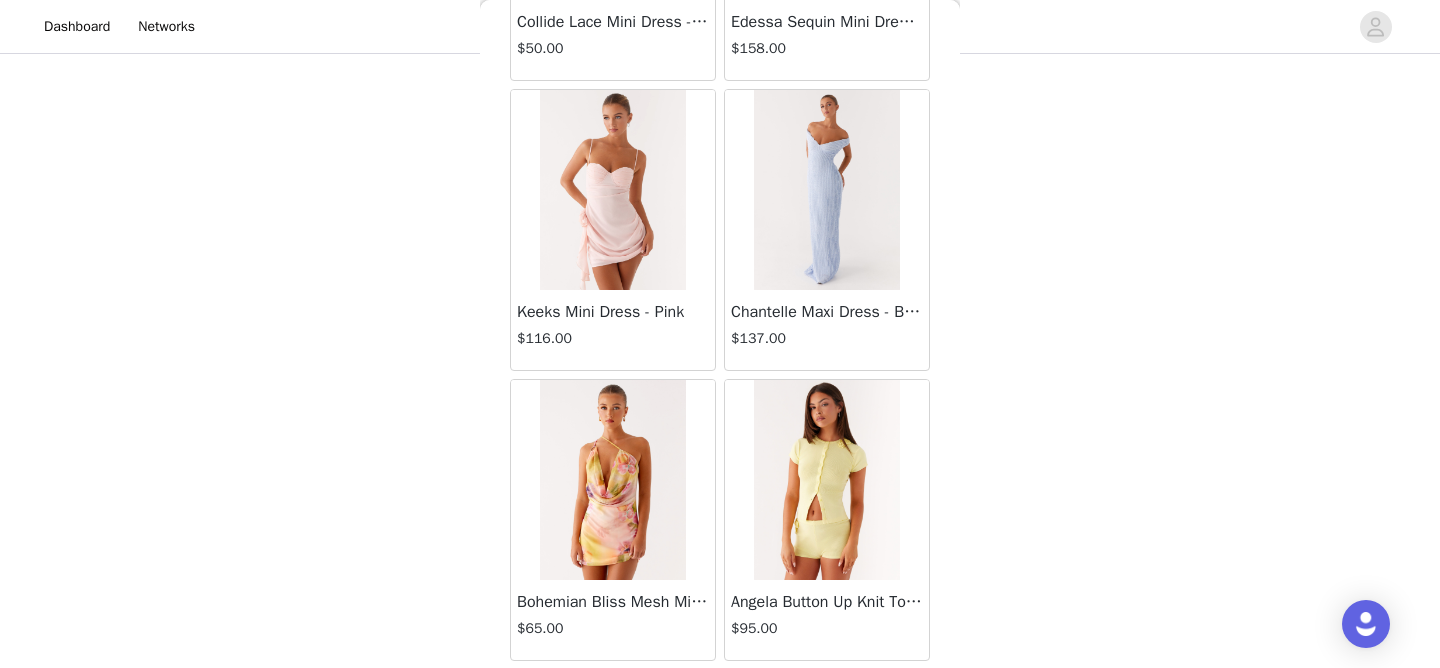 scroll, scrollTop: 77792, scrollLeft: 0, axis: vertical 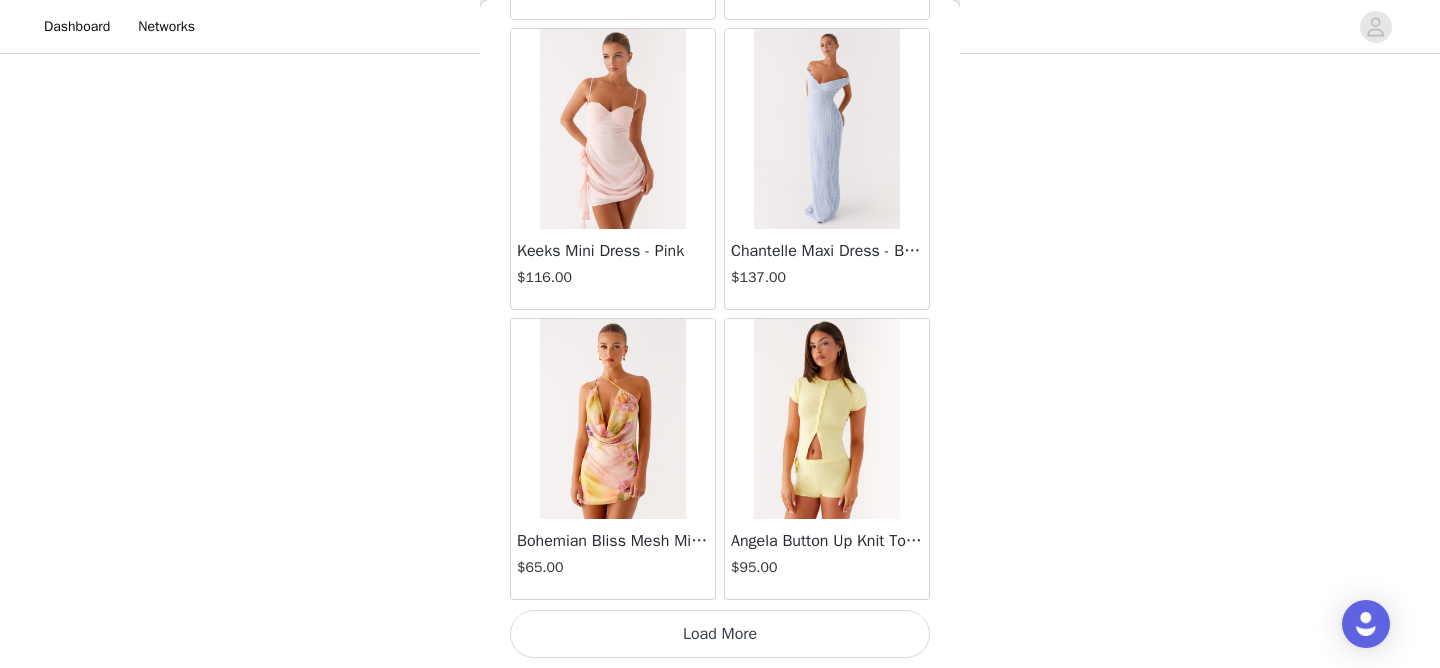 click on "Load More" at bounding box center (720, 634) 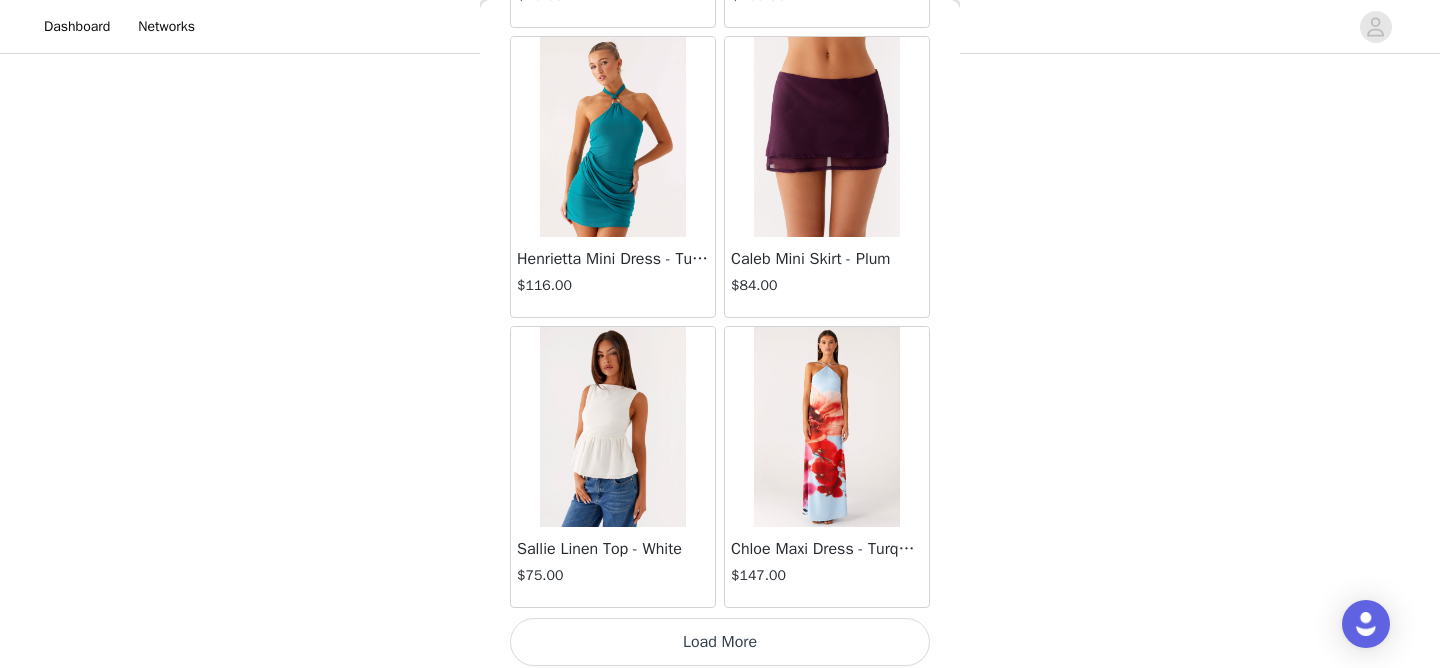 scroll, scrollTop: 80692, scrollLeft: 0, axis: vertical 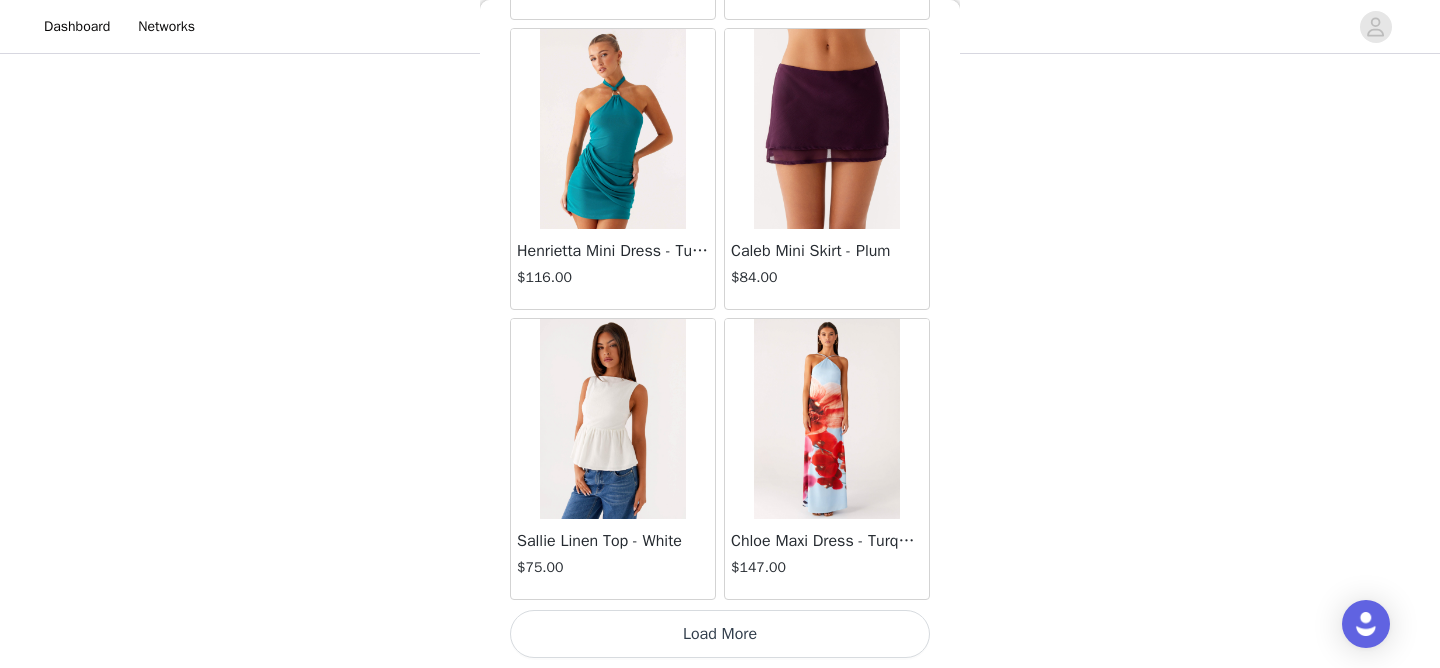 click on "Load More" at bounding box center (720, 634) 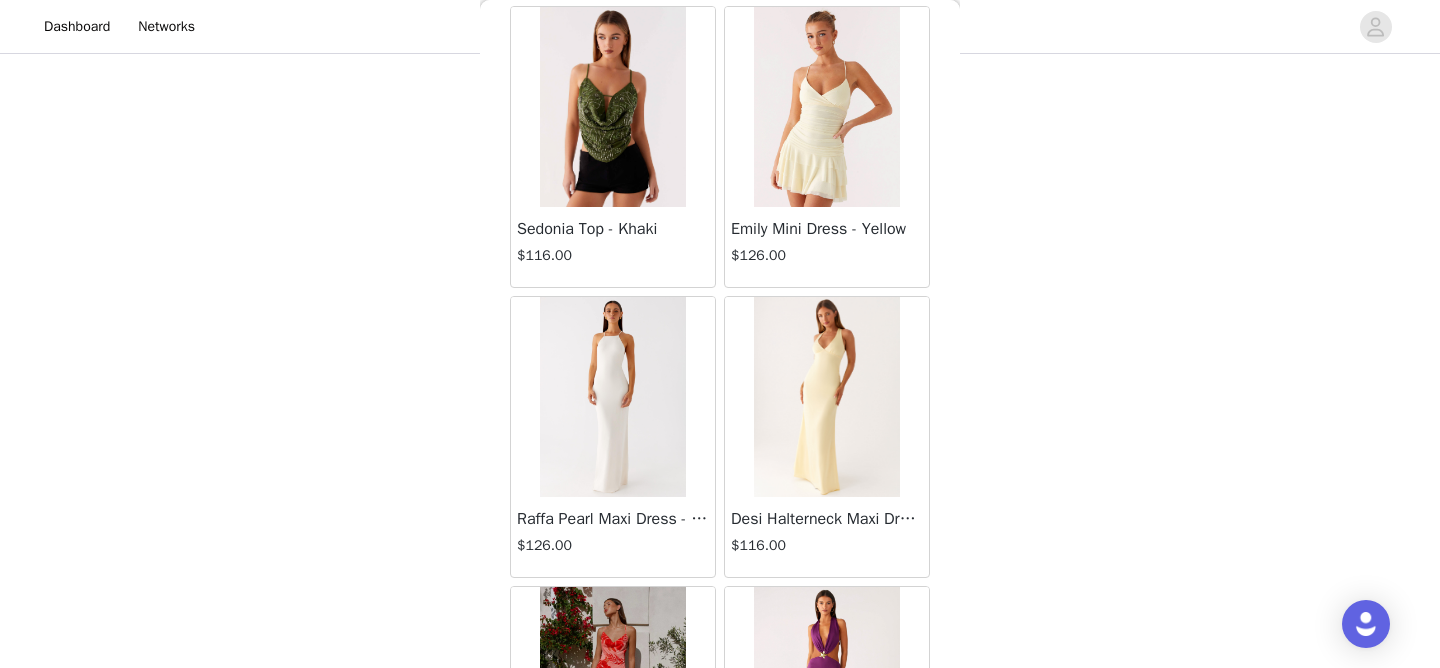 scroll, scrollTop: 83592, scrollLeft: 0, axis: vertical 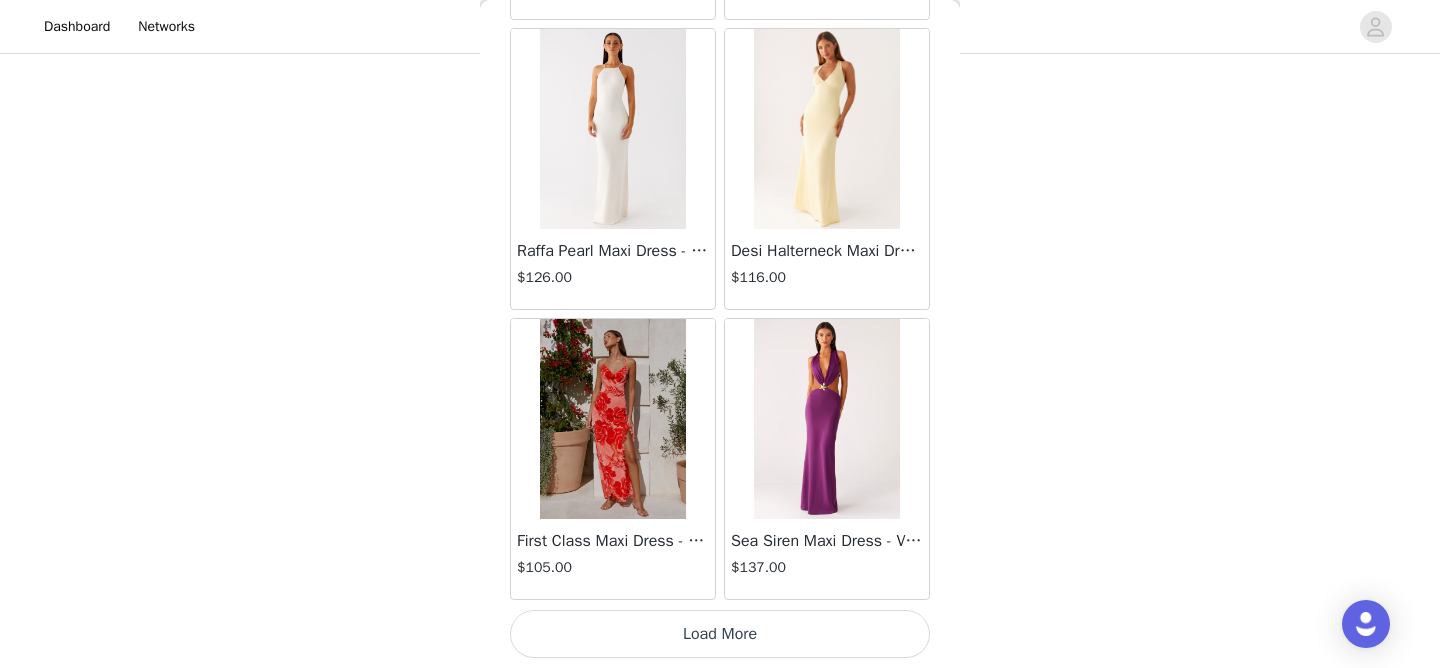 click on "Load More" at bounding box center [720, 634] 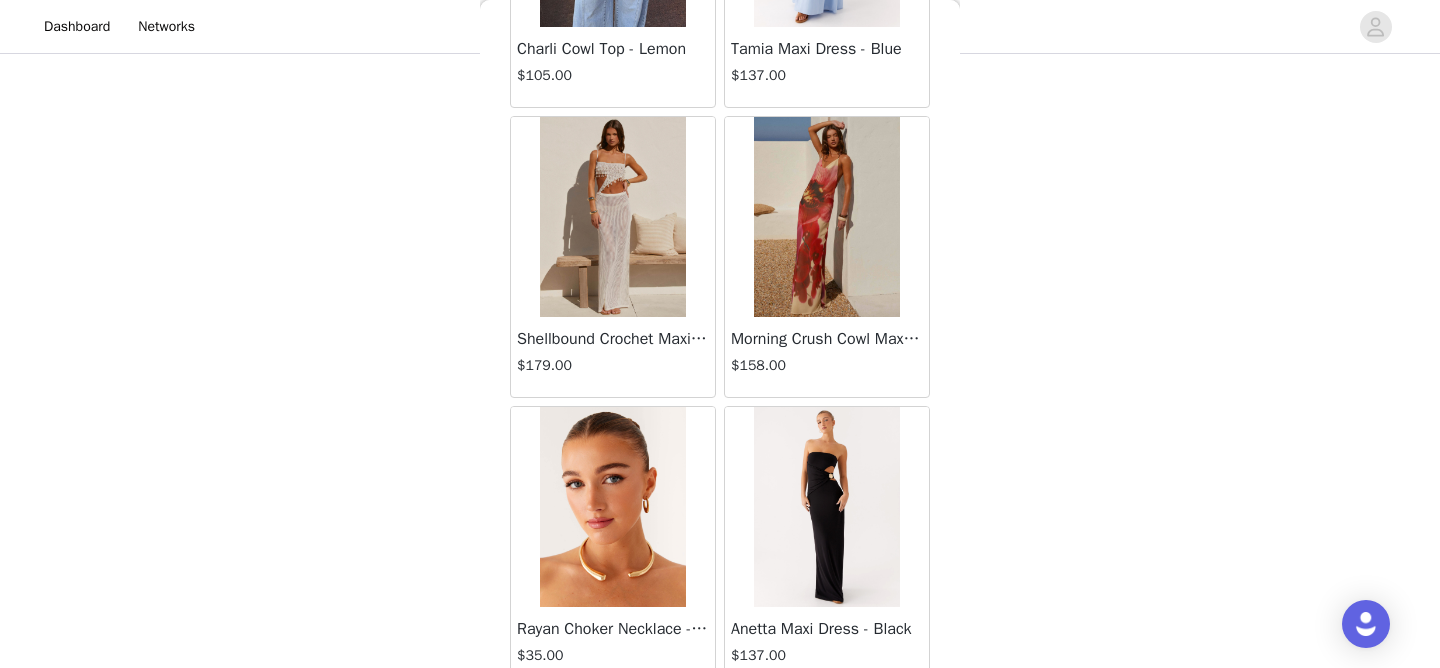 scroll, scrollTop: 86492, scrollLeft: 0, axis: vertical 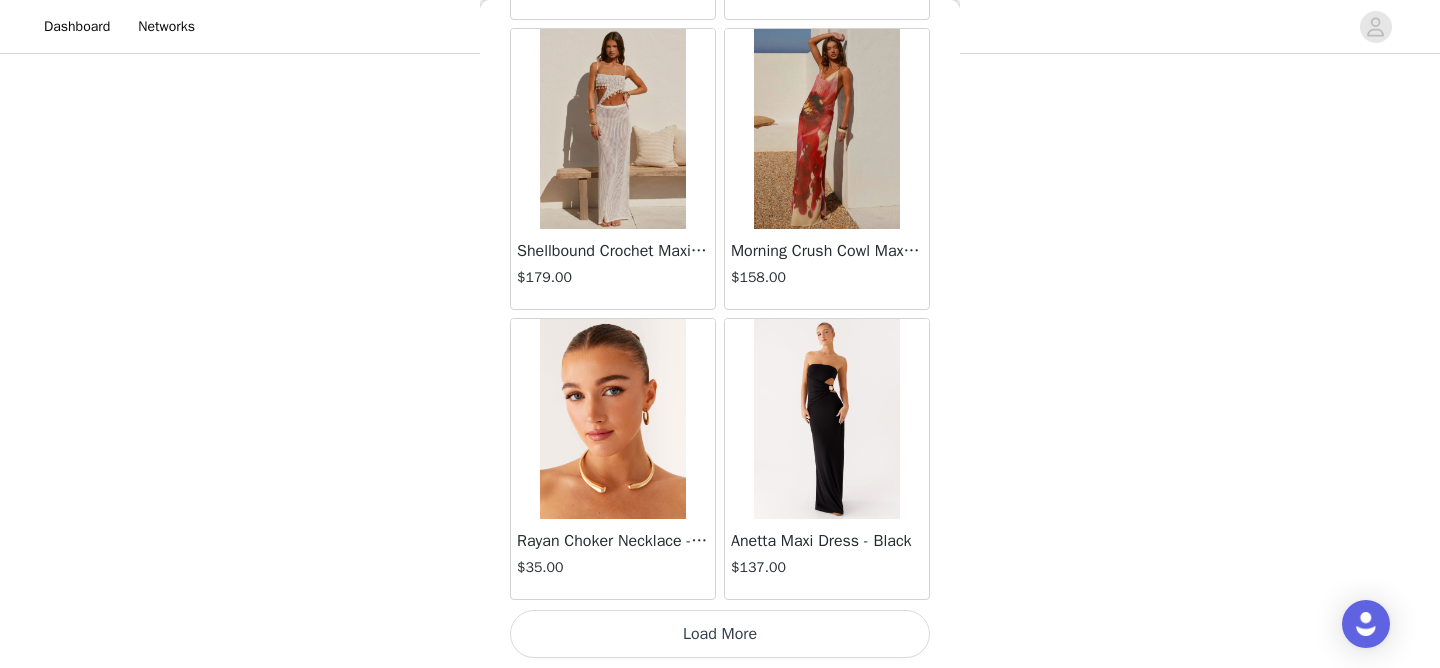 click on "Load More" at bounding box center [720, 634] 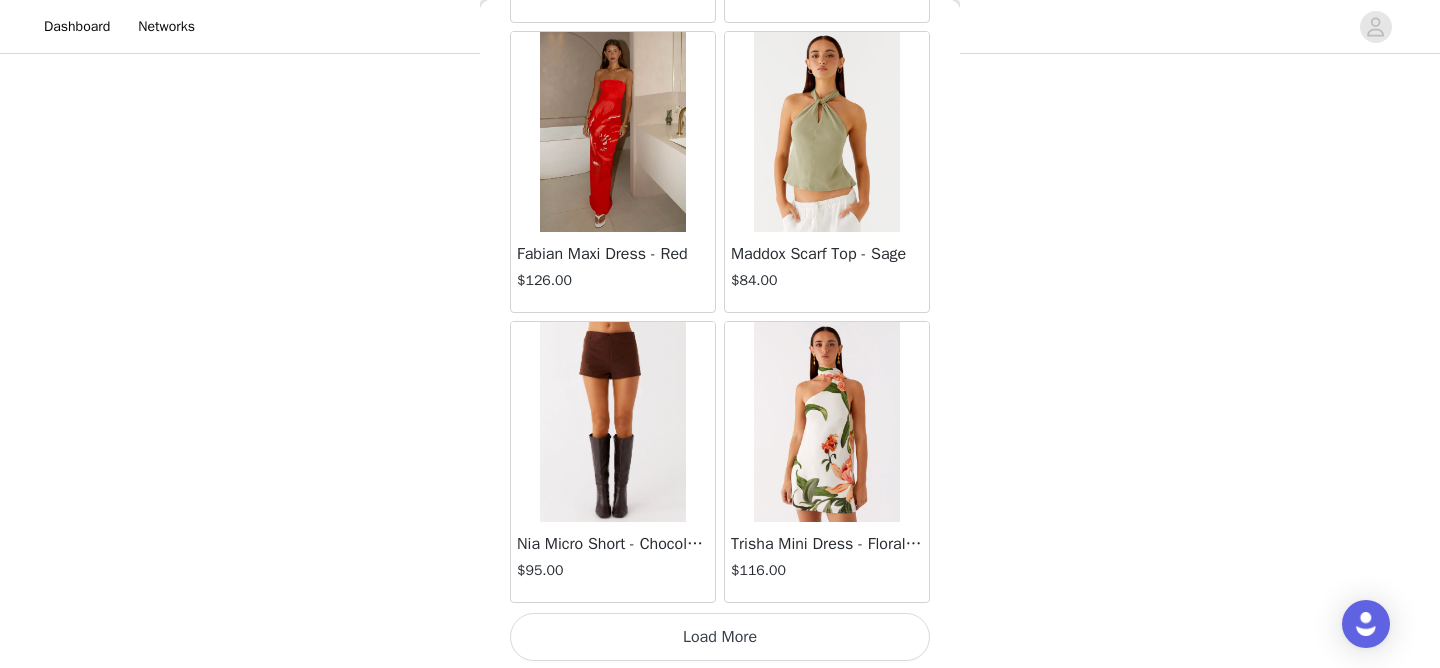 scroll, scrollTop: 89392, scrollLeft: 0, axis: vertical 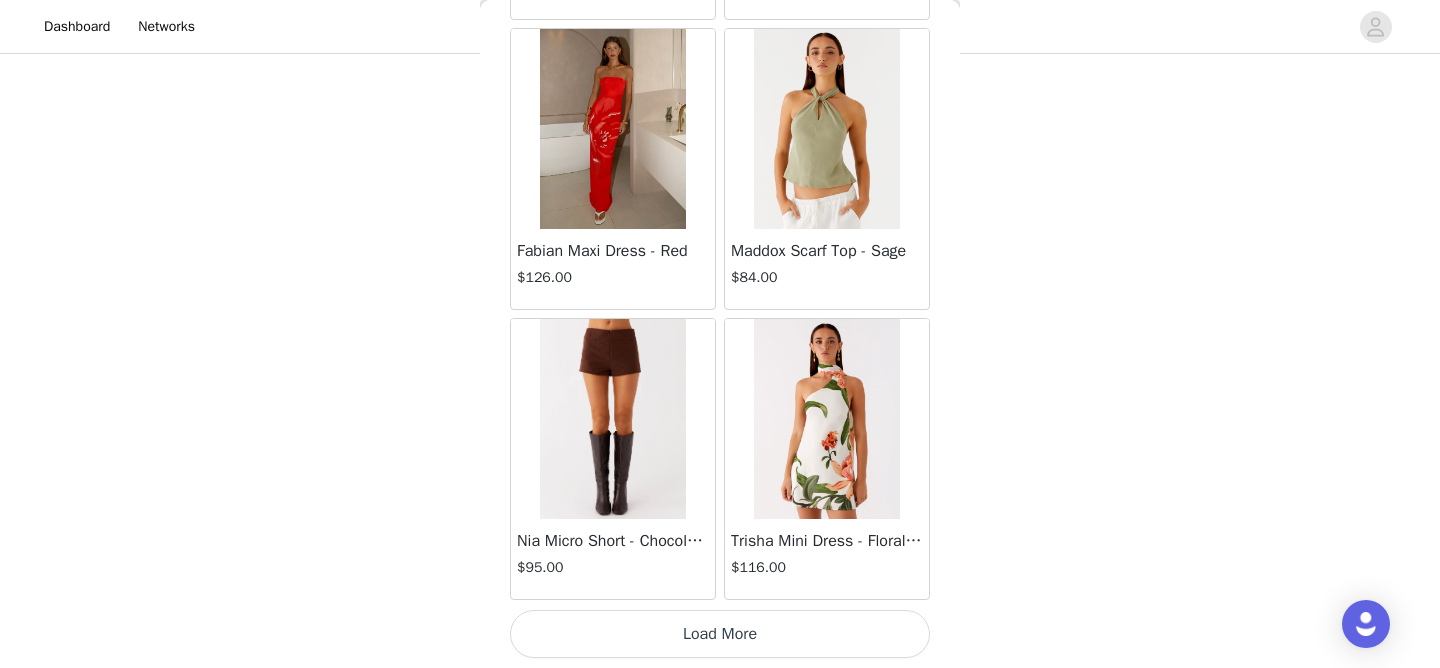 click on "Load More" at bounding box center [720, 634] 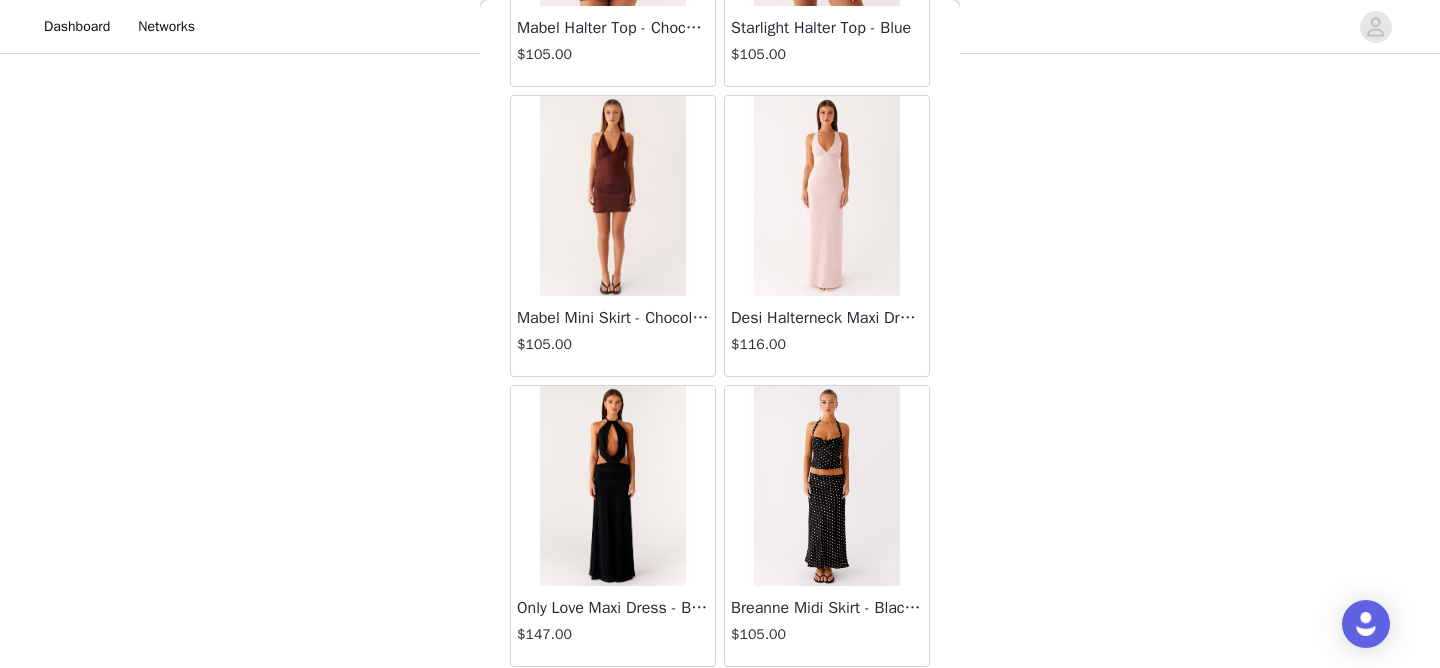 scroll, scrollTop: 92292, scrollLeft: 0, axis: vertical 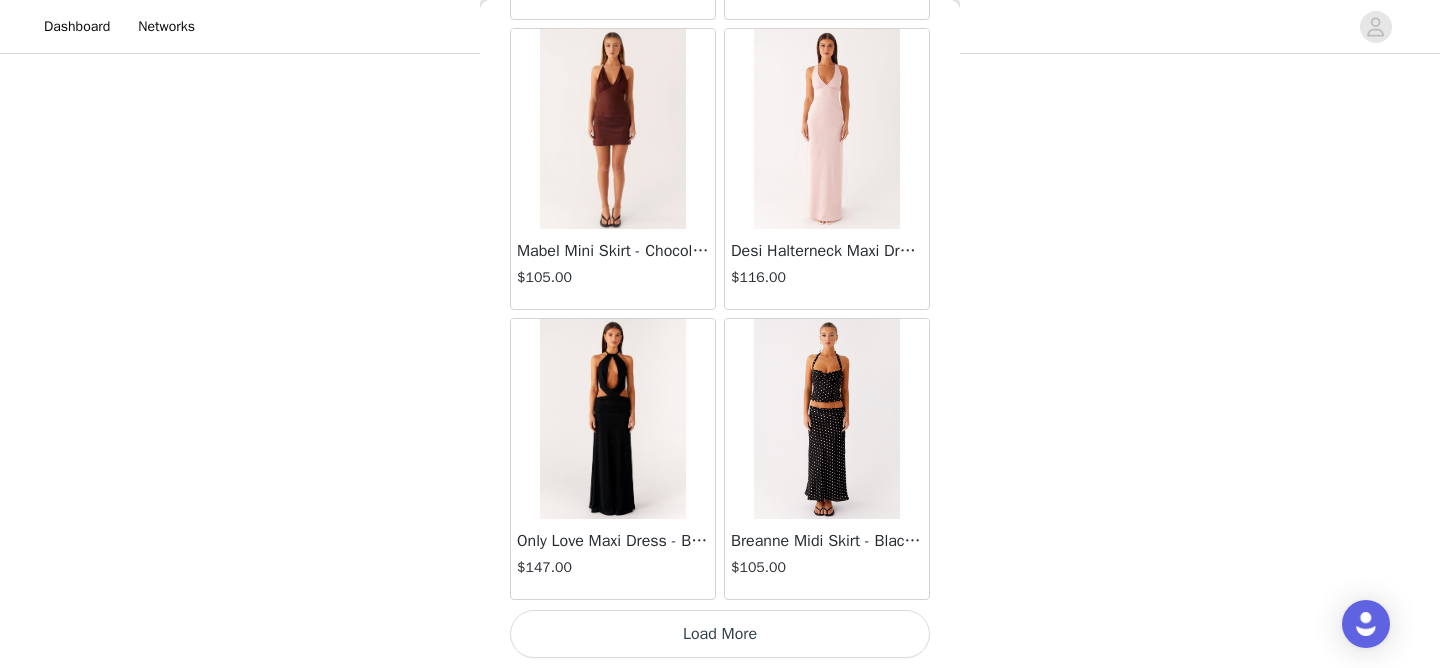 click on "Load More" at bounding box center [720, 634] 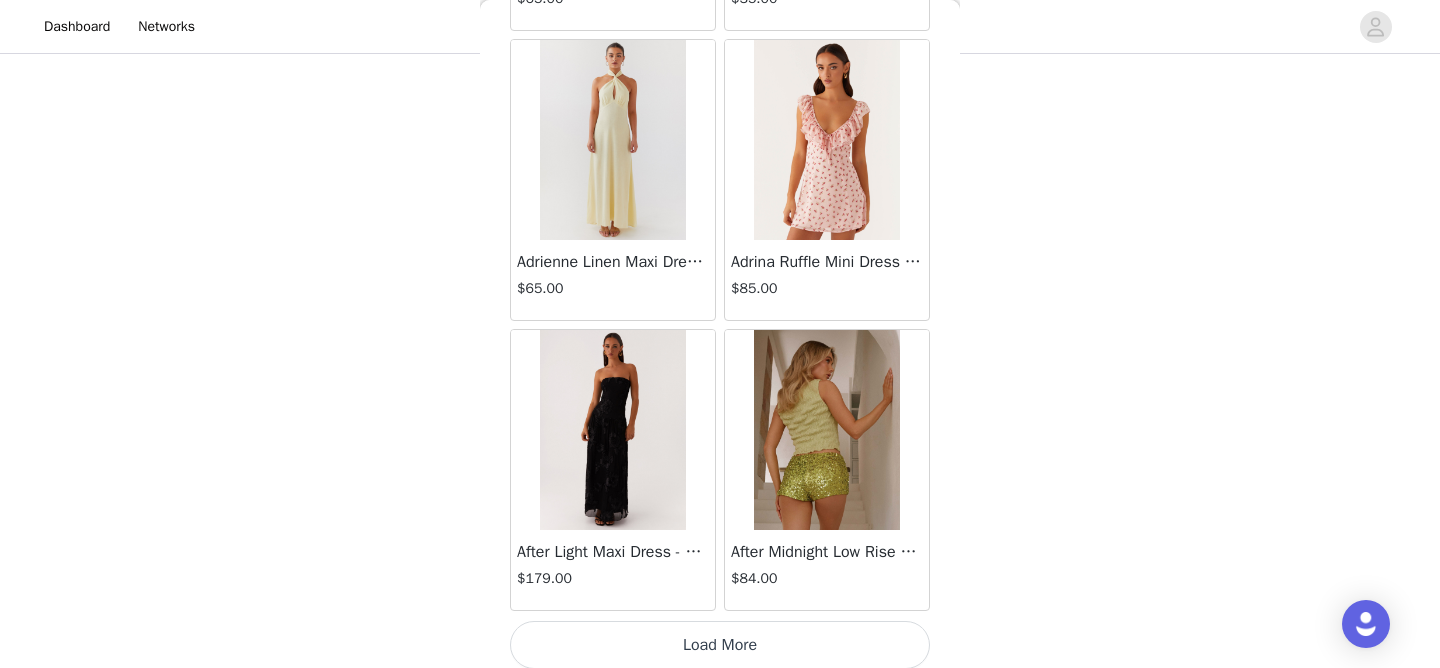 scroll, scrollTop: 95192, scrollLeft: 0, axis: vertical 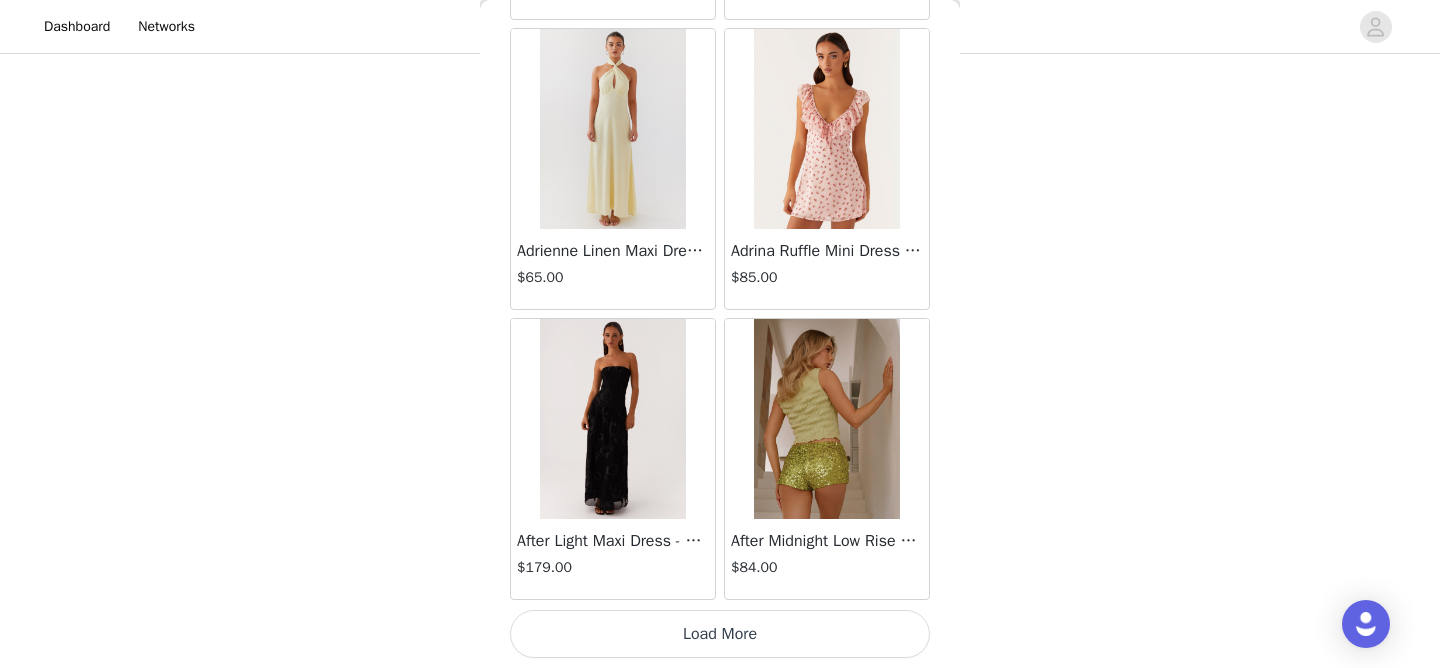 click on "Load More" at bounding box center (720, 634) 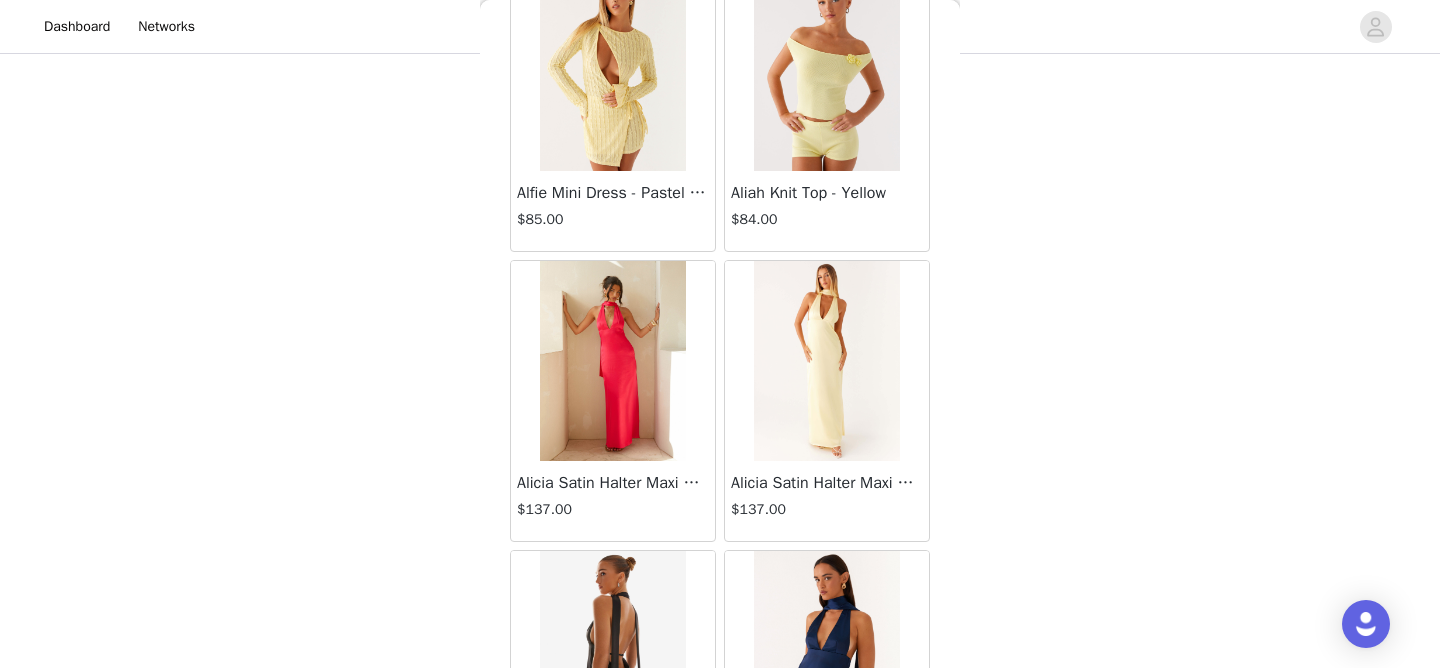 scroll, scrollTop: 98092, scrollLeft: 0, axis: vertical 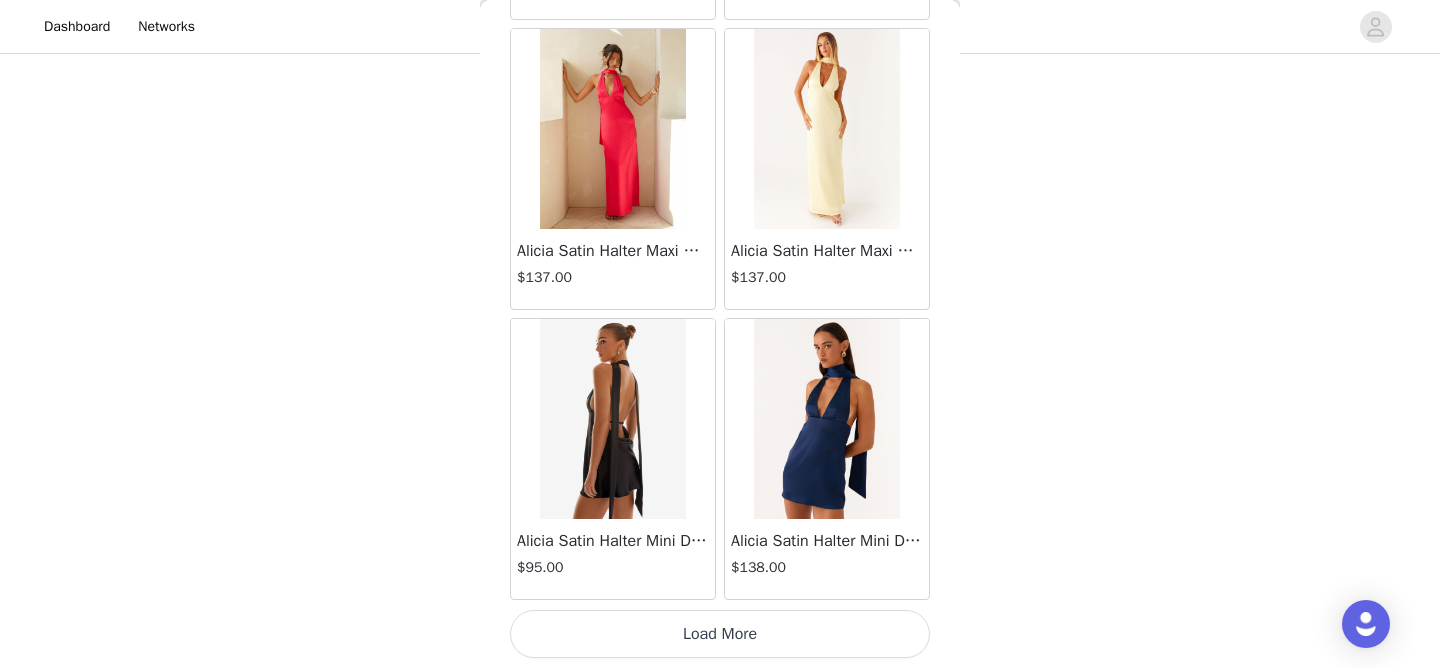 click on "Load More" at bounding box center [720, 634] 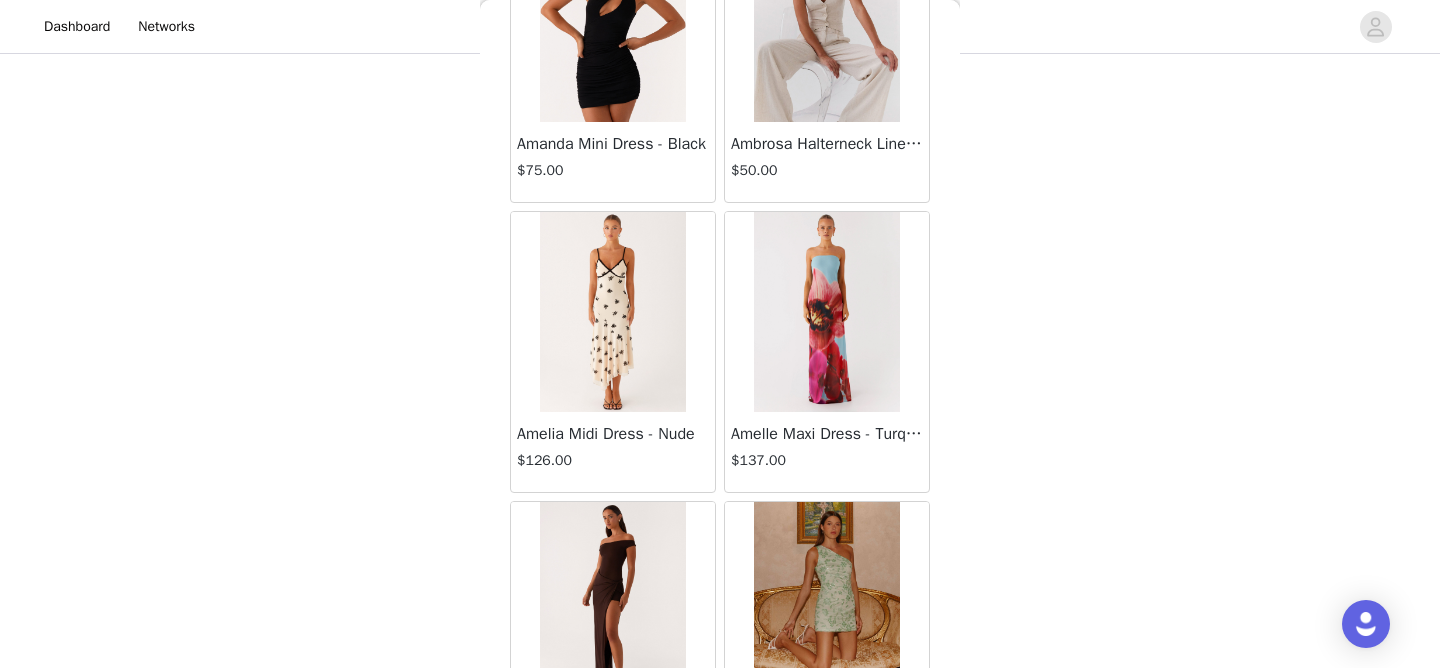 scroll, scrollTop: 100992, scrollLeft: 0, axis: vertical 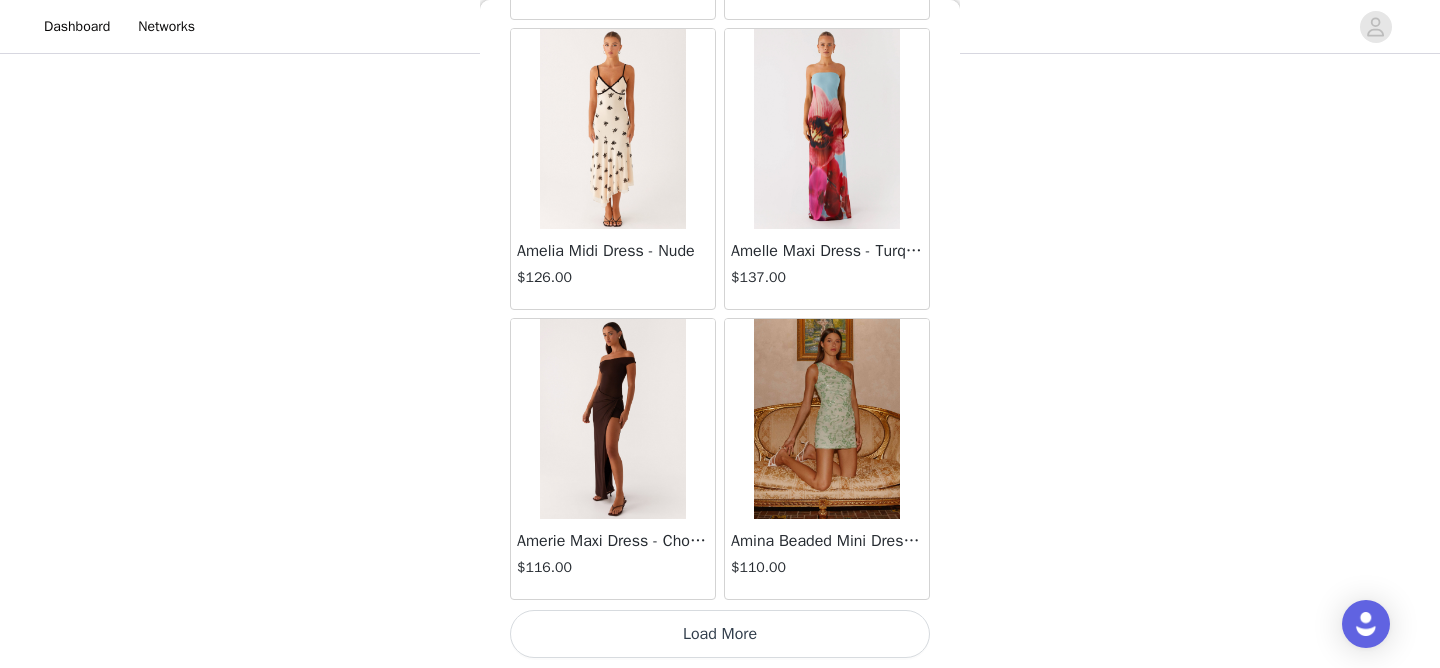 click on "Load More" at bounding box center [720, 634] 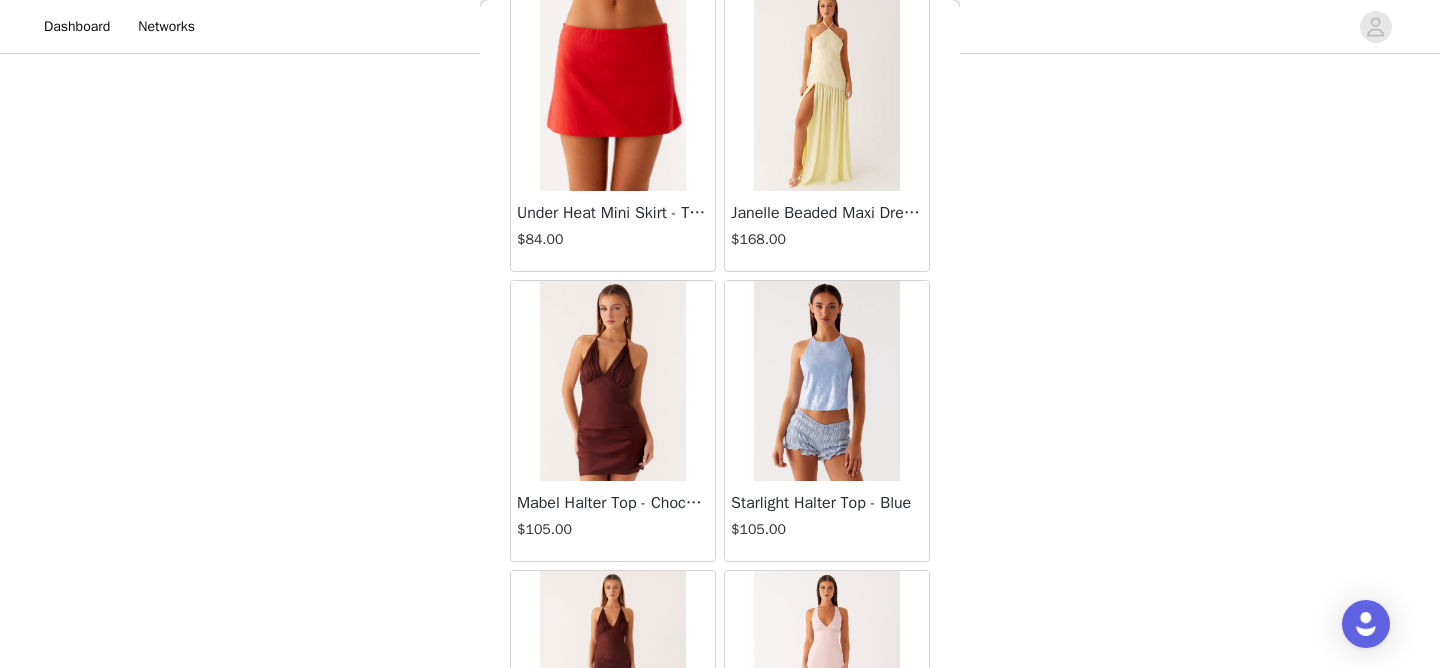 scroll, scrollTop: 91786, scrollLeft: 0, axis: vertical 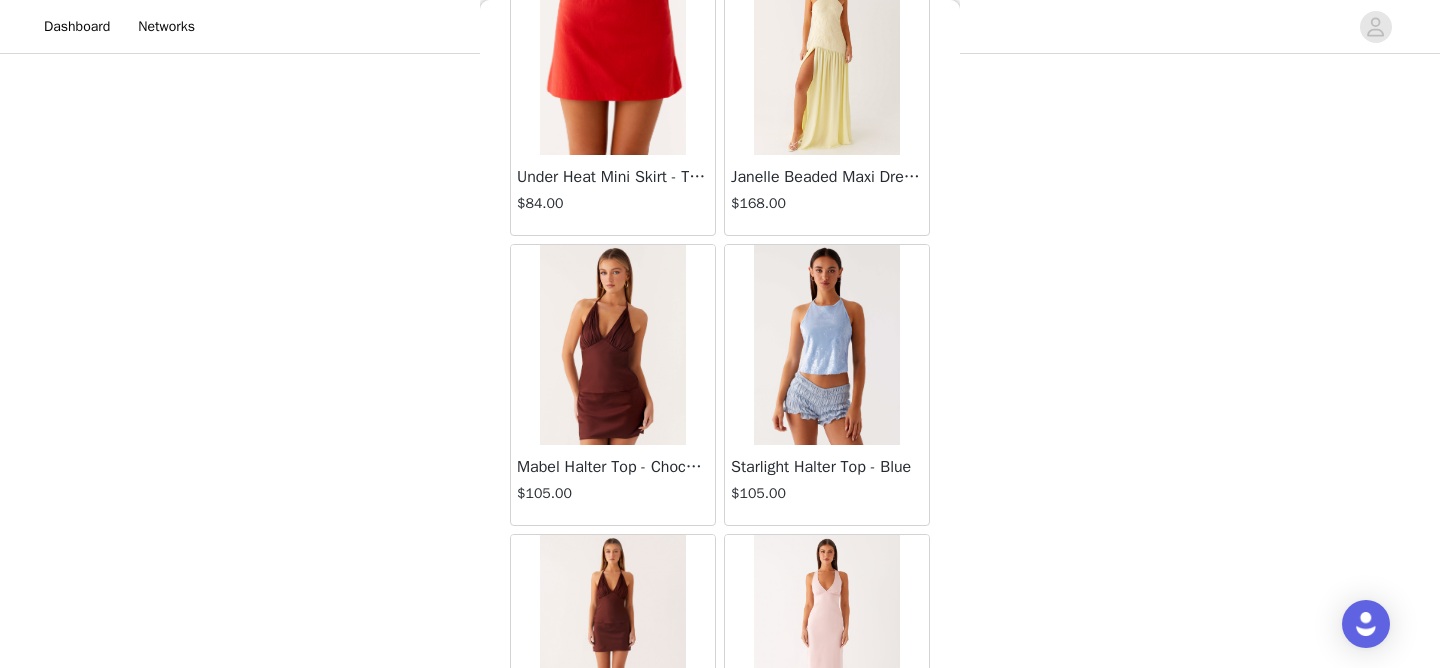click at bounding box center (612, 345) 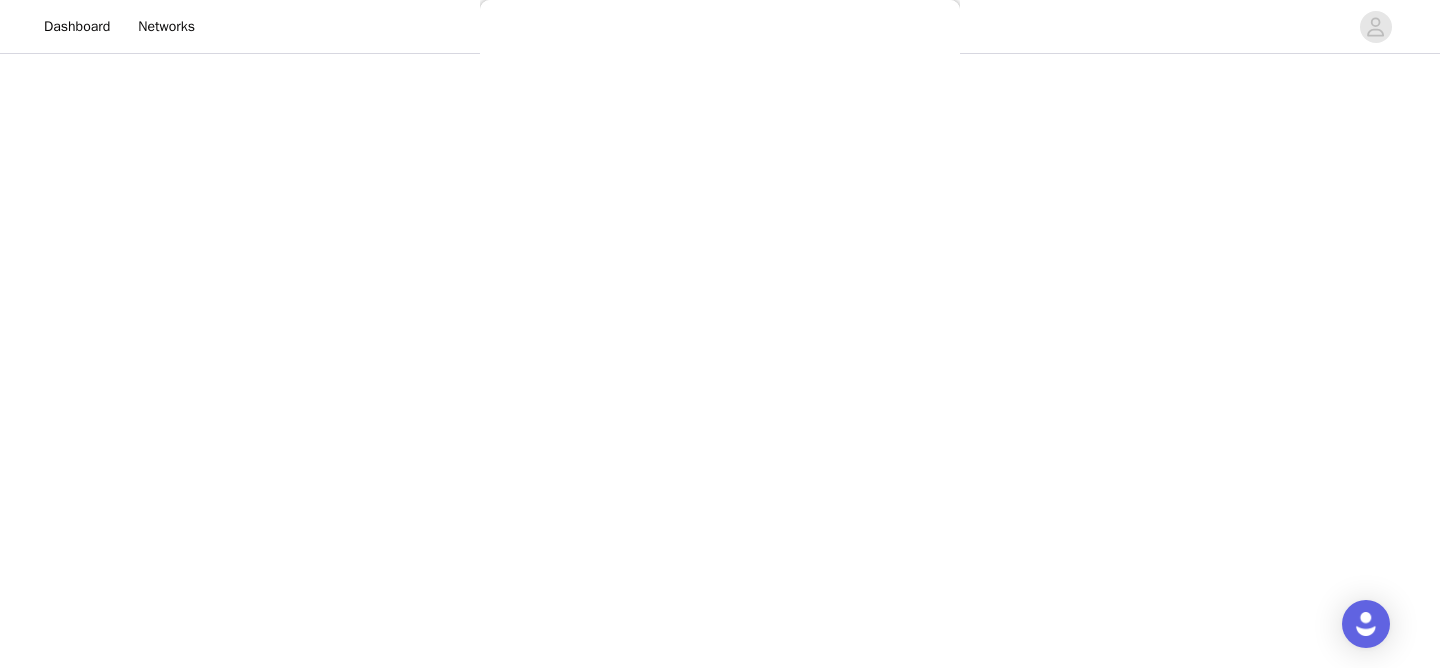 scroll, scrollTop: 389, scrollLeft: 0, axis: vertical 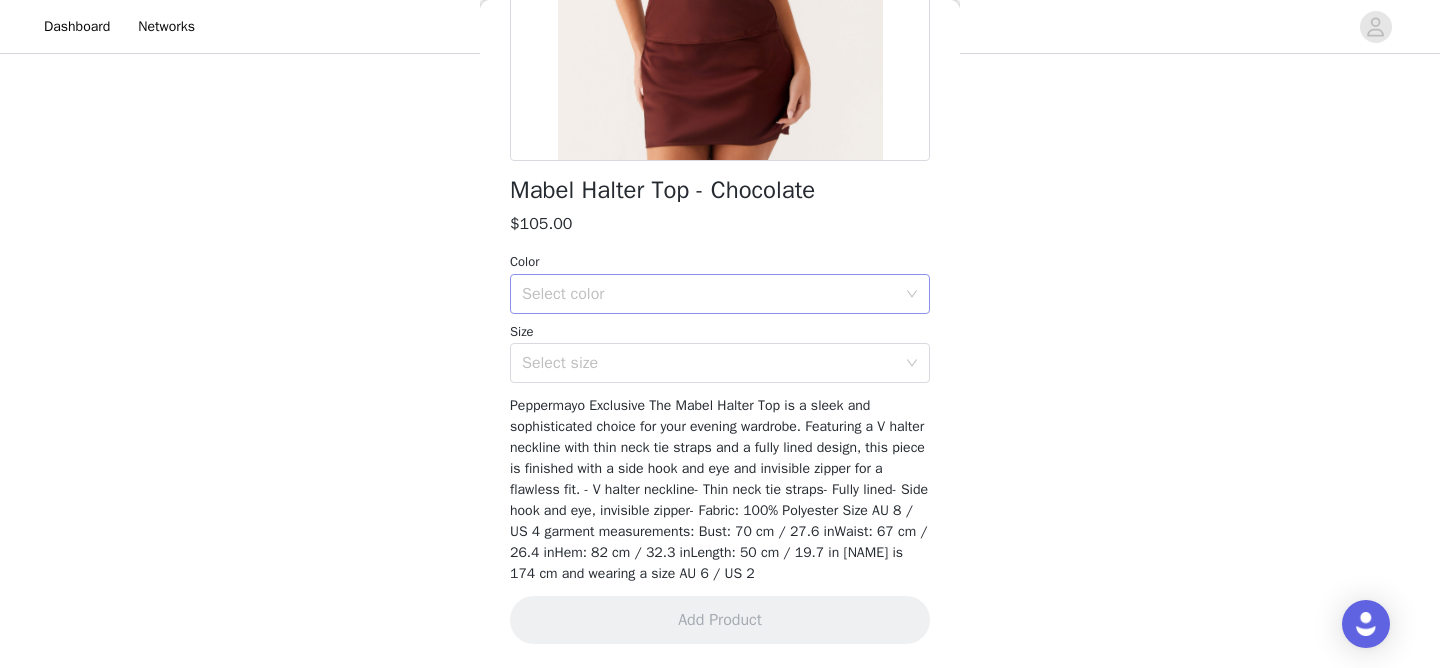 click on "Select color" at bounding box center (713, 294) 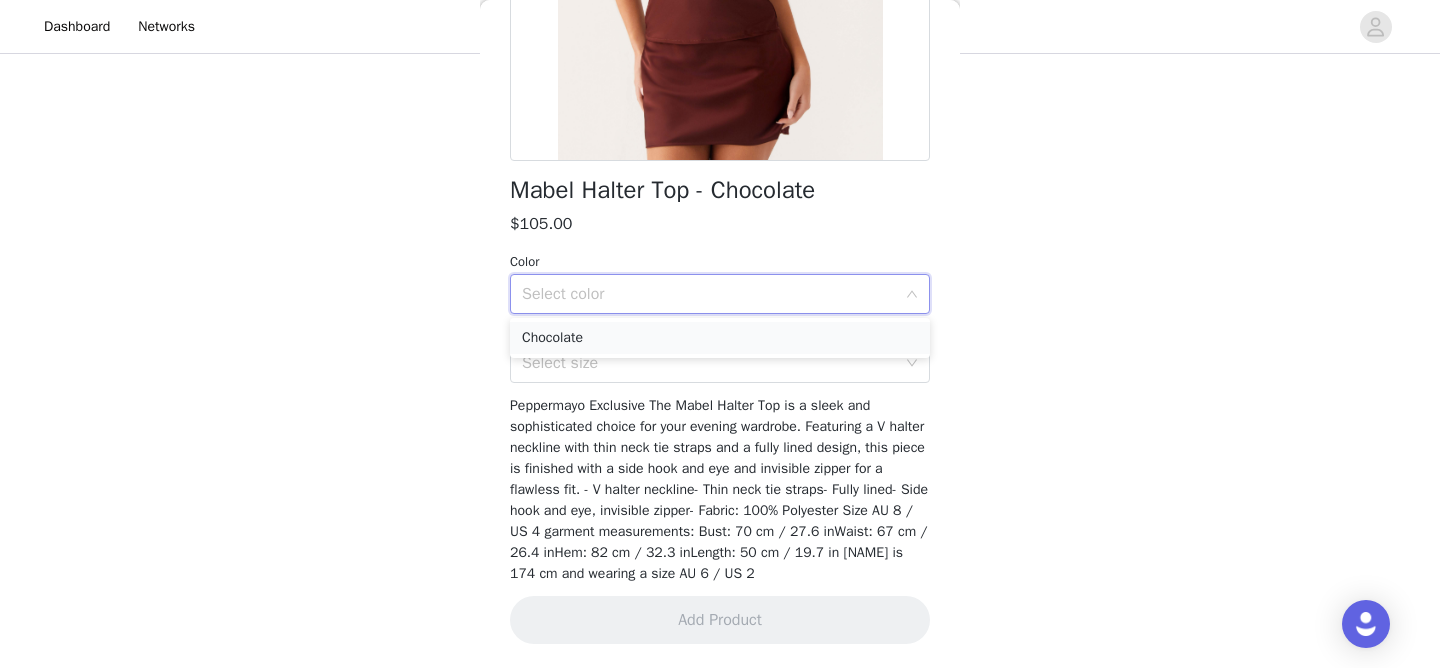 click on "Chocolate" at bounding box center [720, 338] 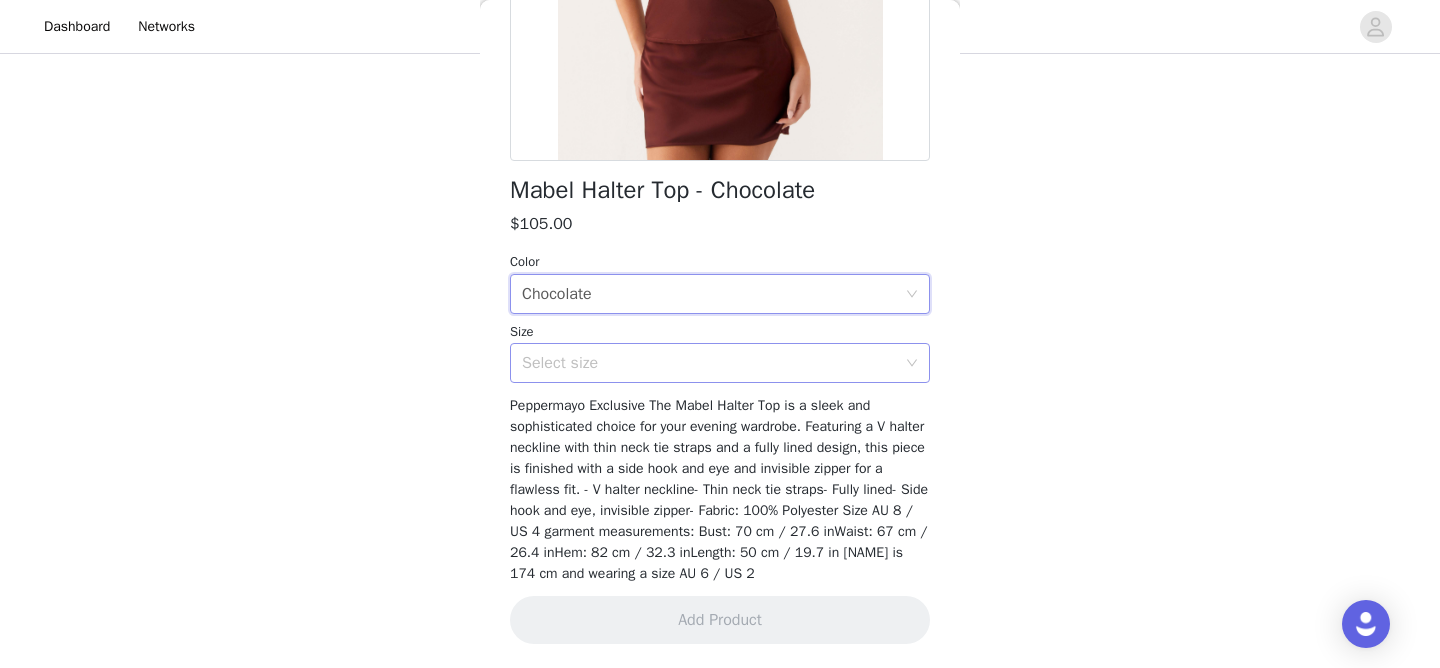 click on "Select size" at bounding box center (709, 363) 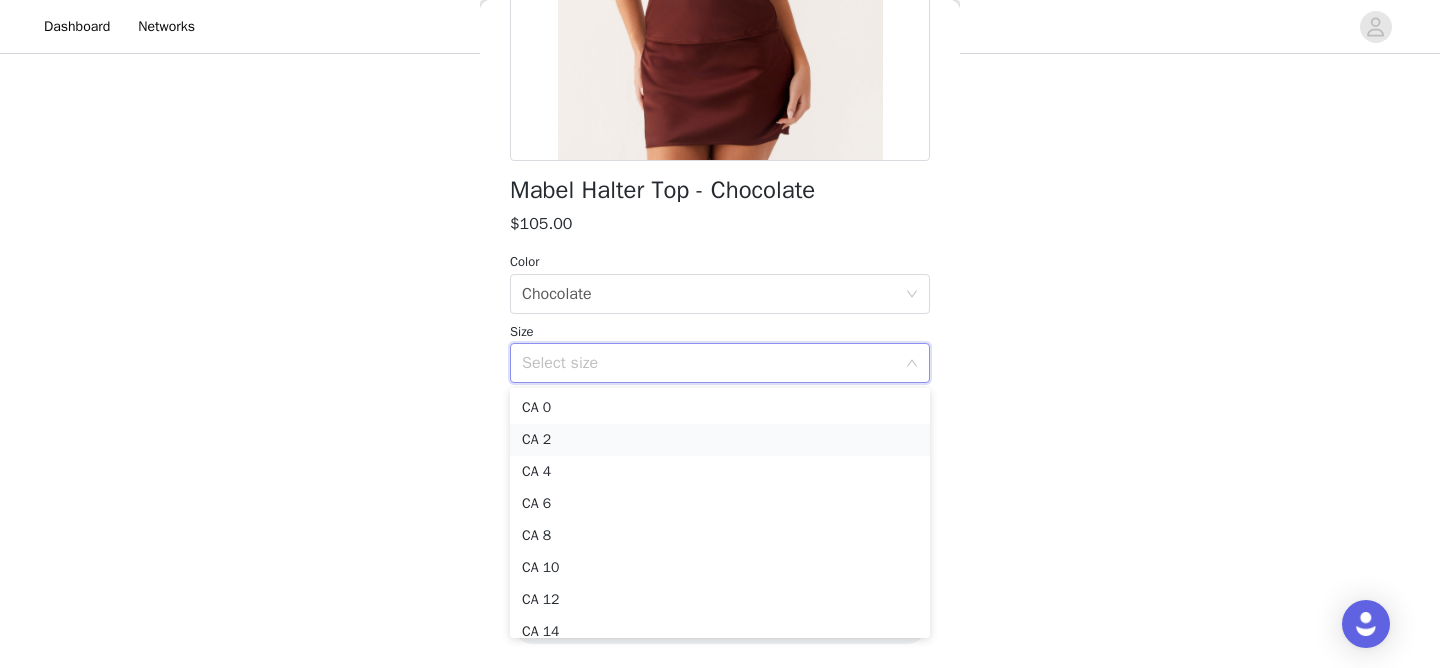 click on "CA 2" at bounding box center [720, 440] 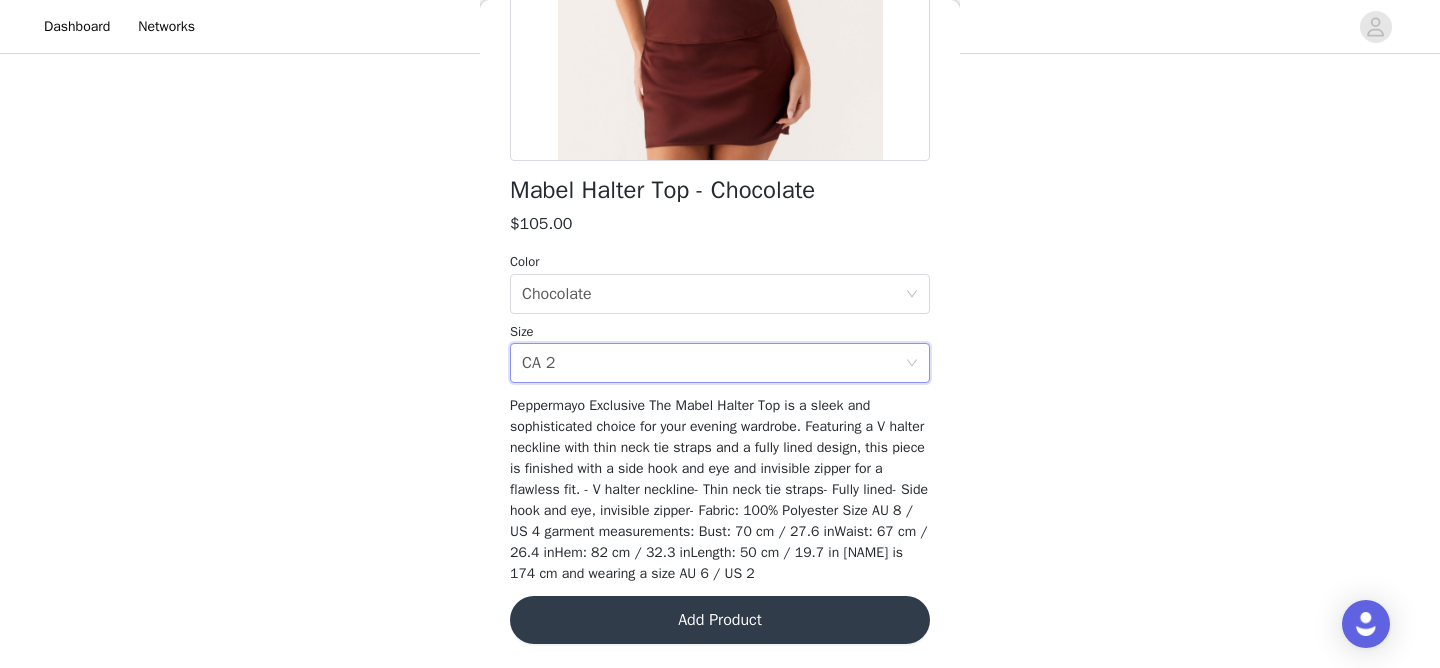 click on "Add Product" at bounding box center (720, 620) 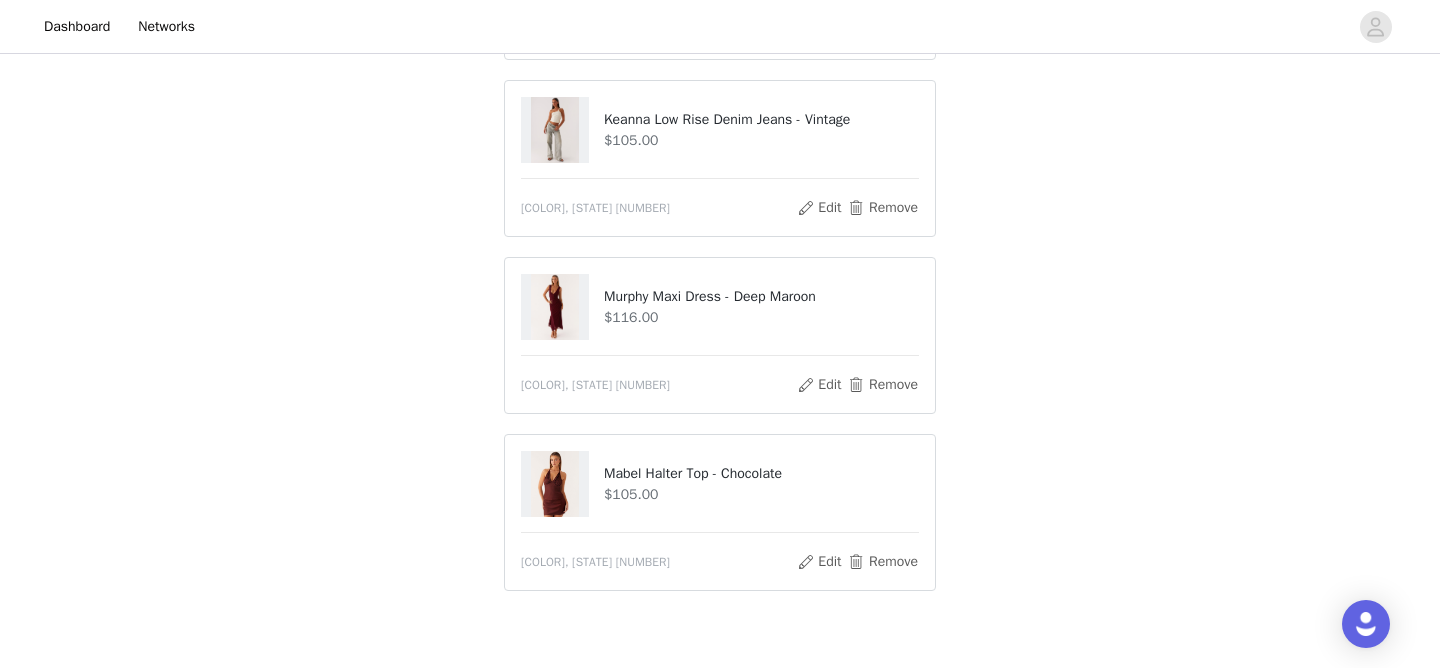 scroll, scrollTop: 429, scrollLeft: 0, axis: vertical 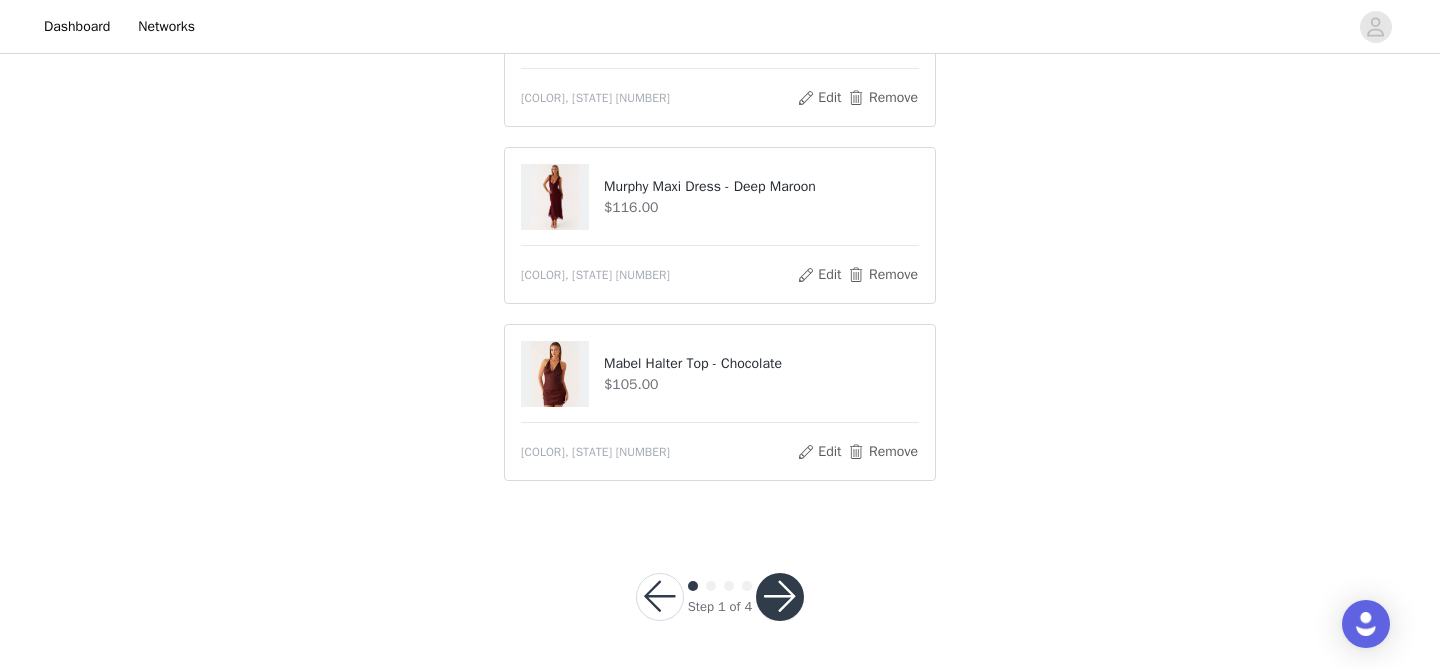 click at bounding box center [780, 597] 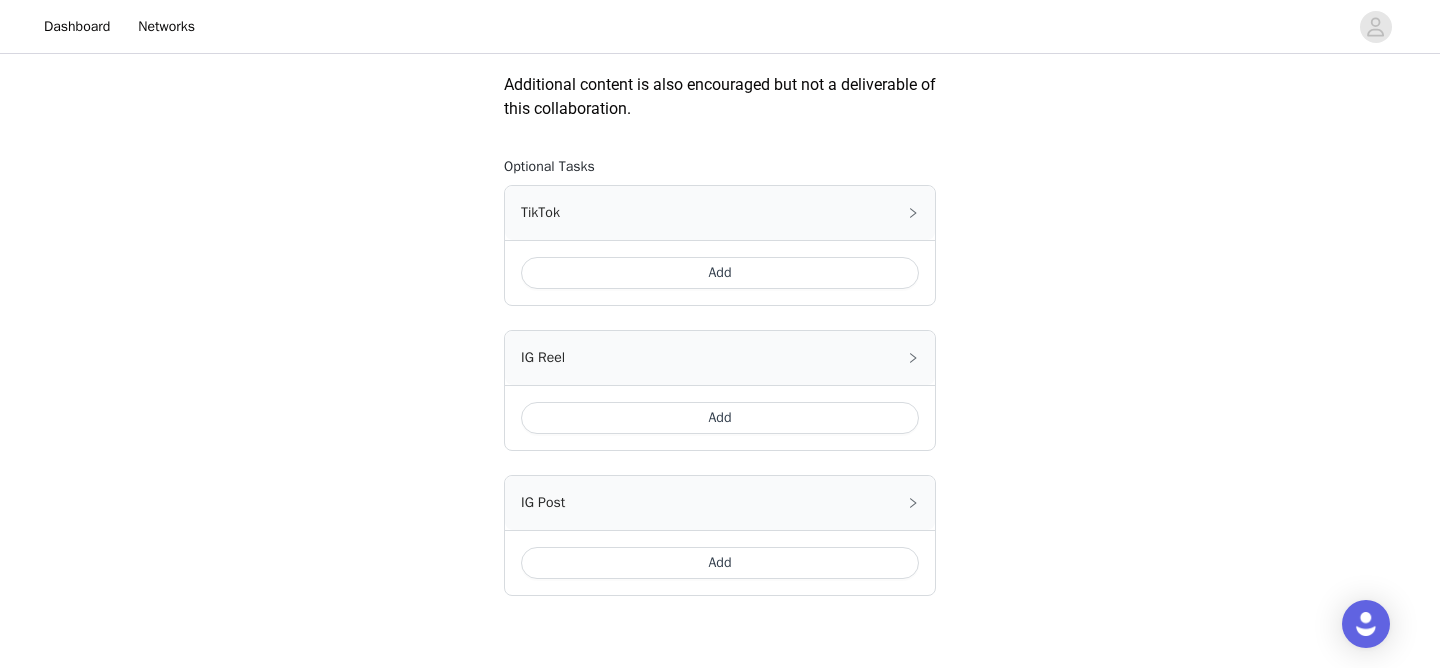 scroll, scrollTop: 1156, scrollLeft: 0, axis: vertical 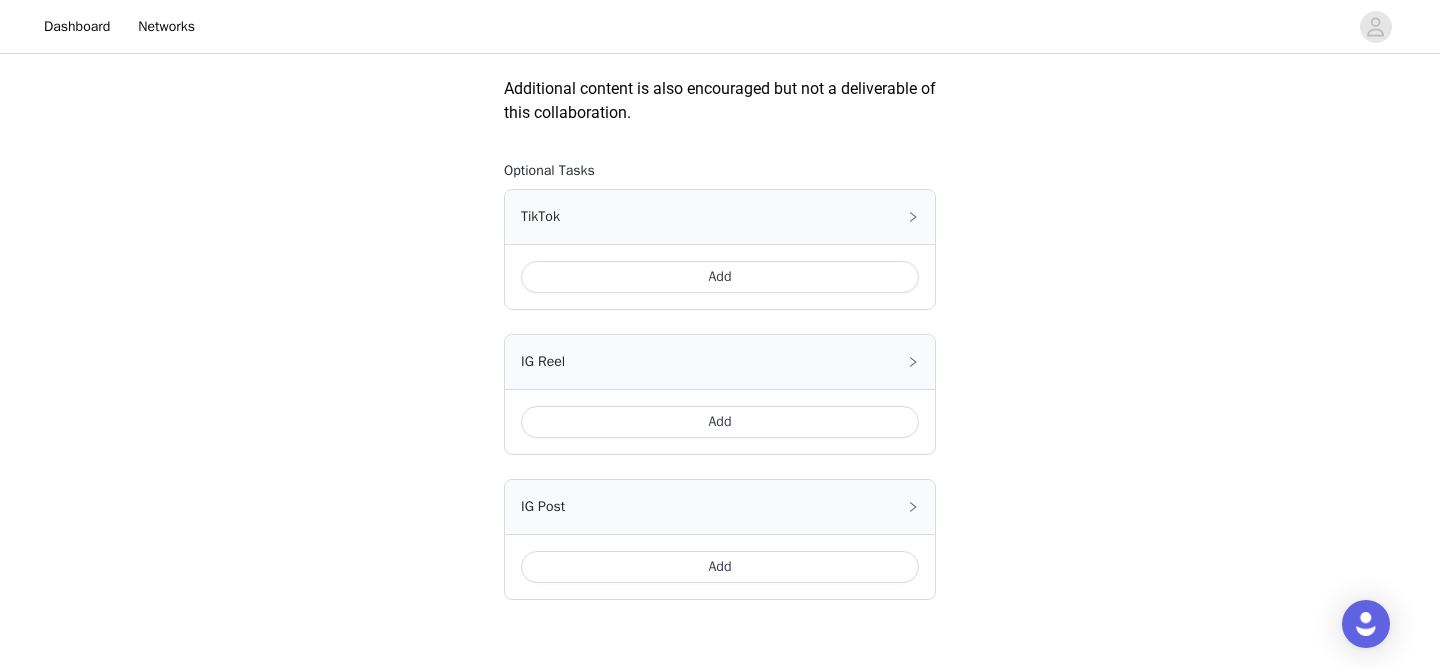click on "Add" at bounding box center (720, 277) 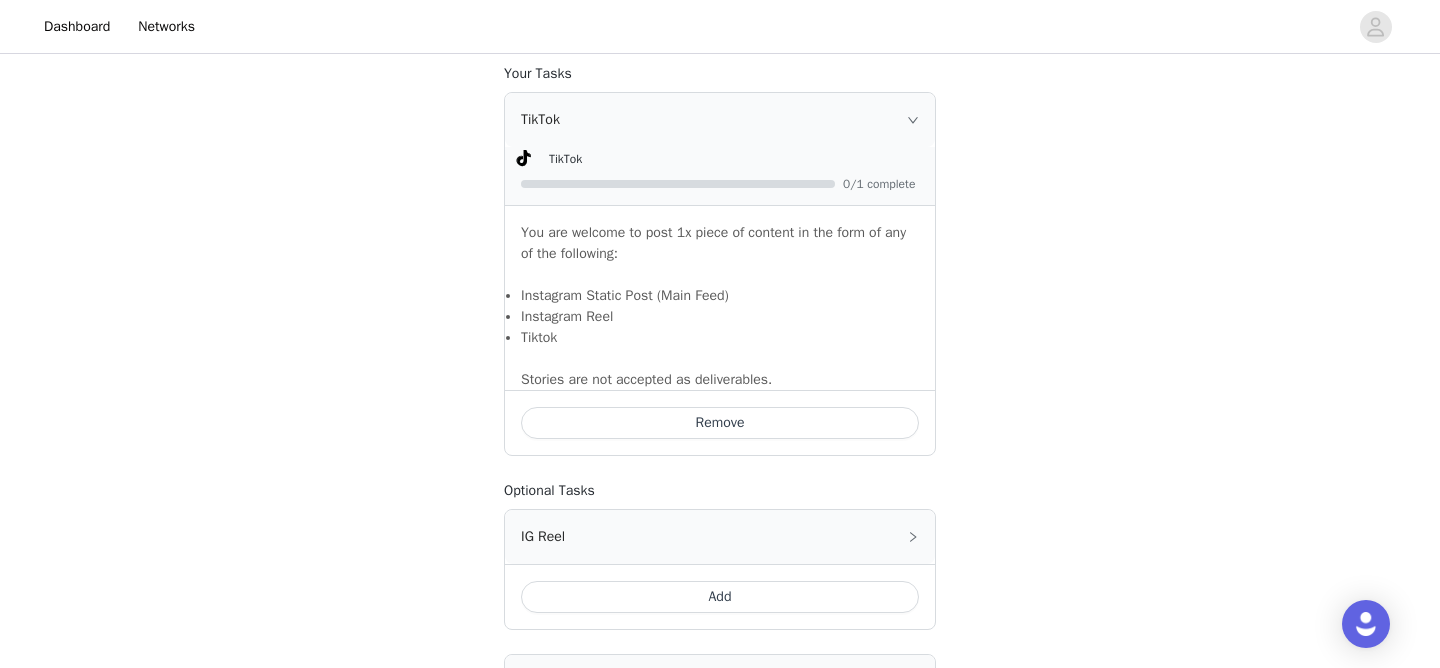 scroll, scrollTop: 1541, scrollLeft: 0, axis: vertical 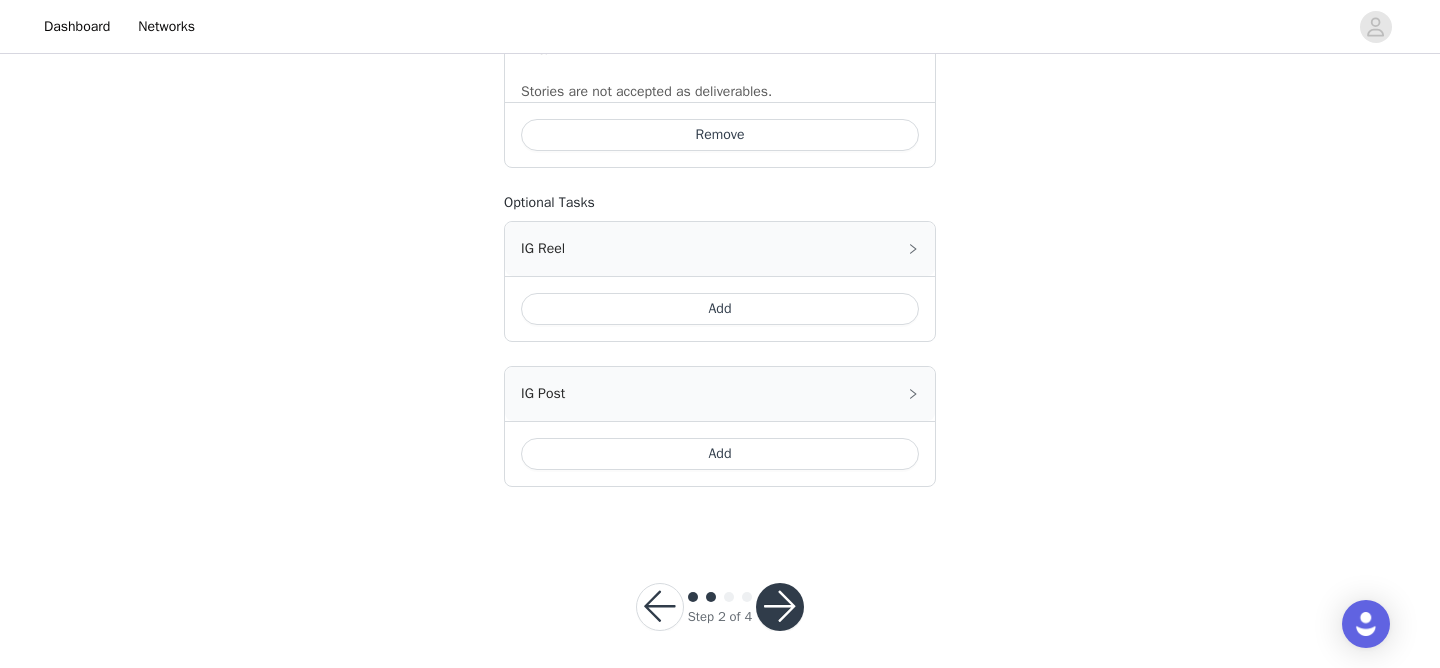 click at bounding box center (780, 607) 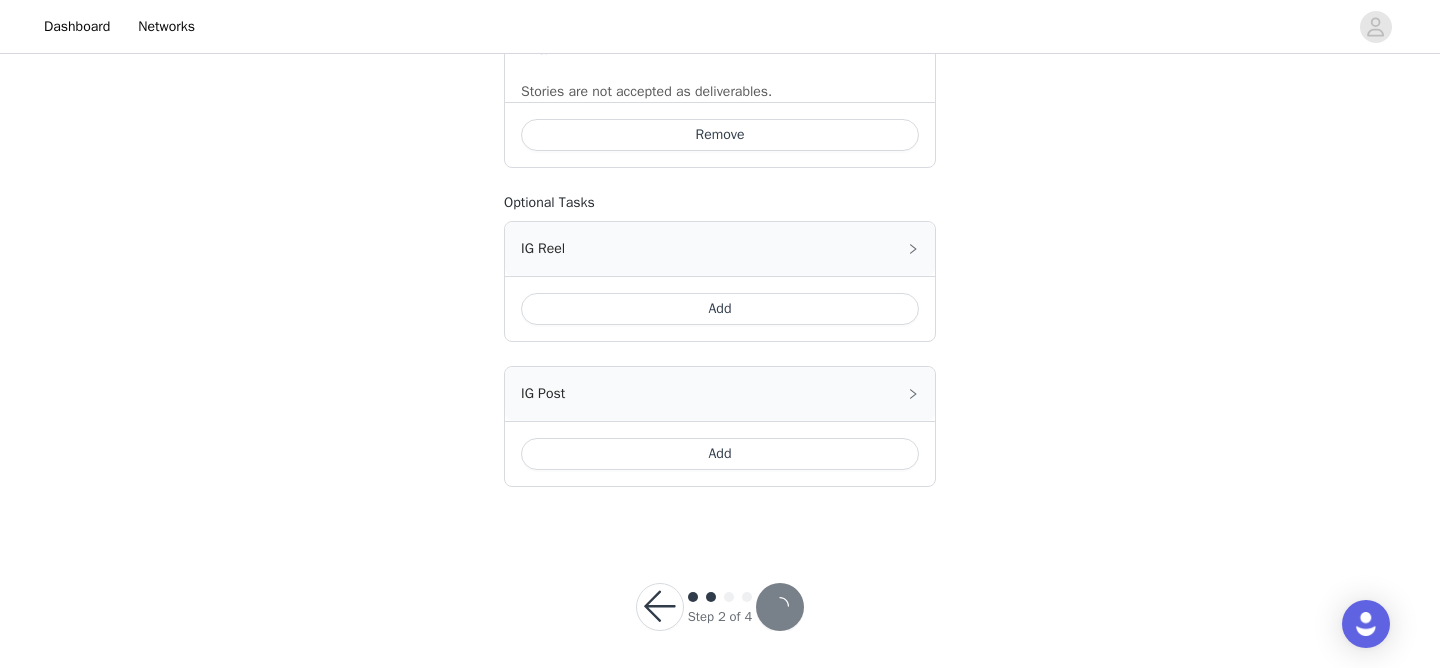 scroll, scrollTop: 0, scrollLeft: 0, axis: both 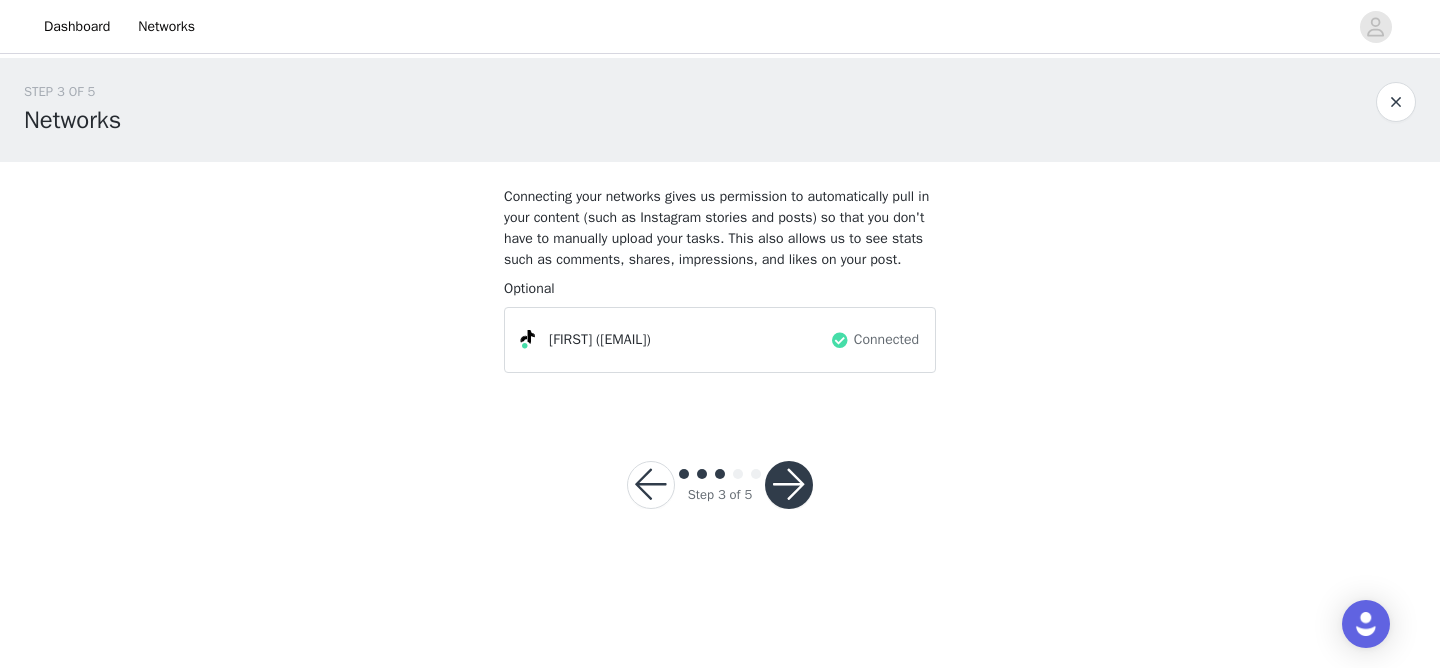 click on "Step 3 of 5" at bounding box center (720, 485) 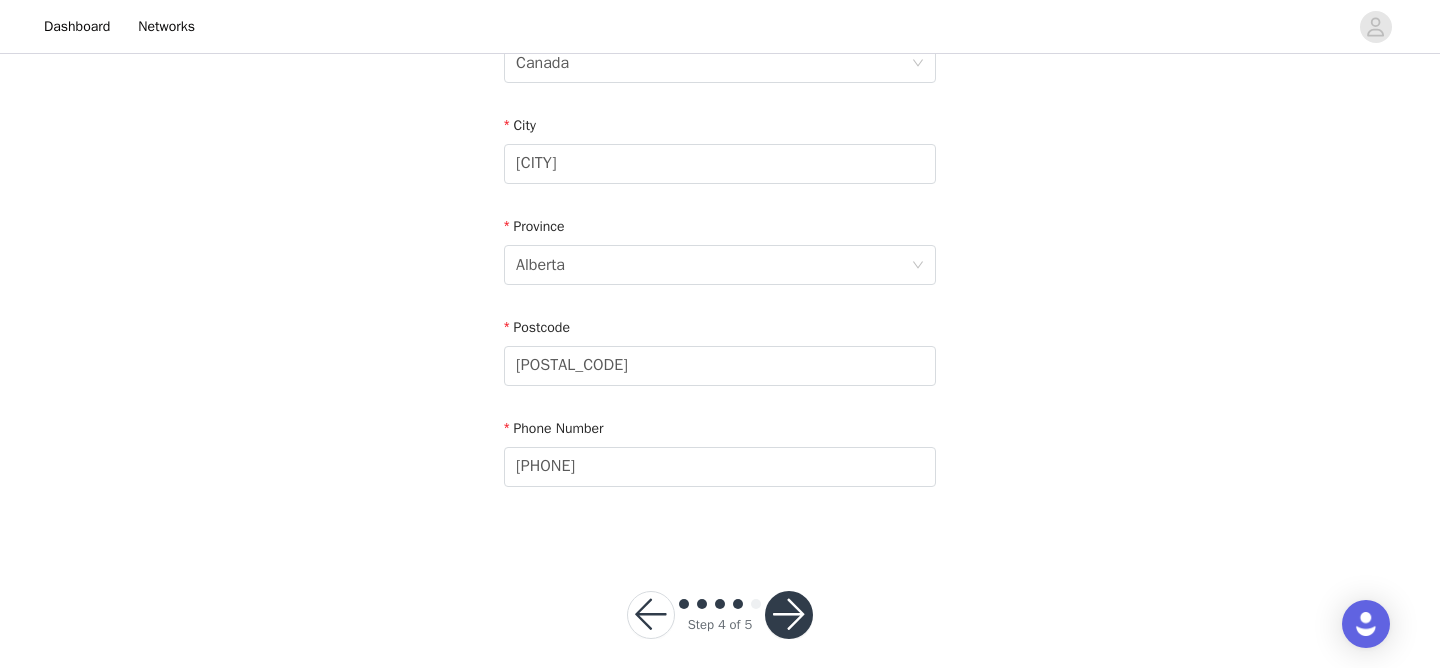 scroll, scrollTop: 680, scrollLeft: 0, axis: vertical 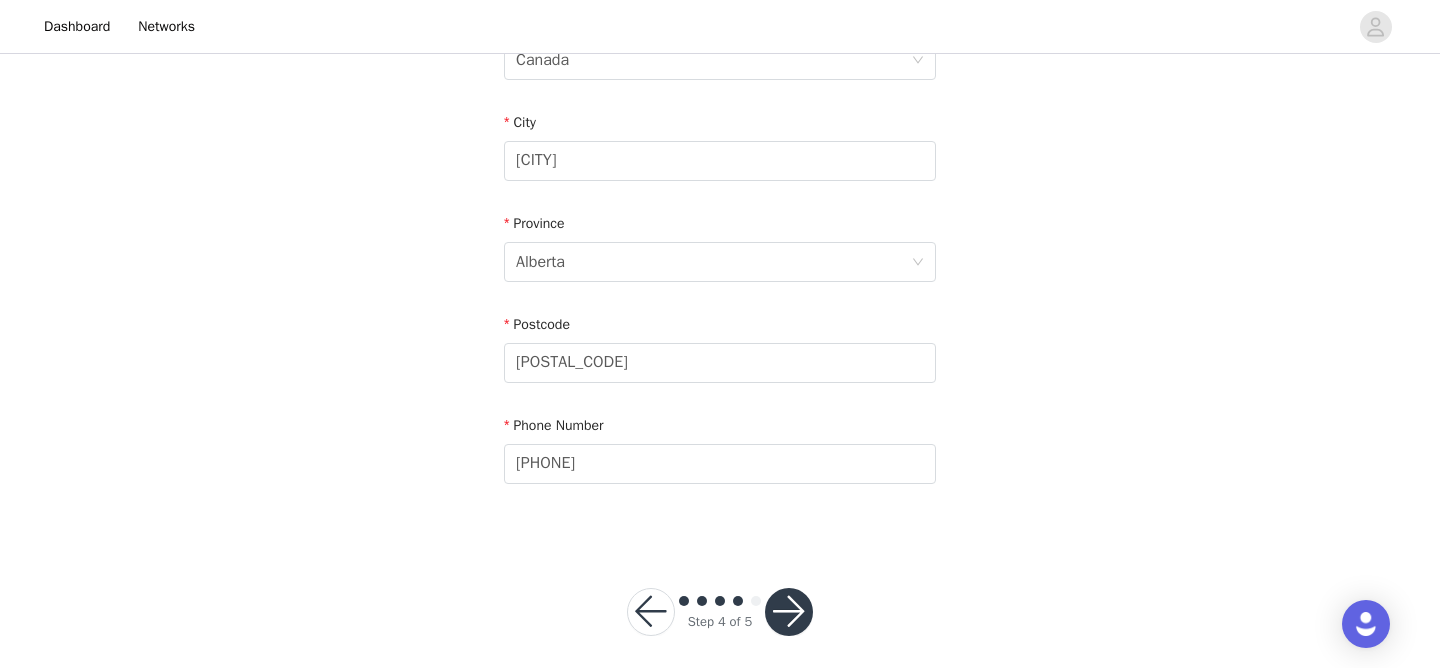 click at bounding box center (789, 612) 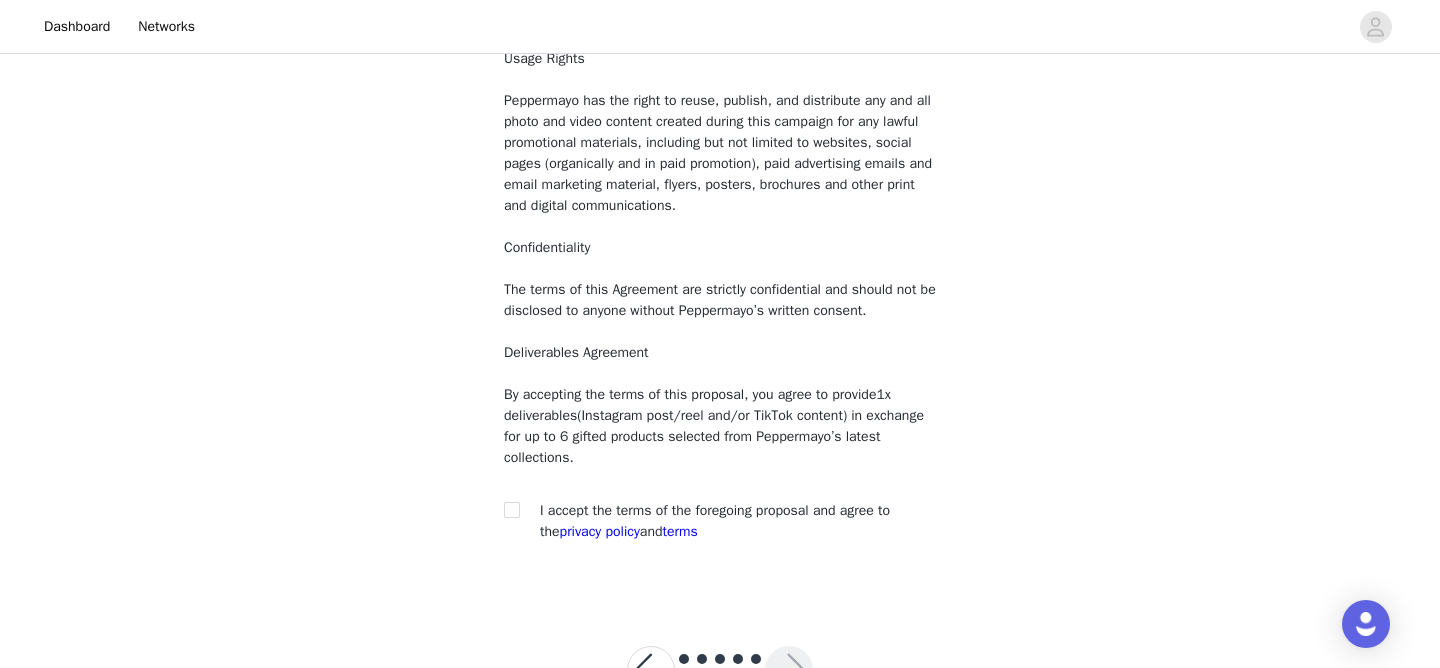 scroll, scrollTop: 256, scrollLeft: 0, axis: vertical 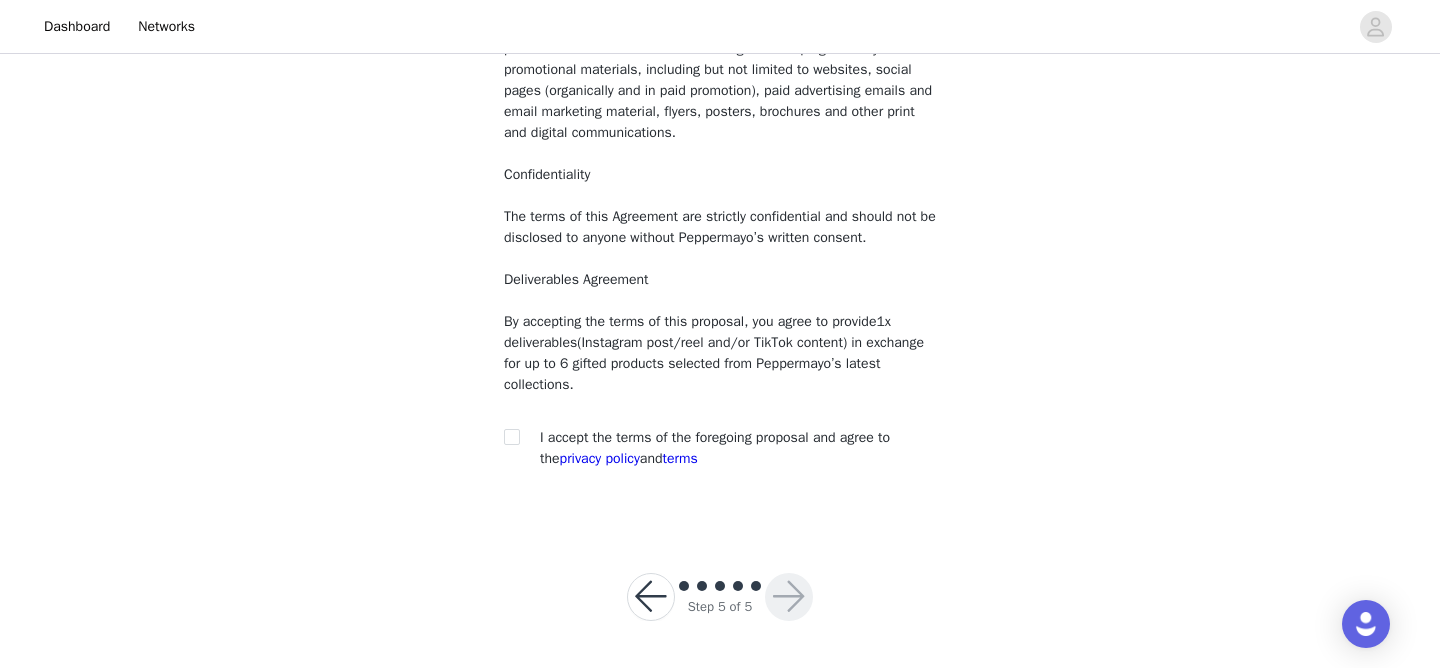 click on "I accept the terms of the foregoing proposal and agree to the
privacy policy
and
terms" at bounding box center (738, 448) 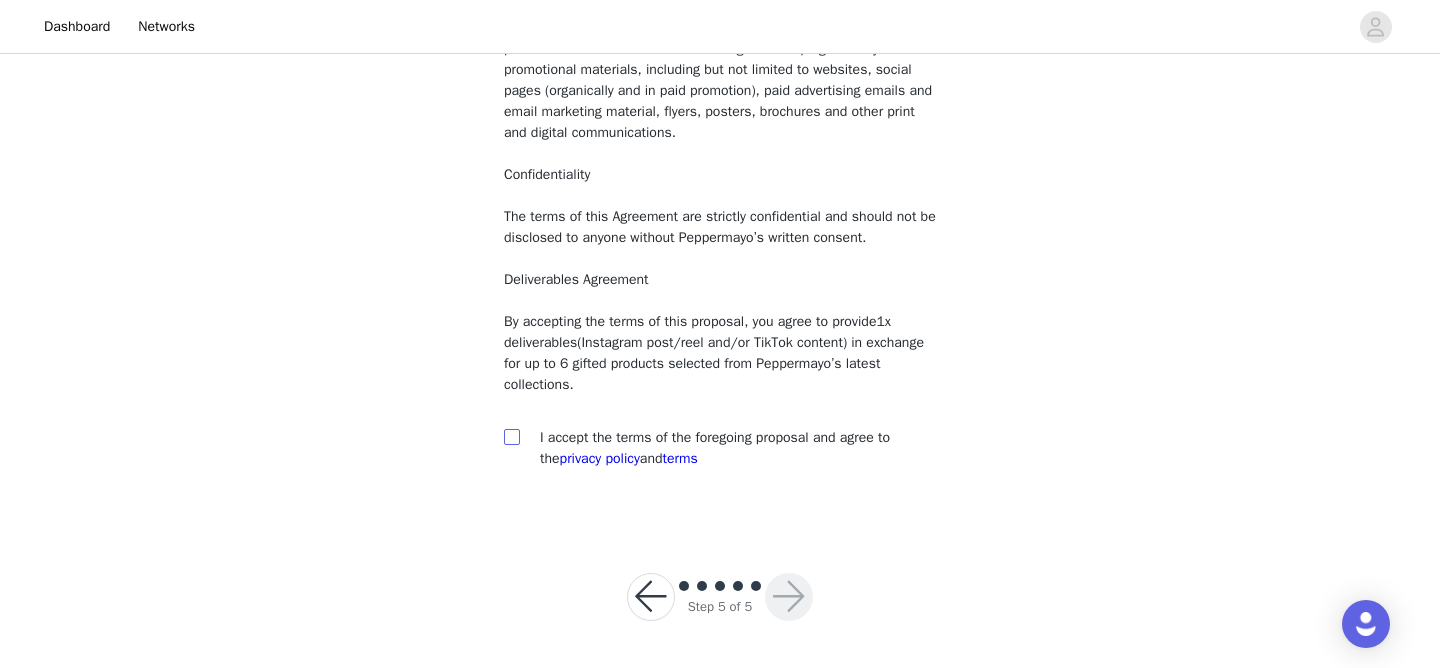 click at bounding box center [511, 436] 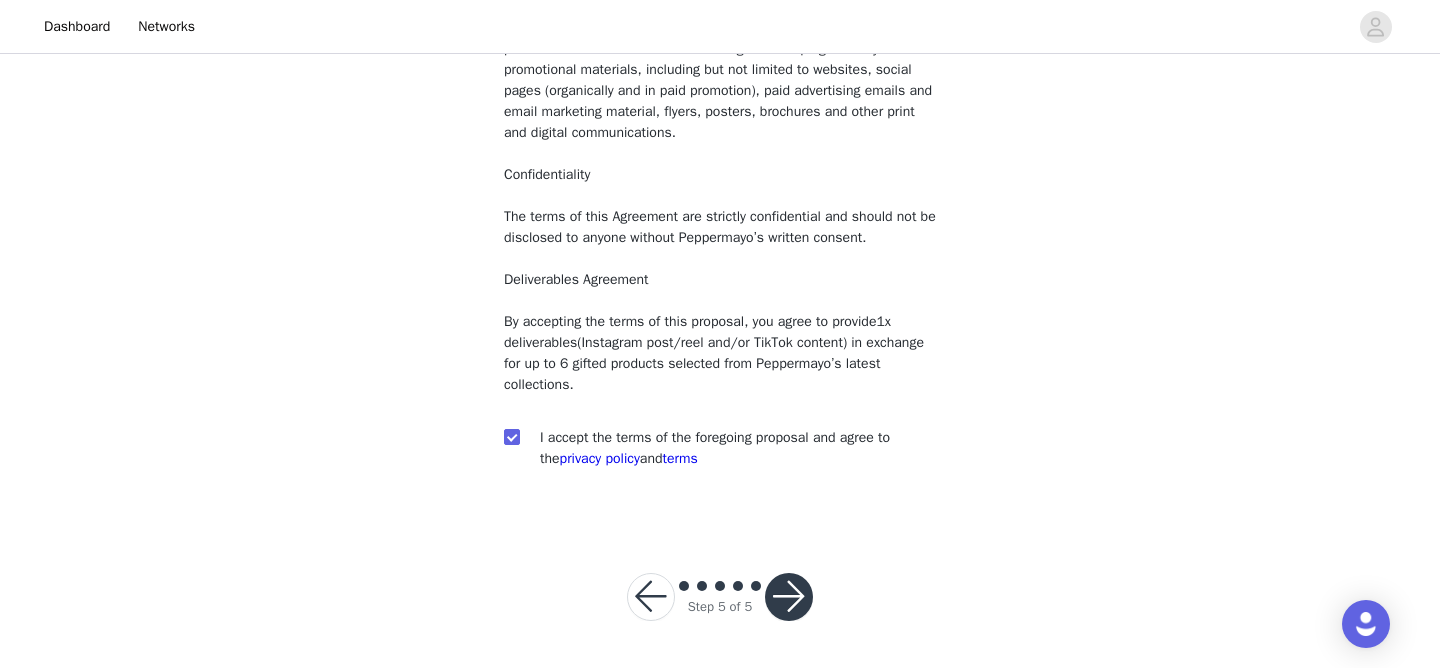 click at bounding box center [789, 597] 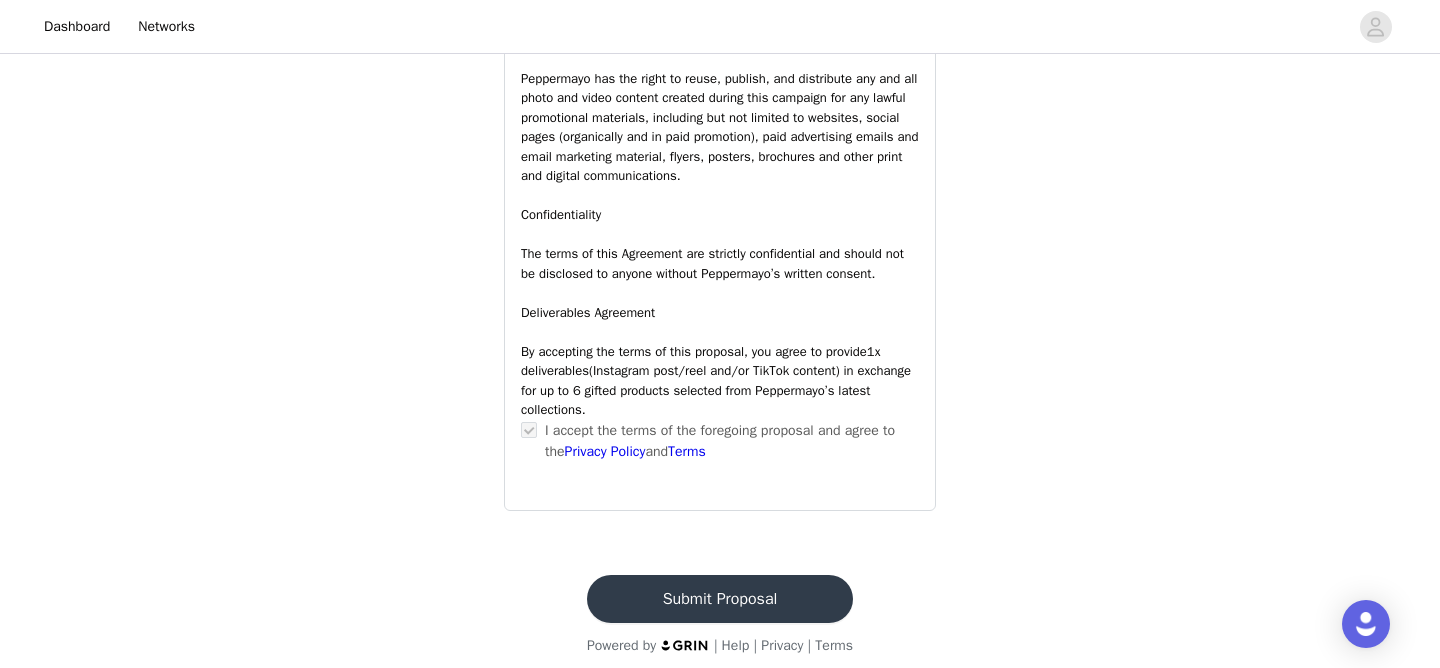 scroll, scrollTop: 1812, scrollLeft: 0, axis: vertical 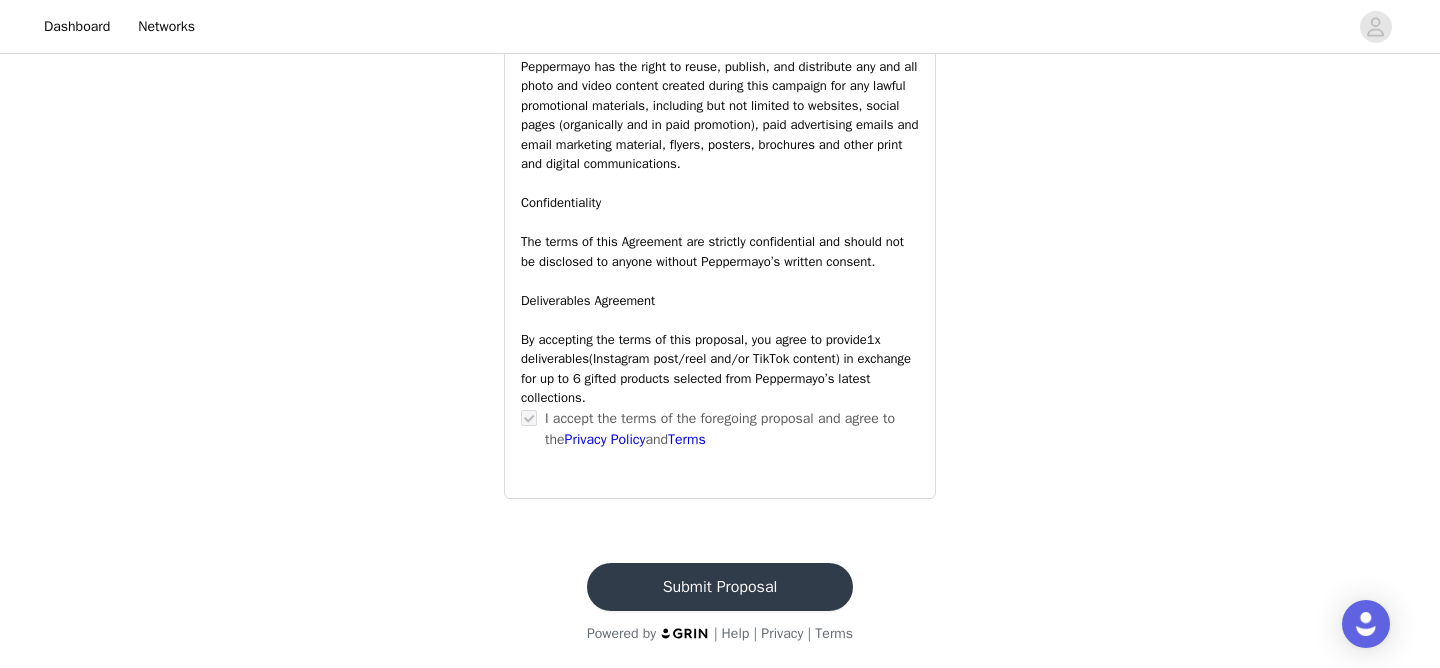 click on "Submit Proposal" at bounding box center (720, 587) 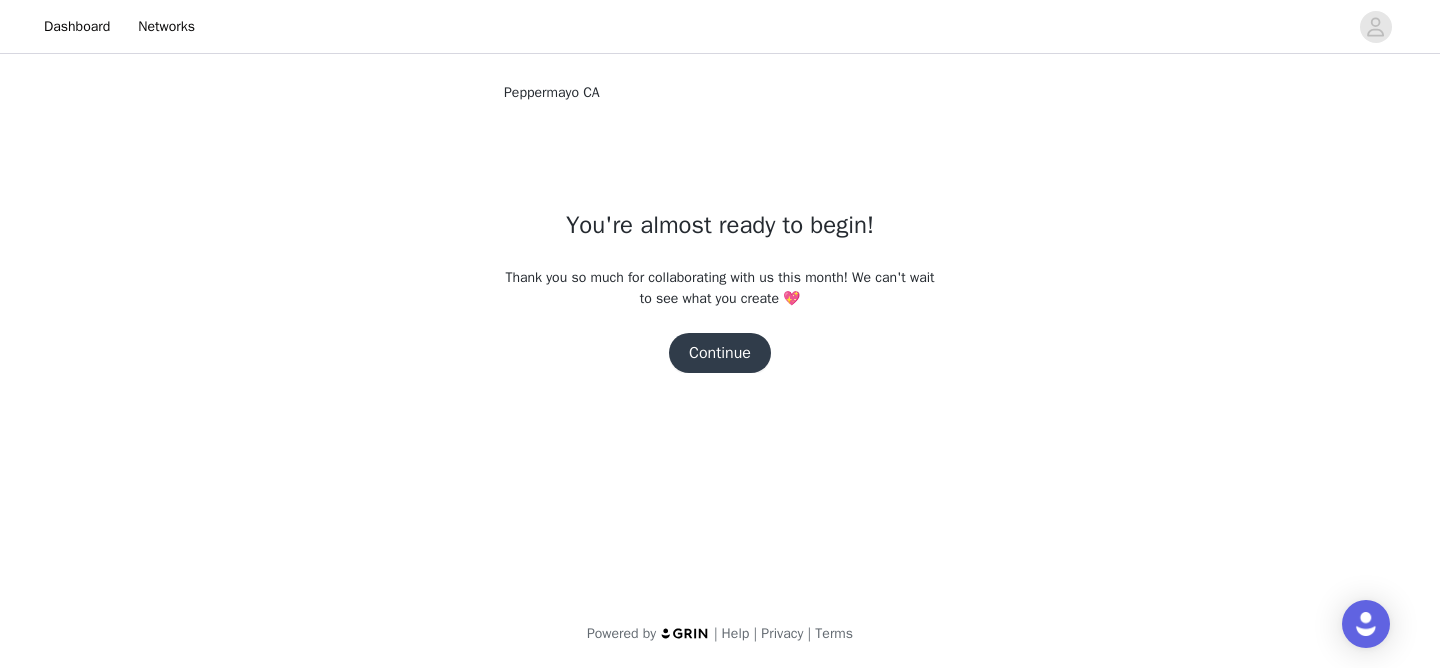 scroll, scrollTop: 0, scrollLeft: 0, axis: both 